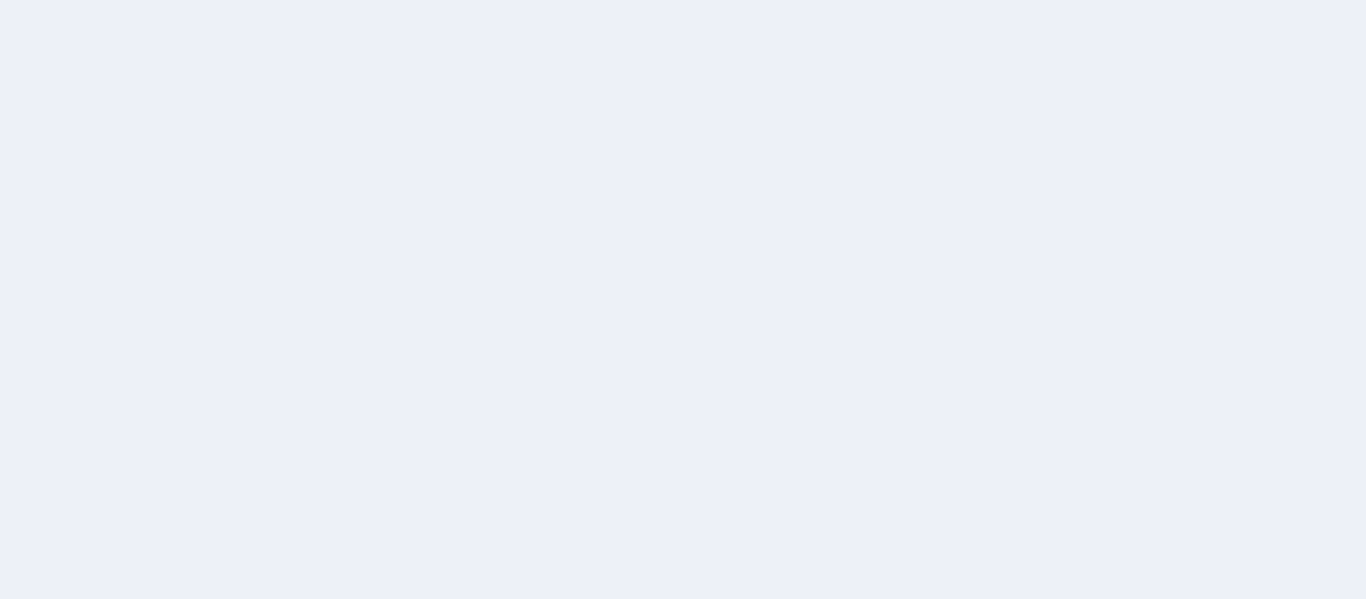 scroll, scrollTop: 0, scrollLeft: 0, axis: both 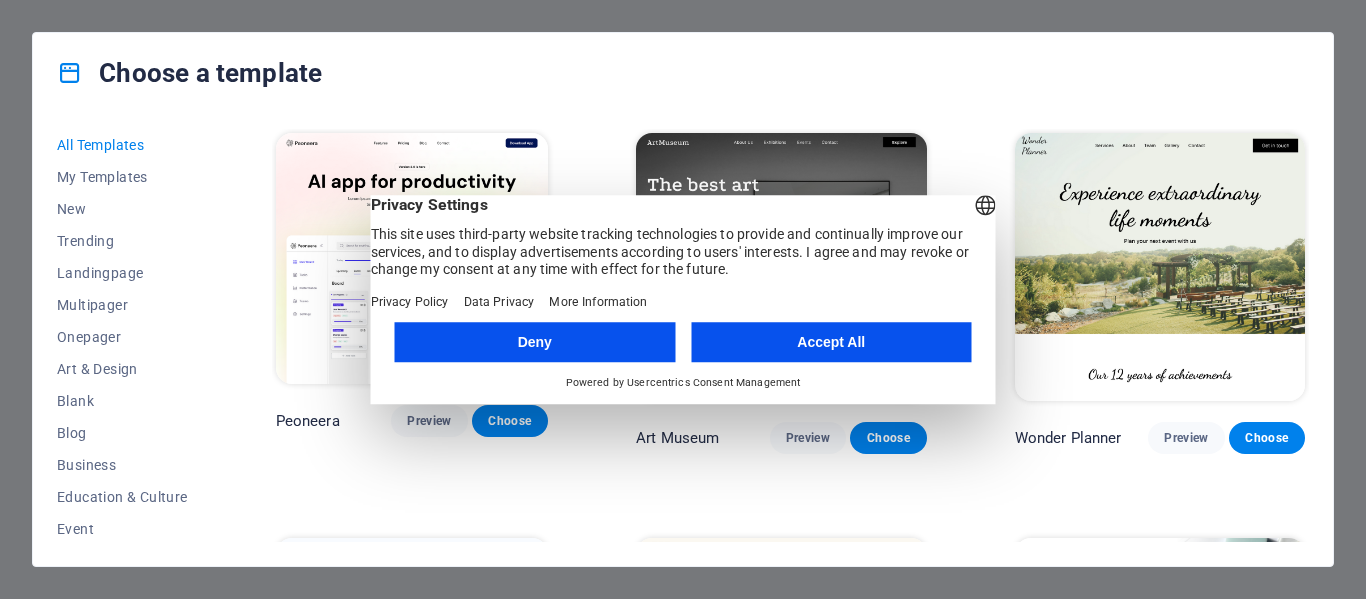 click on "Accept All" at bounding box center (831, 342) 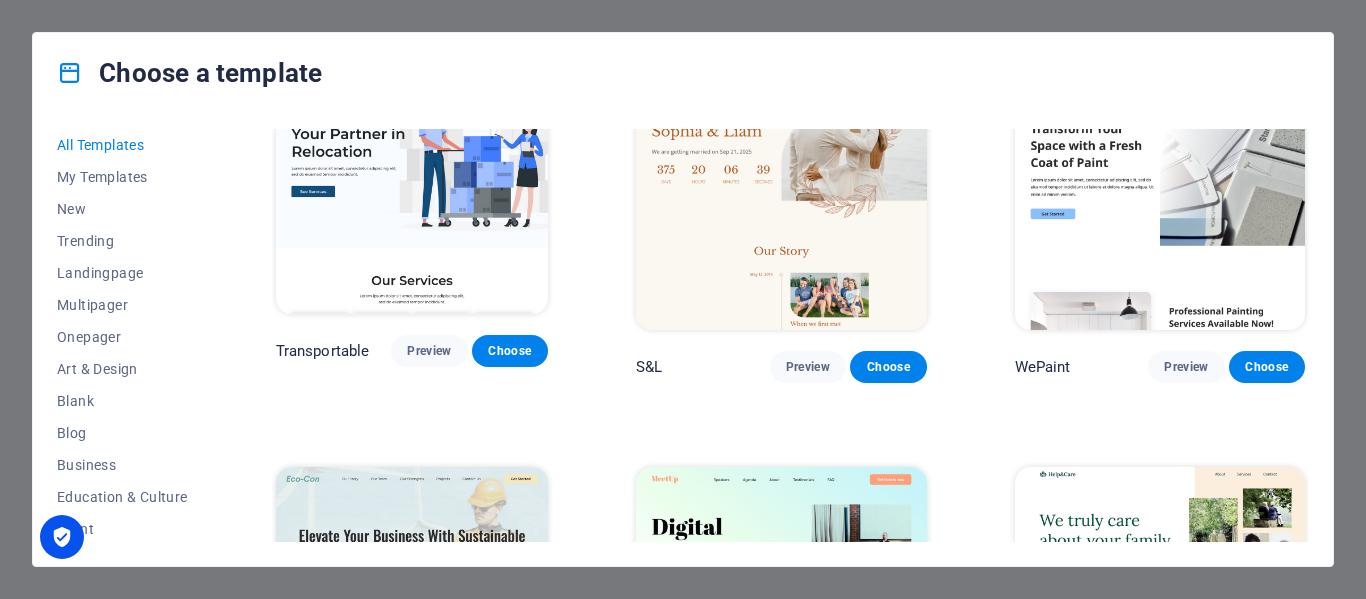 scroll, scrollTop: 527, scrollLeft: 0, axis: vertical 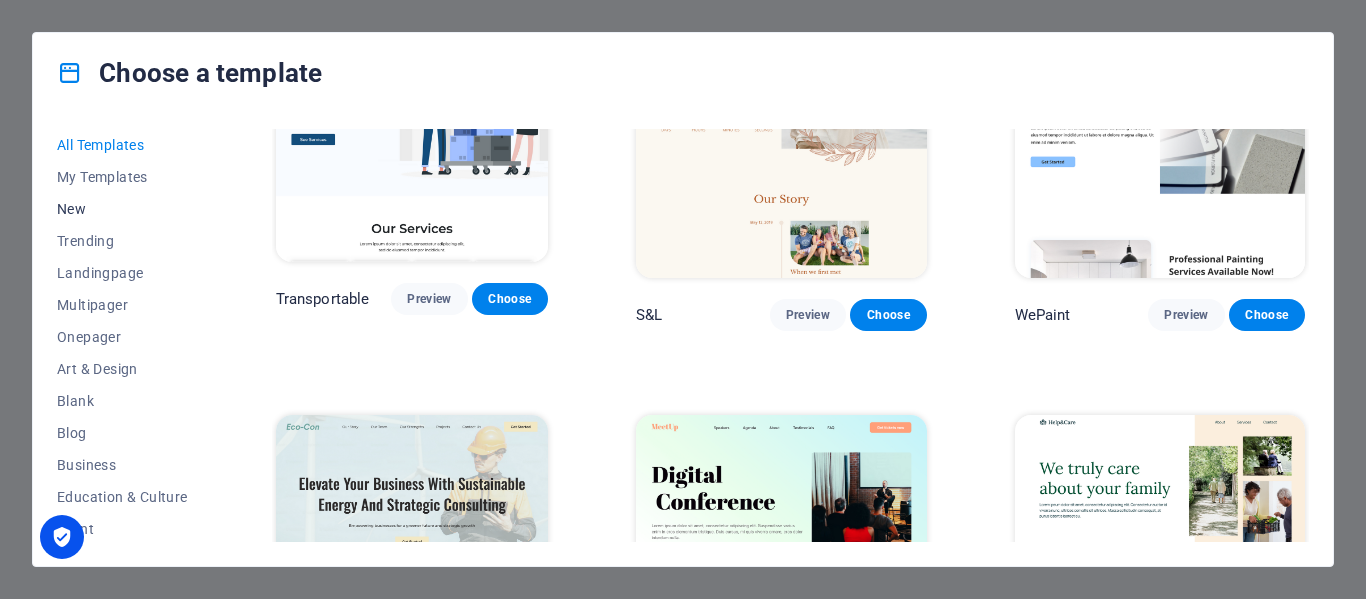 click on "New" at bounding box center (122, 209) 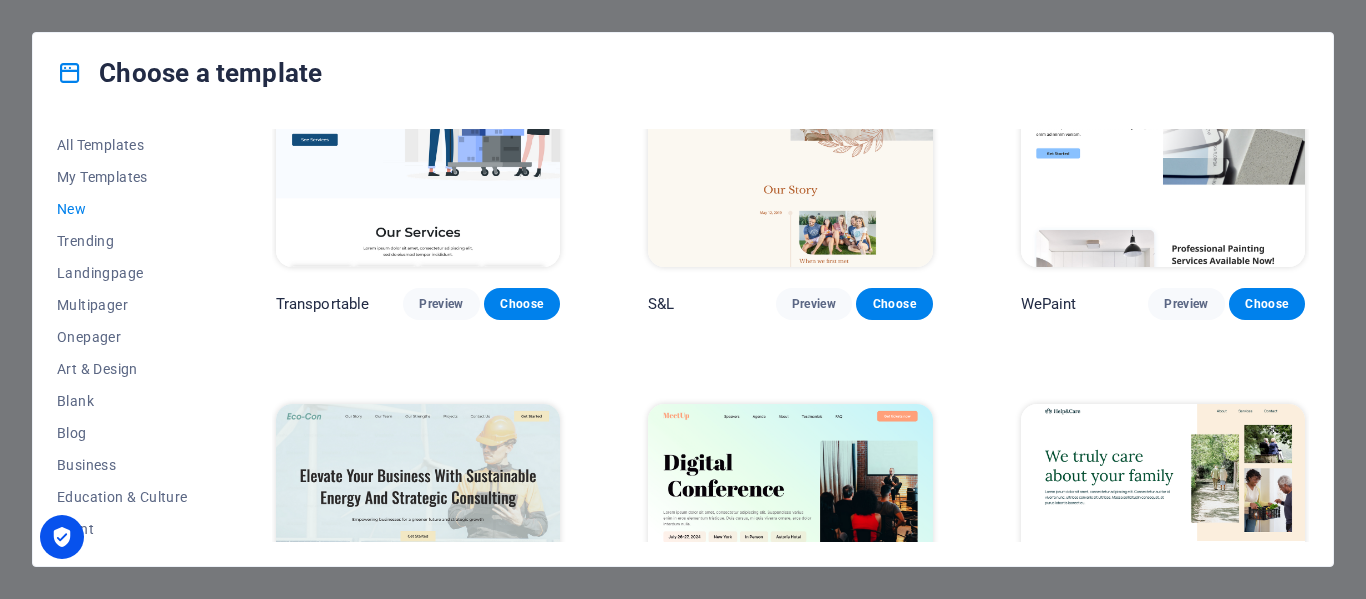 click on "New" at bounding box center [122, 209] 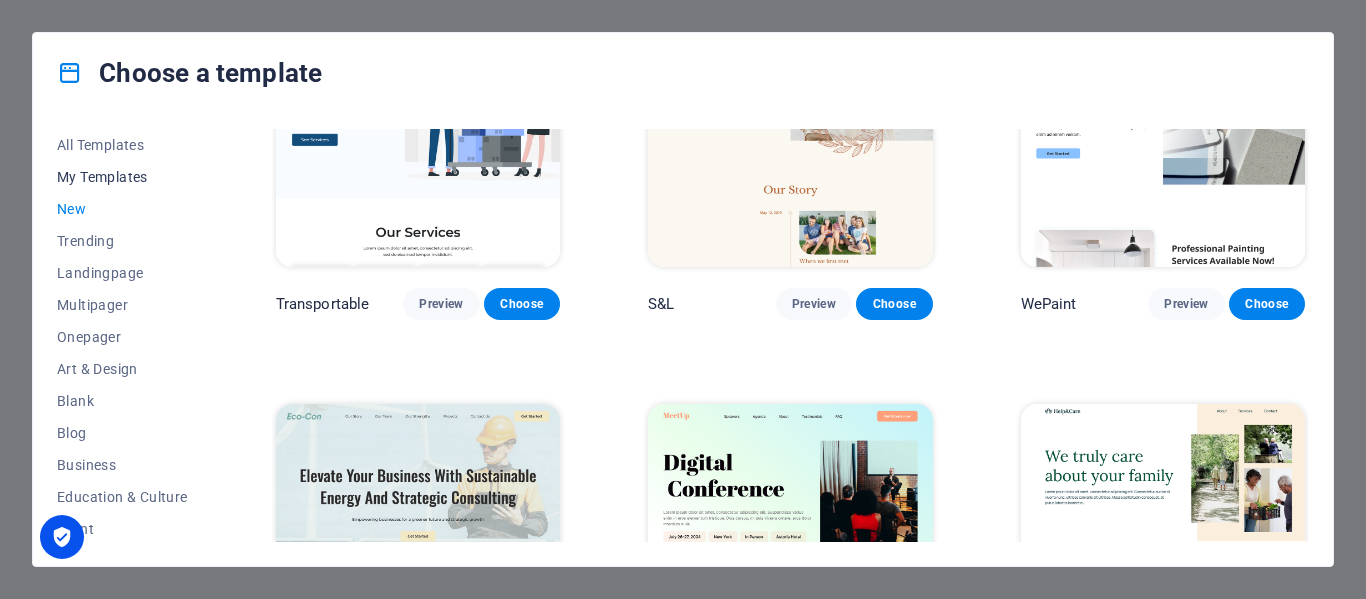 click on "My Templates" at bounding box center (122, 177) 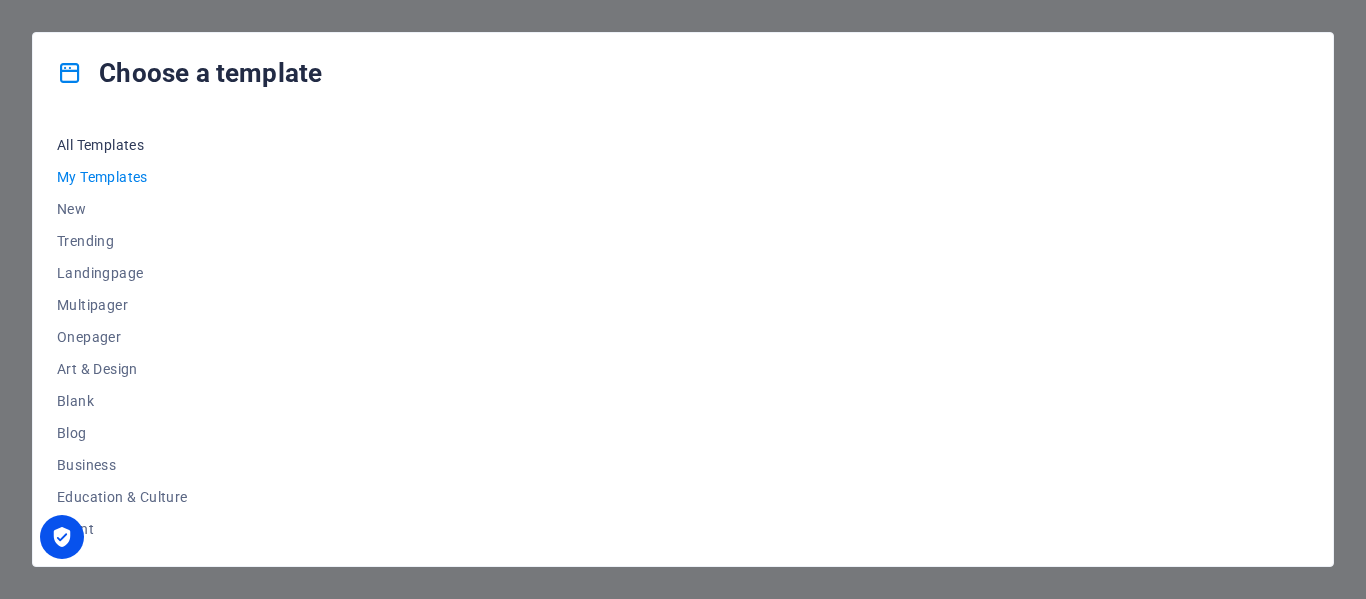 click on "All Templates" at bounding box center [122, 145] 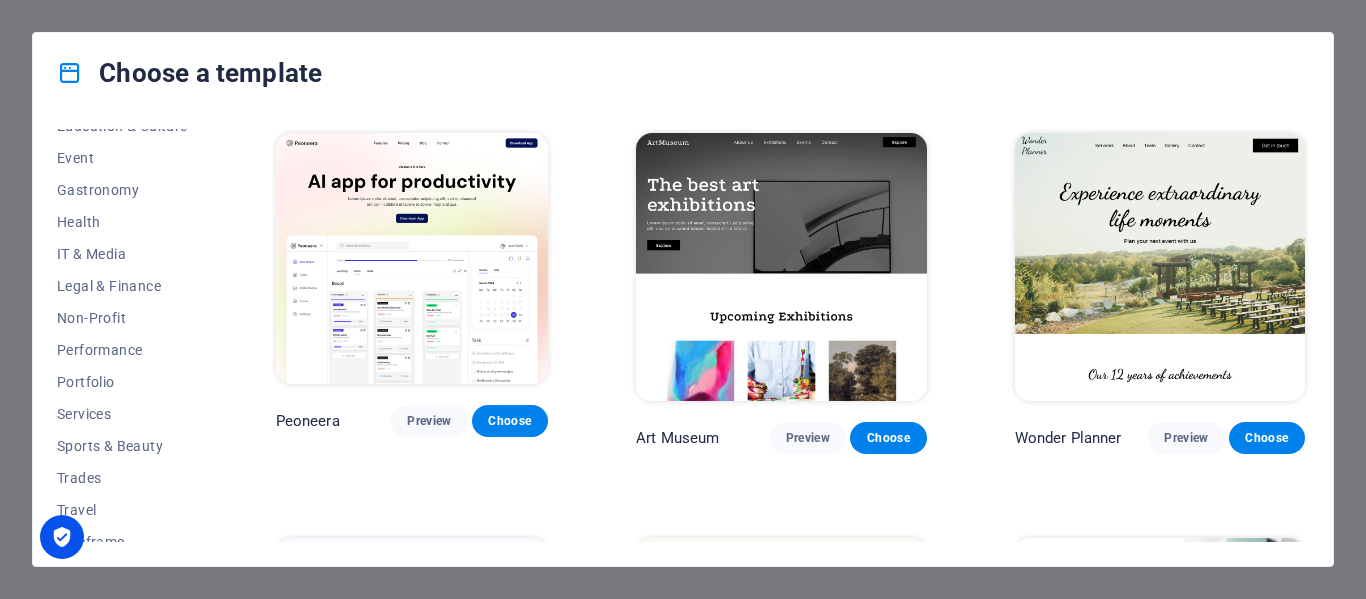 scroll, scrollTop: 374, scrollLeft: 0, axis: vertical 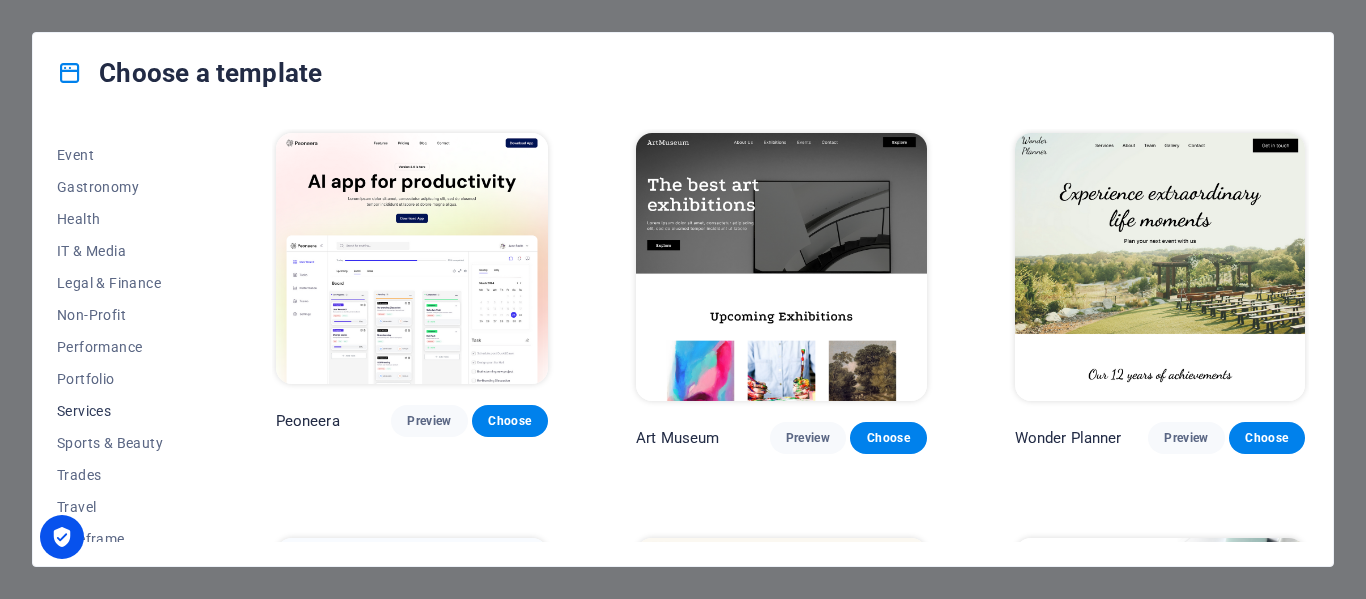 click on "Services" at bounding box center [122, 411] 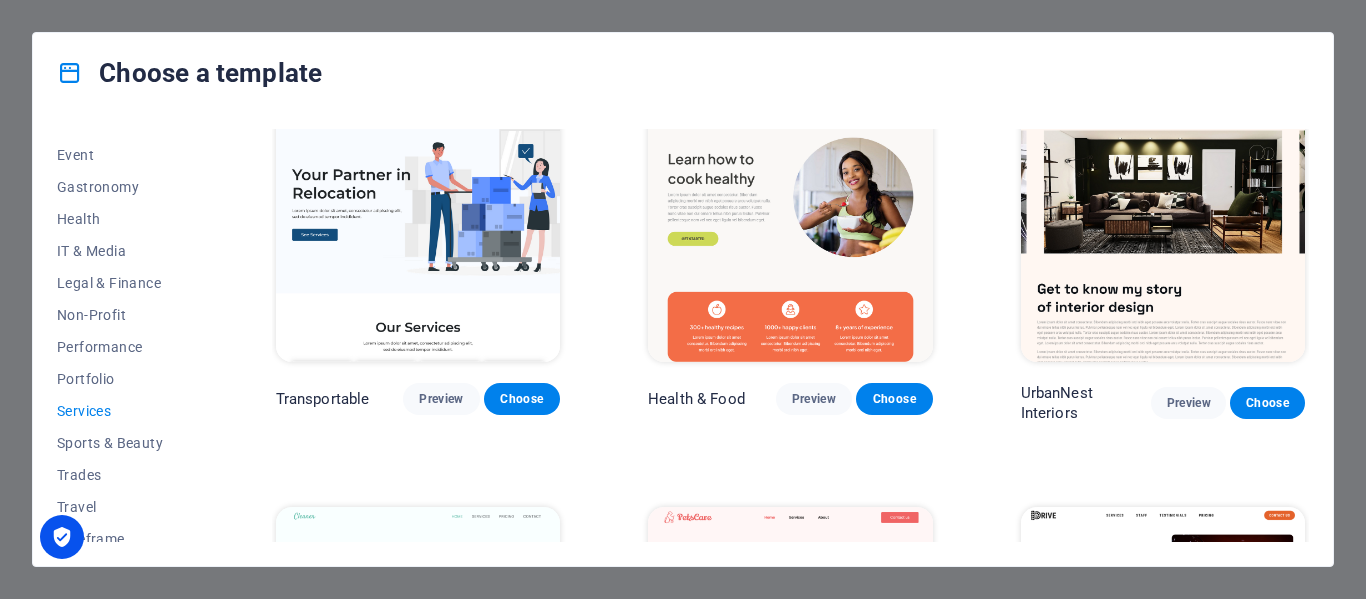 scroll, scrollTop: 0, scrollLeft: 0, axis: both 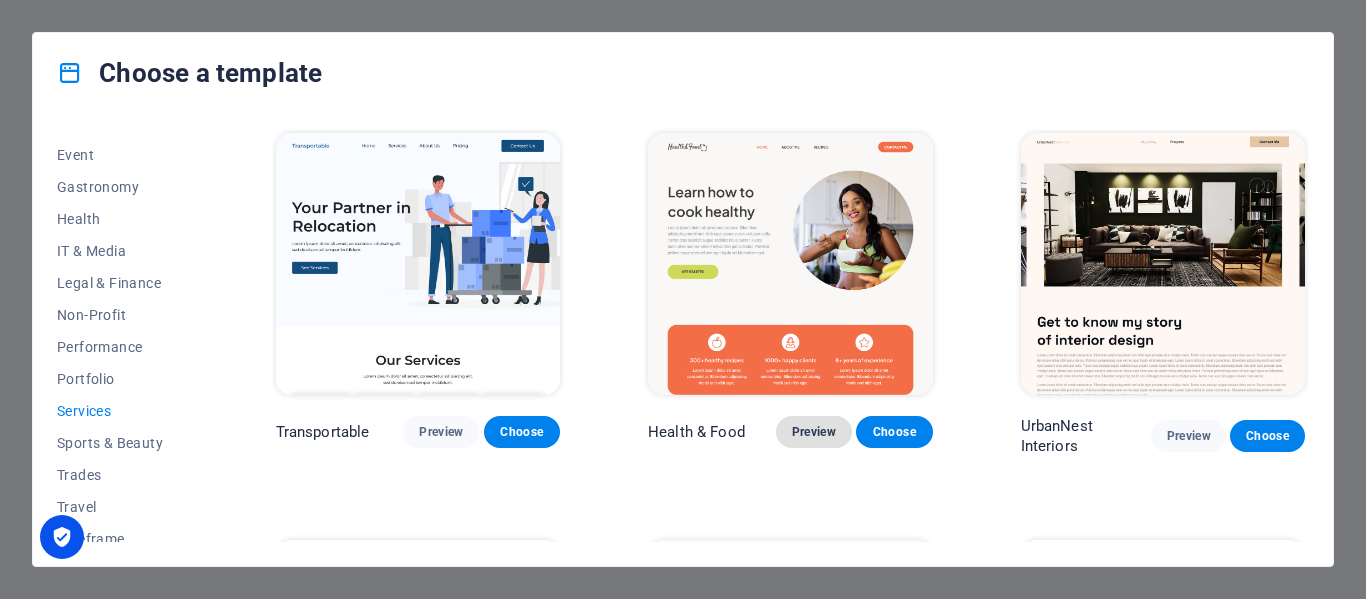 click on "Preview" at bounding box center [814, 432] 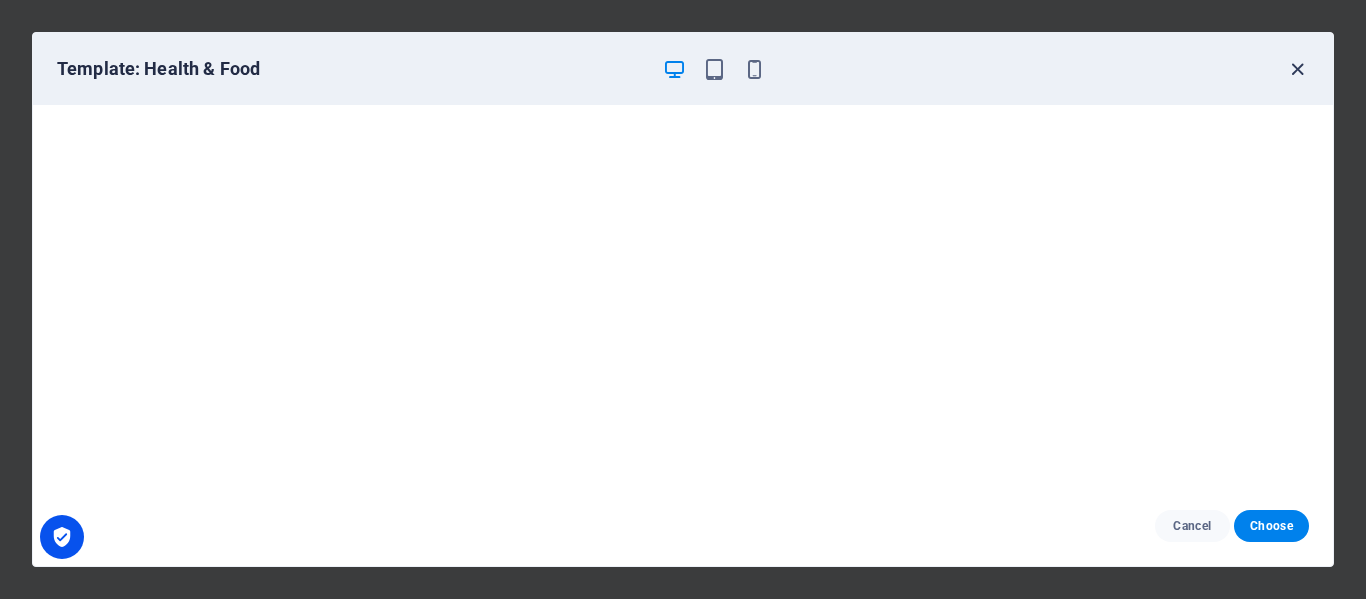 click at bounding box center (1297, 69) 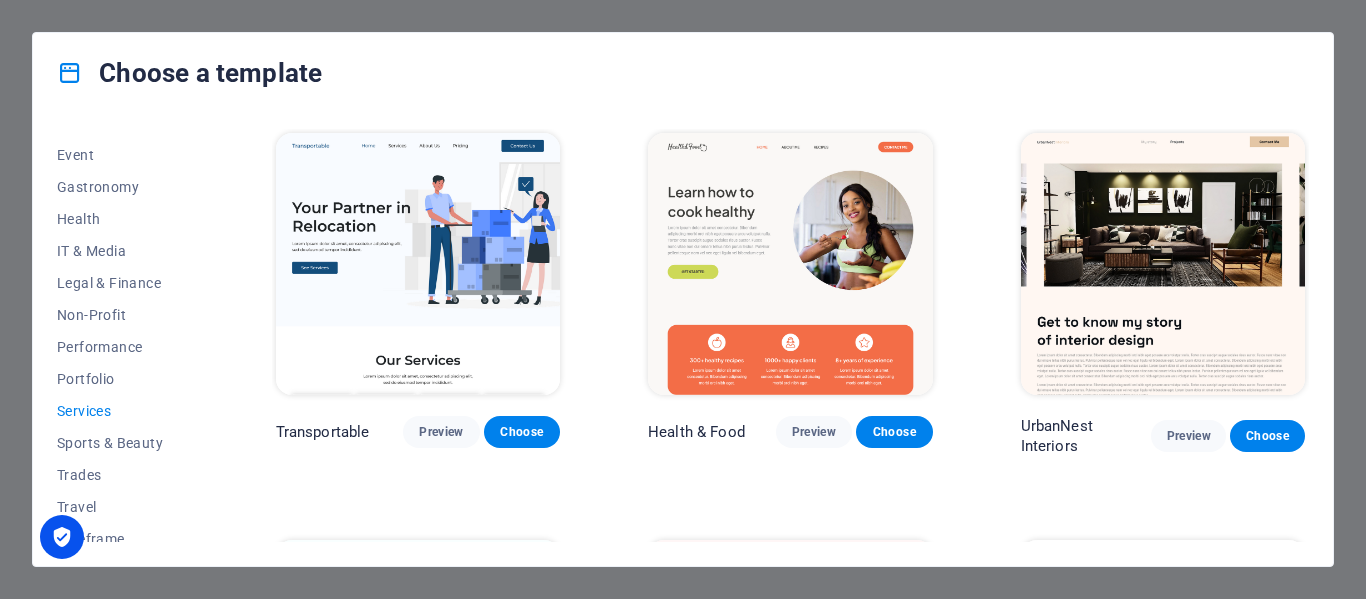 drag, startPoint x: 1304, startPoint y: 150, endPoint x: 1304, endPoint y: 128, distance: 22 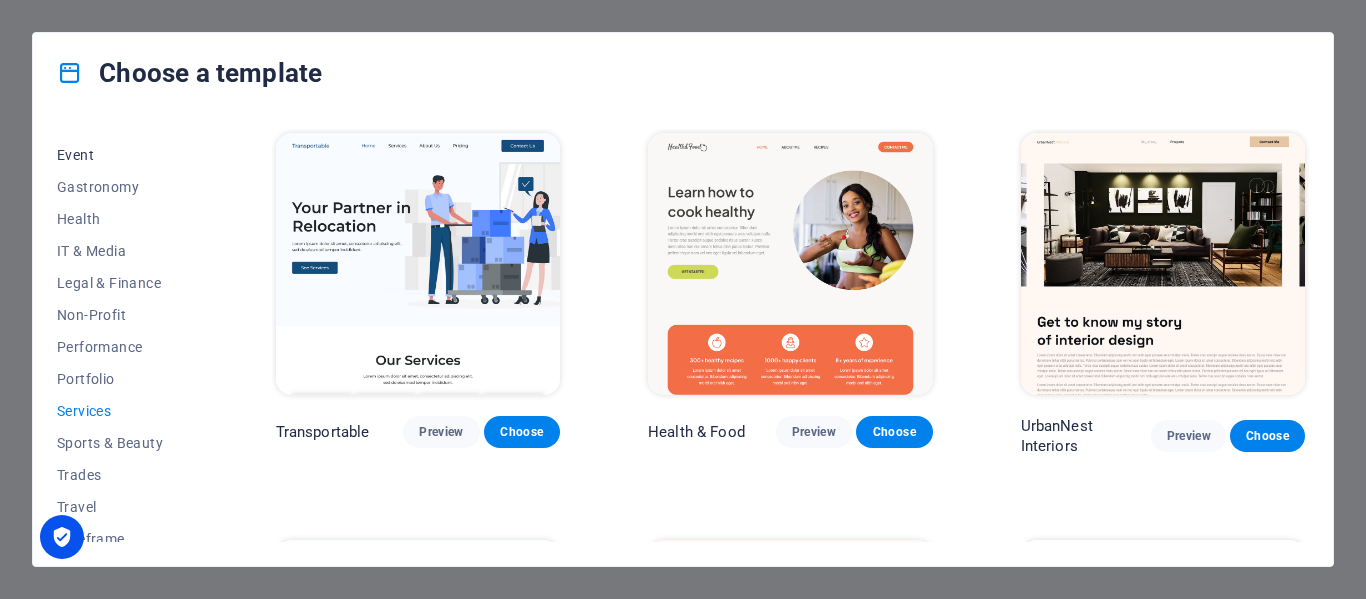 click on "Event" at bounding box center (122, 155) 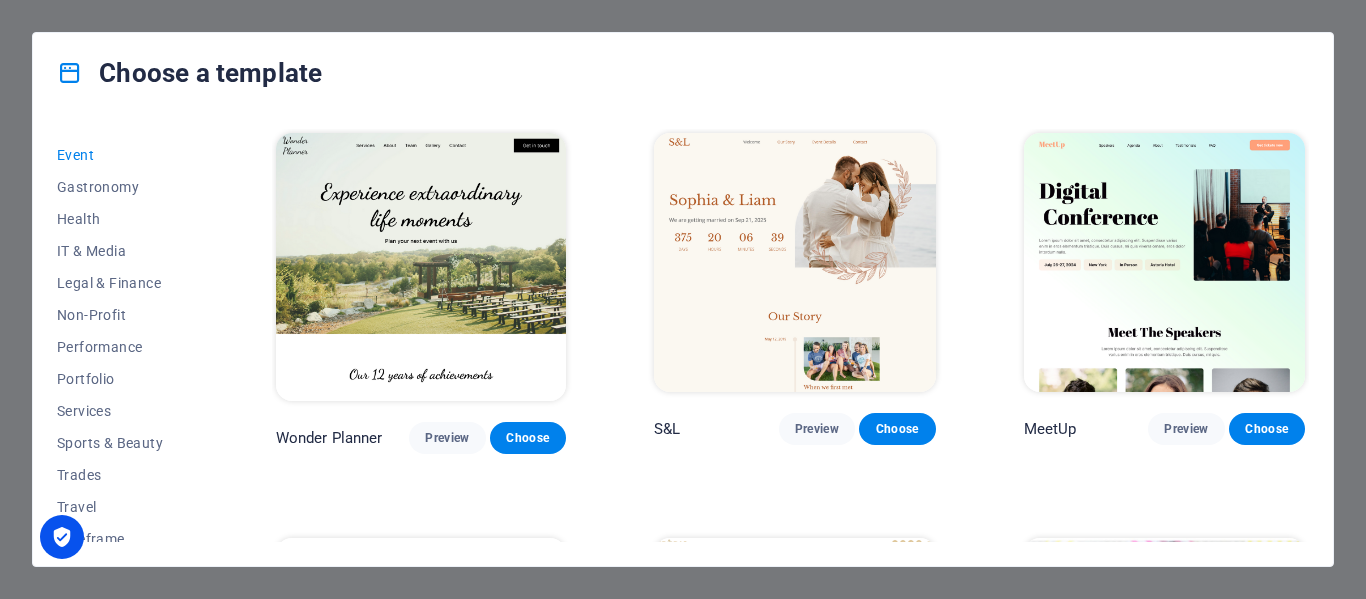 click at bounding box center (1165, 262) 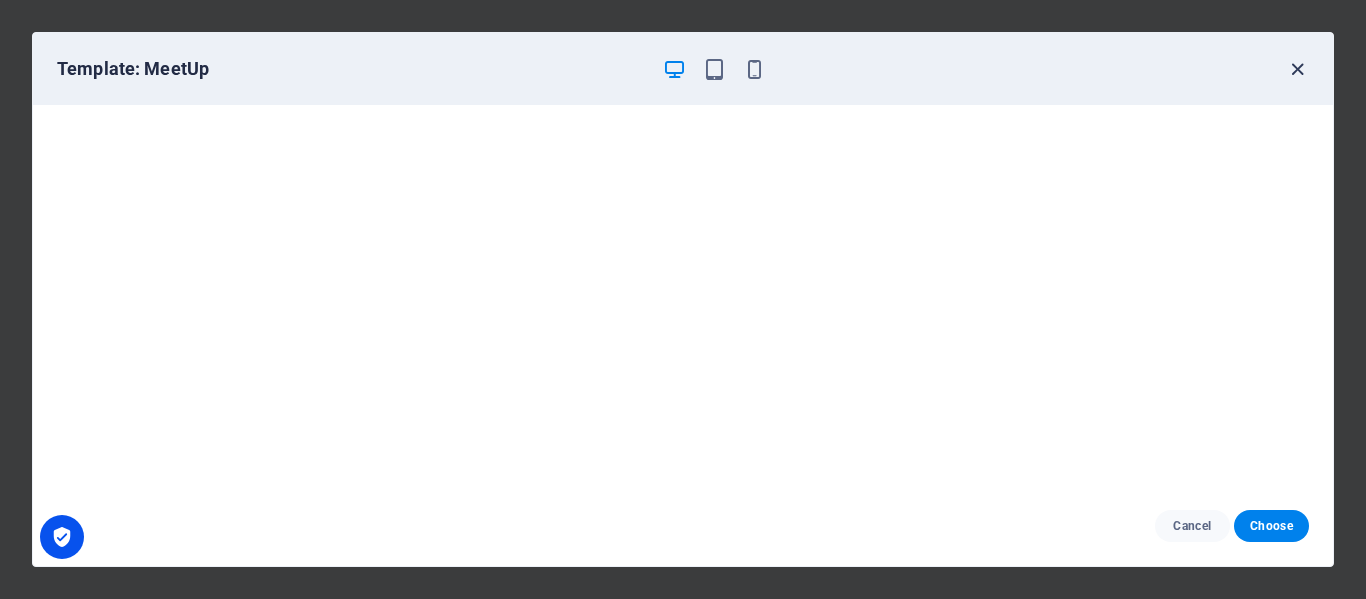 click at bounding box center [1297, 69] 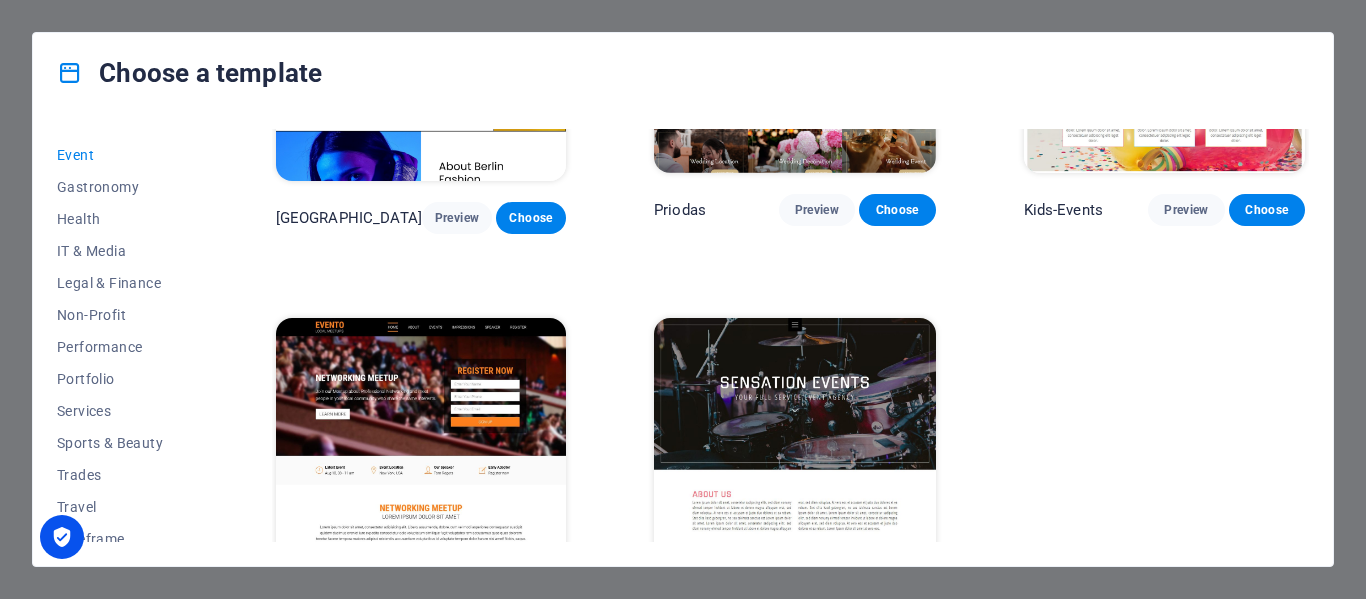 scroll, scrollTop: 638, scrollLeft: 0, axis: vertical 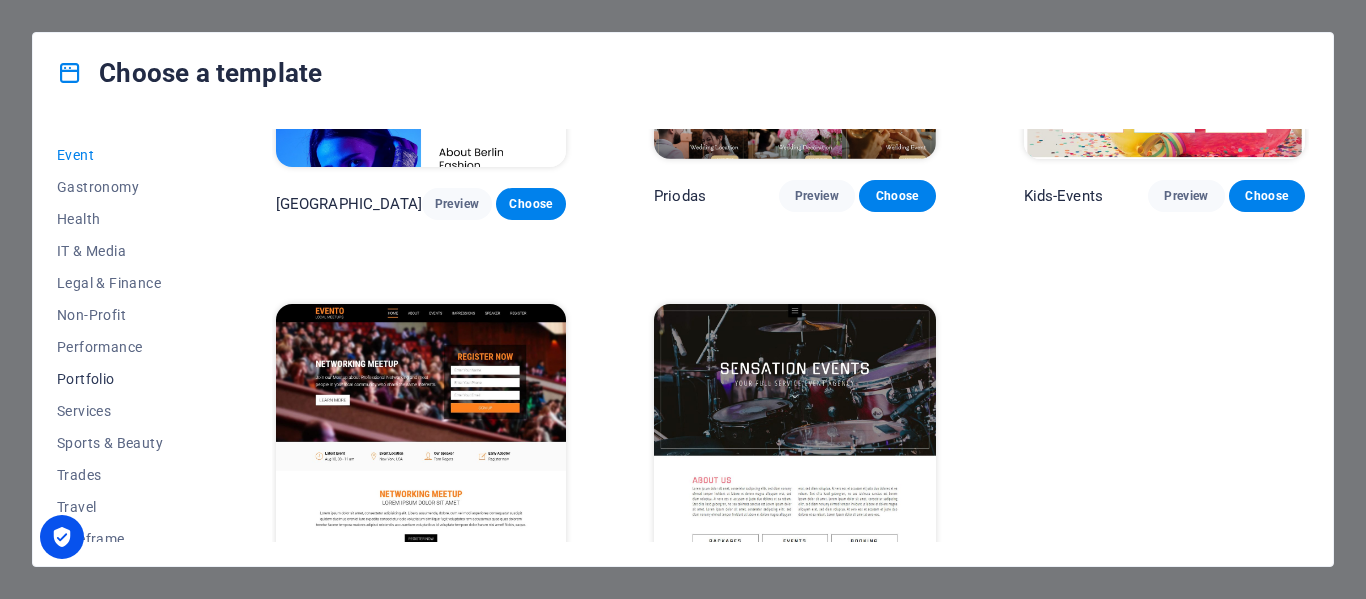 click on "Portfolio" at bounding box center [122, 379] 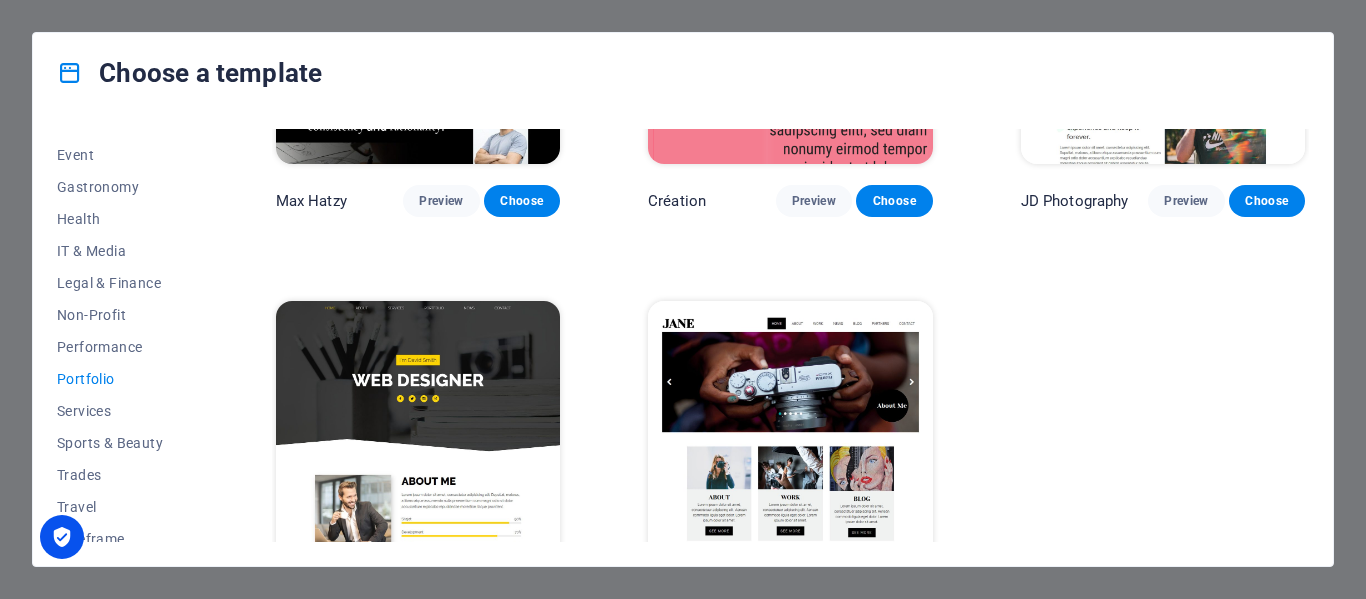 click at bounding box center [790, 432] 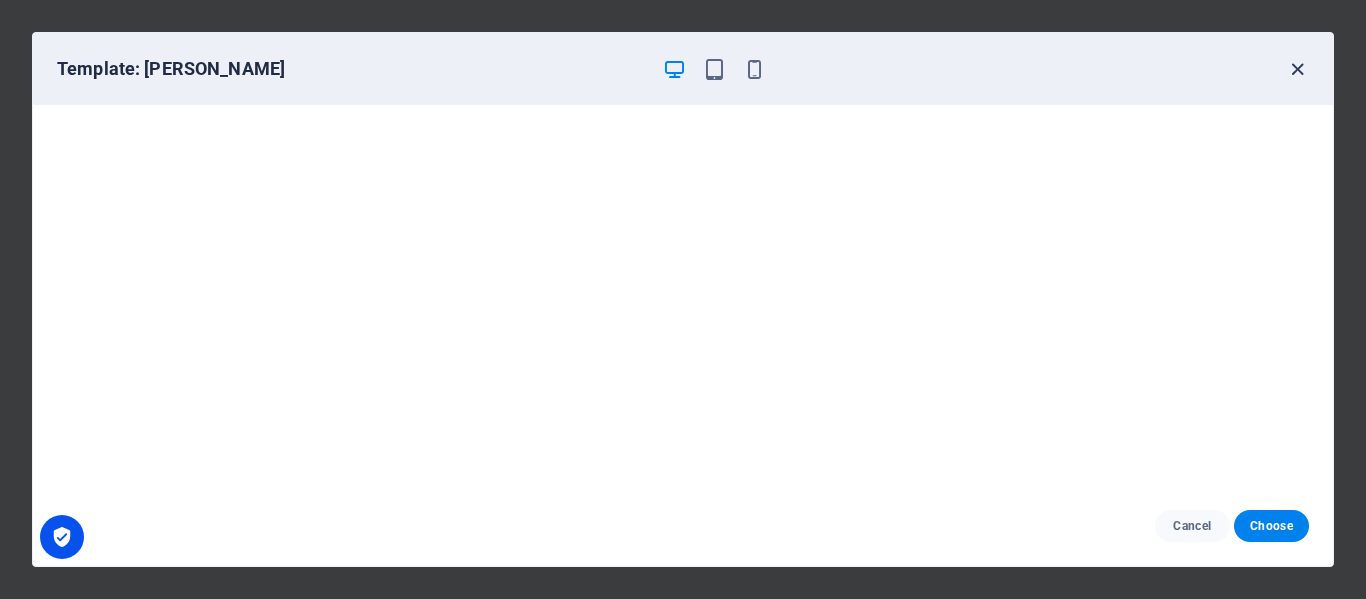 click at bounding box center (1297, 69) 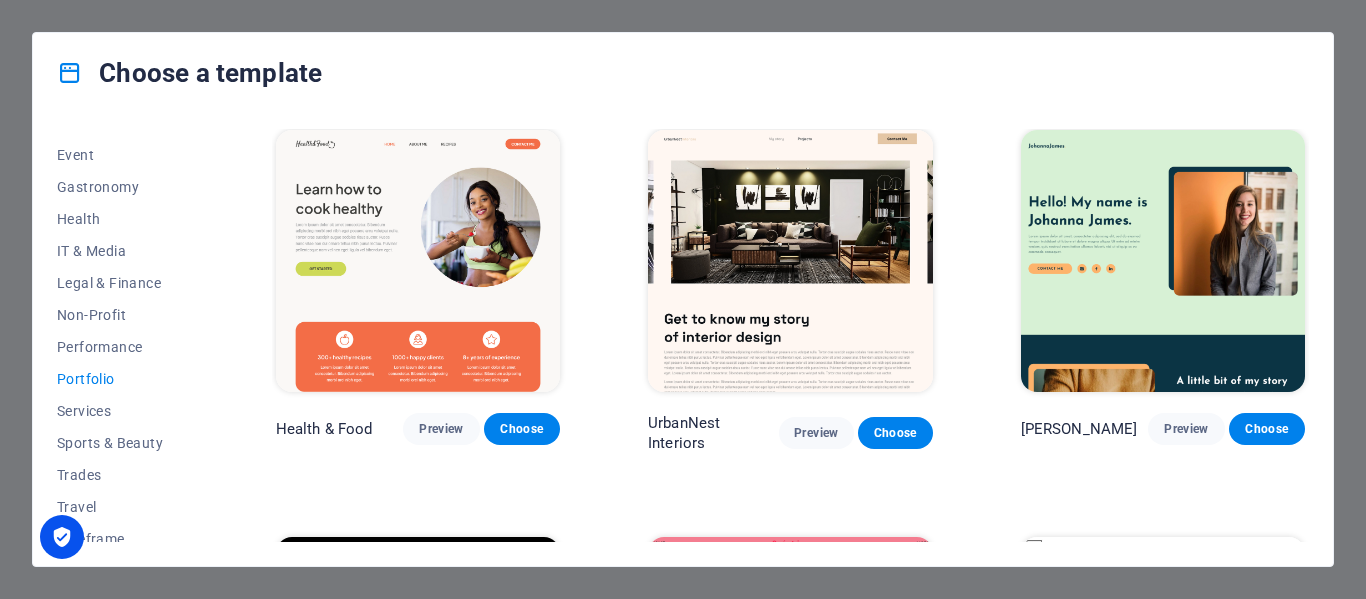 scroll, scrollTop: 0, scrollLeft: 0, axis: both 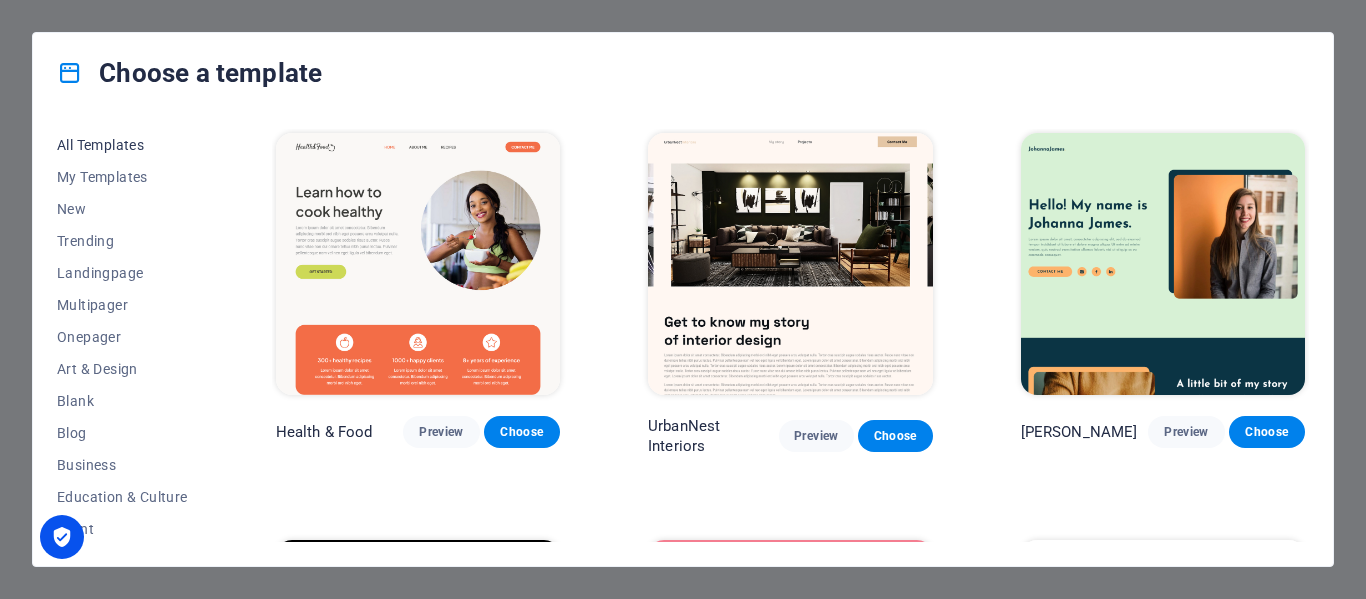 click on "All Templates" at bounding box center (122, 145) 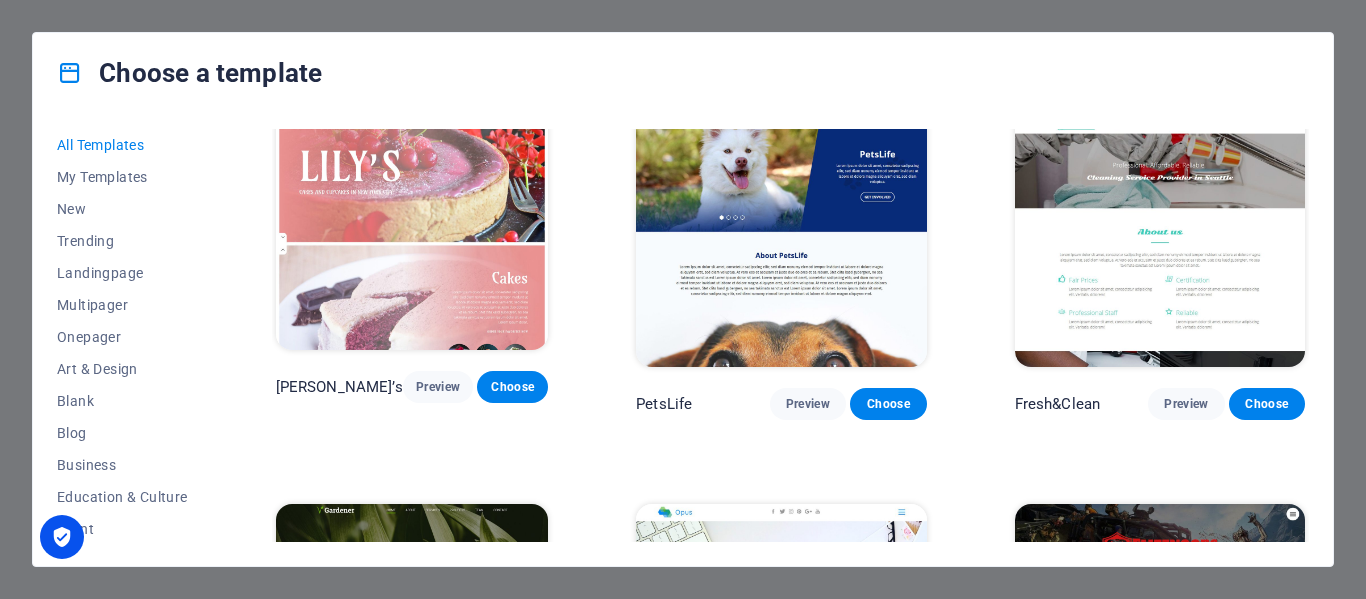 scroll, scrollTop: 13550, scrollLeft: 0, axis: vertical 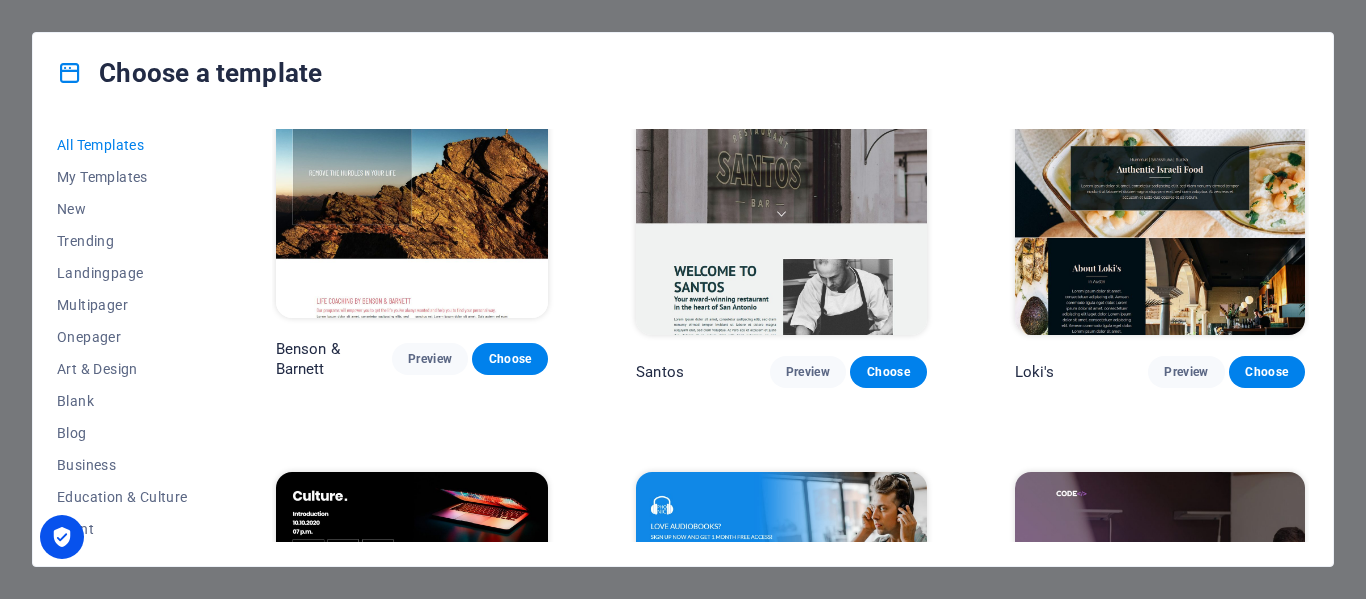 click on "All Templates My Templates New Trending Landingpage Multipager Onepager Art & Design Blank Blog Business Education & Culture Event Gastronomy Health IT & Media Legal & Finance Non-Profit Performance Portfolio Services Sports & Beauty Trades Travel Wireframe Peoneera Preview Choose Art Museum Preview Choose Wonder Planner Preview Choose Transportable Preview Choose S&L Preview Choose WePaint Preview Choose Eco-Con Preview Choose MeetUp Preview Choose Help & Care Preview Choose Podcaster Preview Choose Academix Preview Choose BIG Barber Shop Preview Choose Health & Food Preview Choose UrbanNest Interiors Preview Choose Green Change Preview Choose The Beauty Temple Preview Choose WeTrain Preview Choose Cleaner Preview Choose Johanna James Preview Choose Delicioso Preview Choose Dream Garden Preview Choose LumeDeAqua Preview Choose Pets Care Preview Choose SafeSpace Preview Choose Midnight Rain Bar Preview Choose Drive Preview Choose Estator Preview Choose Health Group Preview Choose MakeIt Agency Preview Choose" at bounding box center (683, 339) 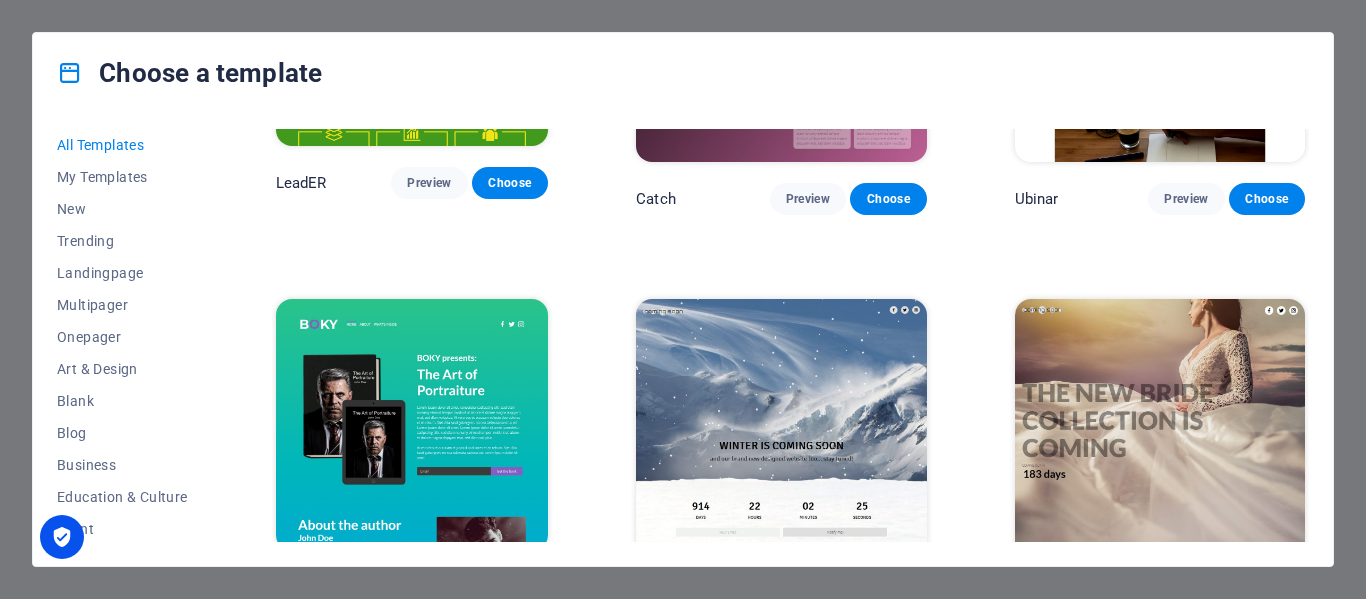 scroll, scrollTop: 20984, scrollLeft: 0, axis: vertical 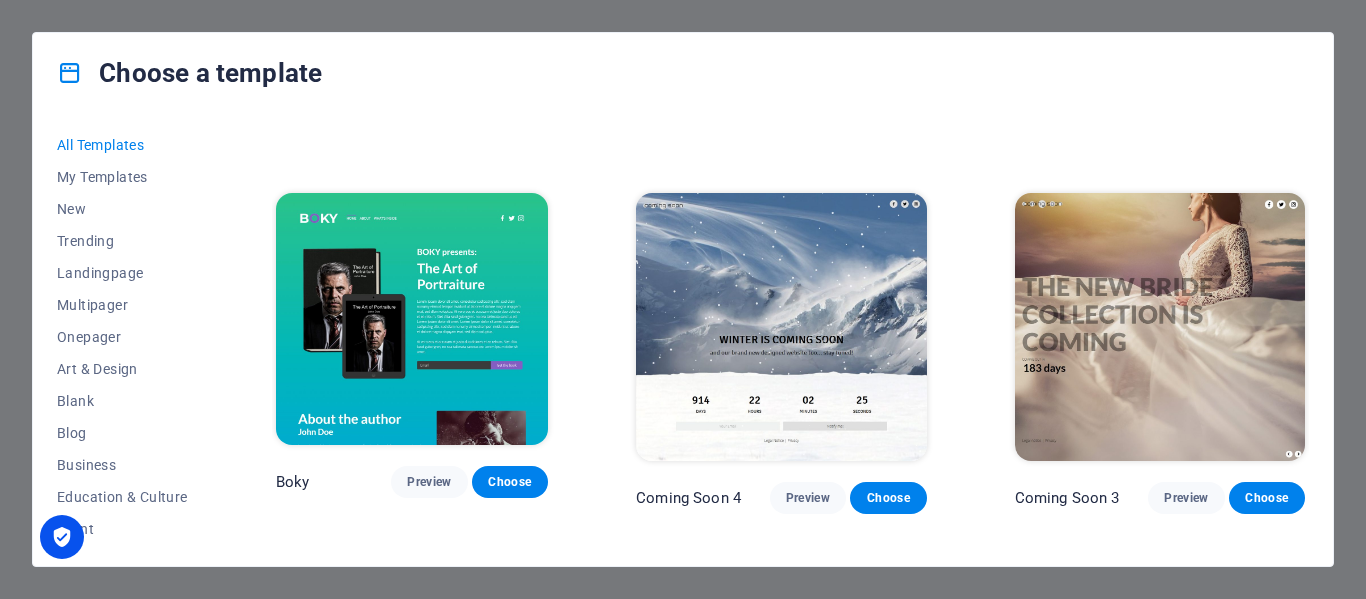 click on "All Templates My Templates New Trending Landingpage Multipager Onepager Art & Design Blank Blog Business Education & Culture Event Gastronomy Health IT & Media Legal & Finance Non-Profit Performance Portfolio Services Sports & Beauty Trades Travel Wireframe Peoneera Preview Choose Art Museum Preview Choose Wonder Planner Preview Choose Transportable Preview Choose S&L Preview Choose WePaint Preview Choose Eco-Con Preview Choose MeetUp Preview Choose Help & Care Preview Choose Podcaster Preview Choose Academix Preview Choose BIG Barber Shop Preview Choose Health & Food Preview Choose UrbanNest Interiors Preview Choose Green Change Preview Choose The Beauty Temple Preview Choose WeTrain Preview Choose Cleaner Preview Choose Johanna James Preview Choose Delicioso Preview Choose Dream Garden Preview Choose LumeDeAqua Preview Choose Pets Care Preview Choose SafeSpace Preview Choose Midnight Rain Bar Preview Choose Drive Preview Choose Estator Preview Choose Health Group Preview Choose MakeIt Agency Preview Choose" at bounding box center (683, 339) 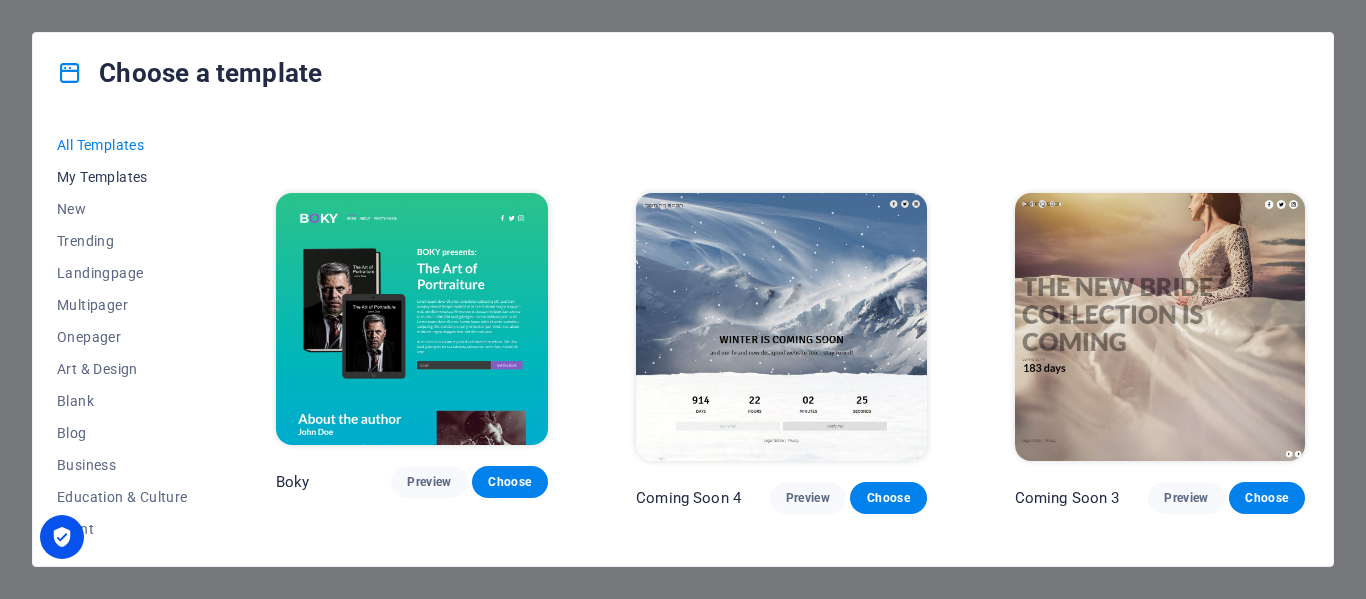 click on "My Templates" at bounding box center [122, 177] 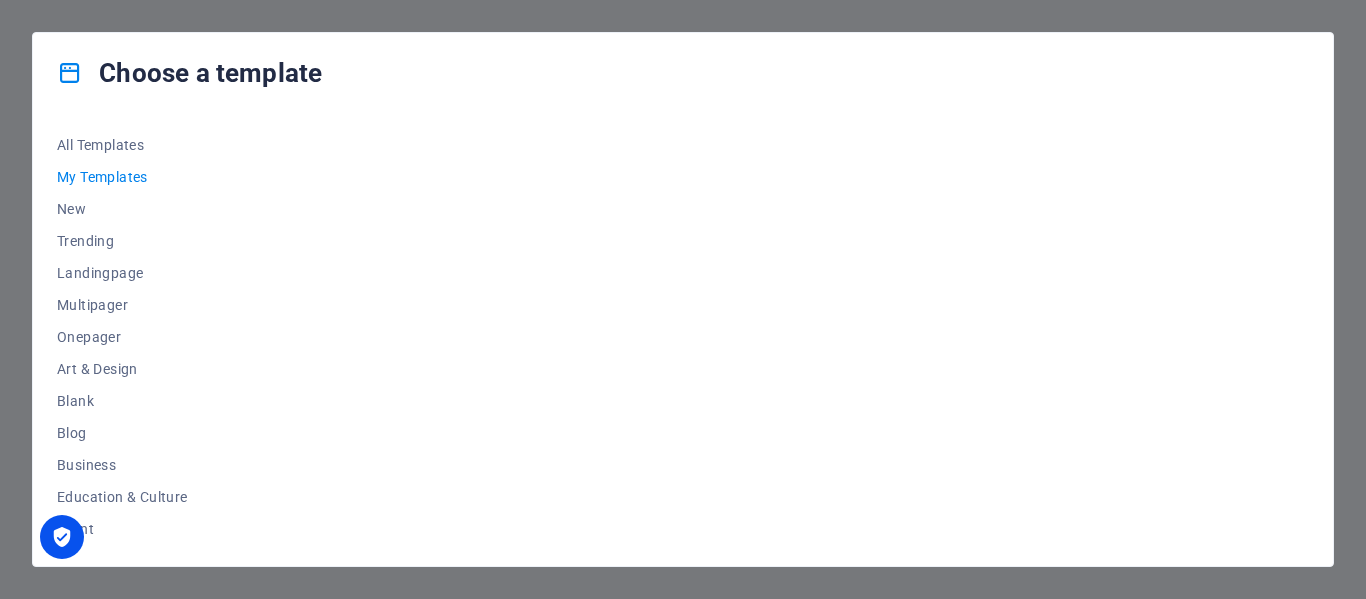 scroll, scrollTop: 0, scrollLeft: 0, axis: both 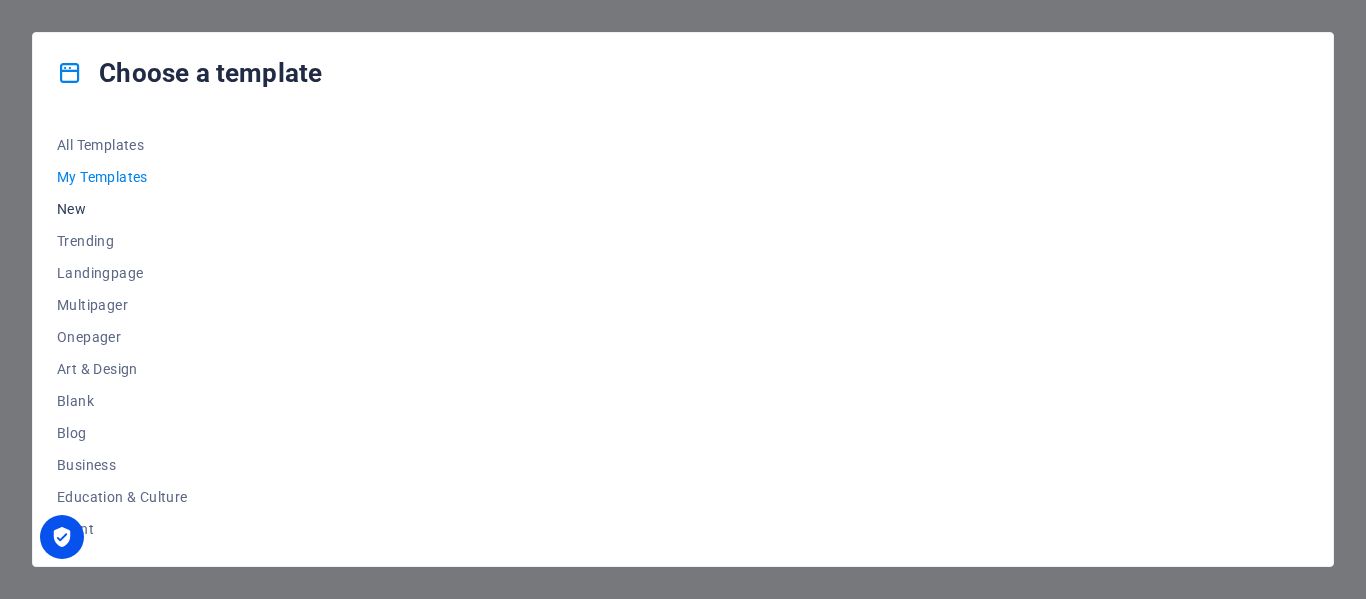 click on "New" at bounding box center [122, 209] 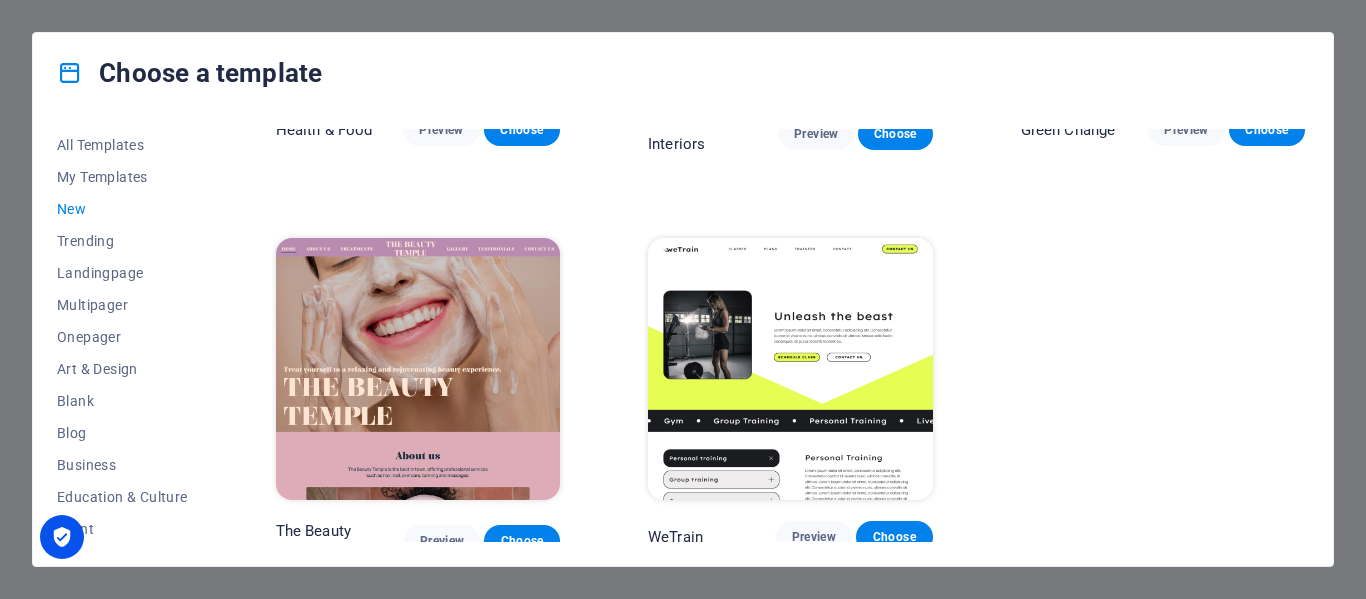 scroll, scrollTop: 1904, scrollLeft: 0, axis: vertical 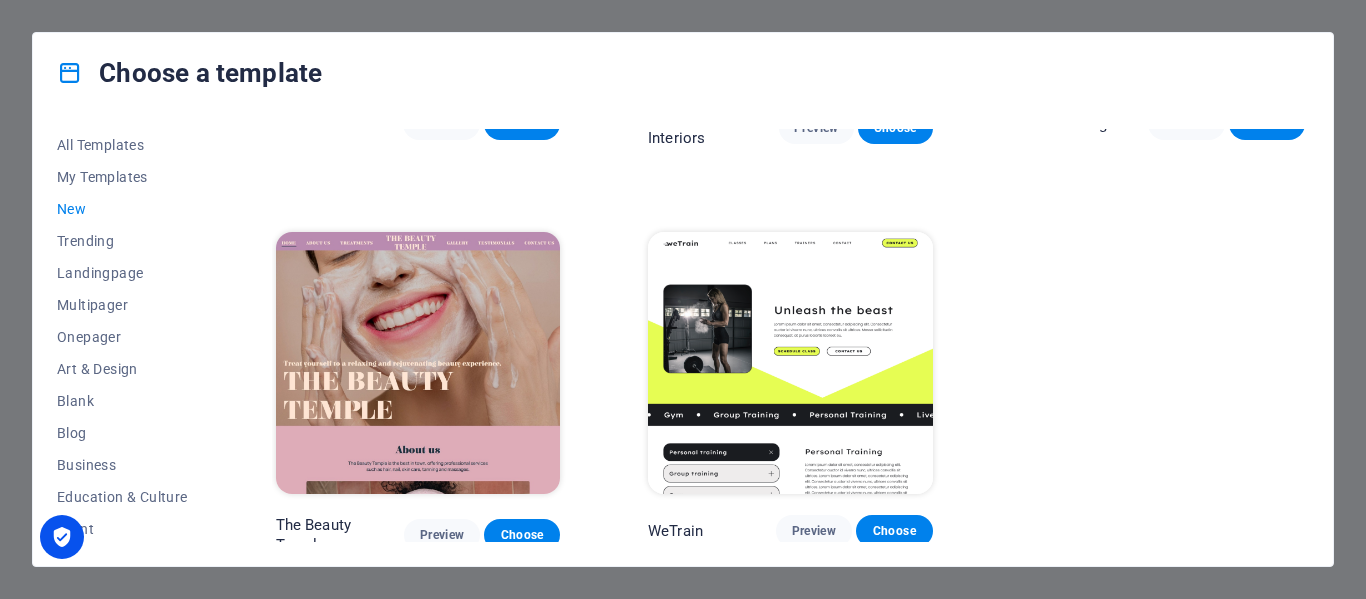 click on "New" at bounding box center [122, 209] 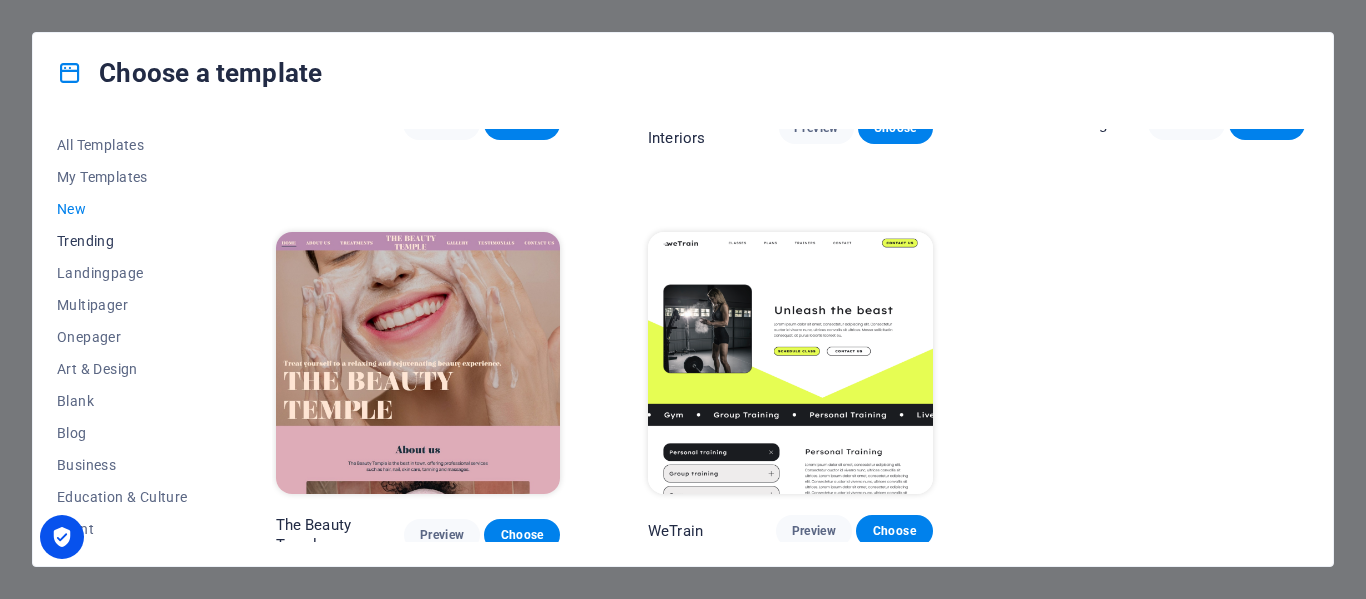click on "Trending" at bounding box center (122, 241) 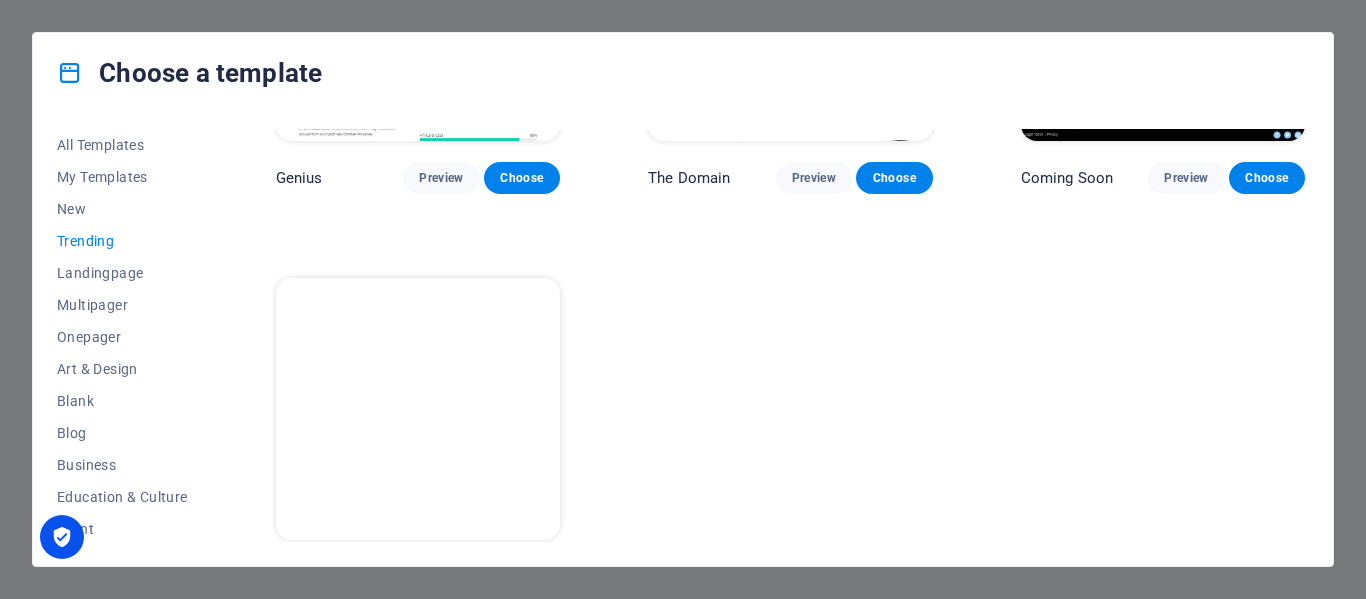 scroll, scrollTop: 1888, scrollLeft: 0, axis: vertical 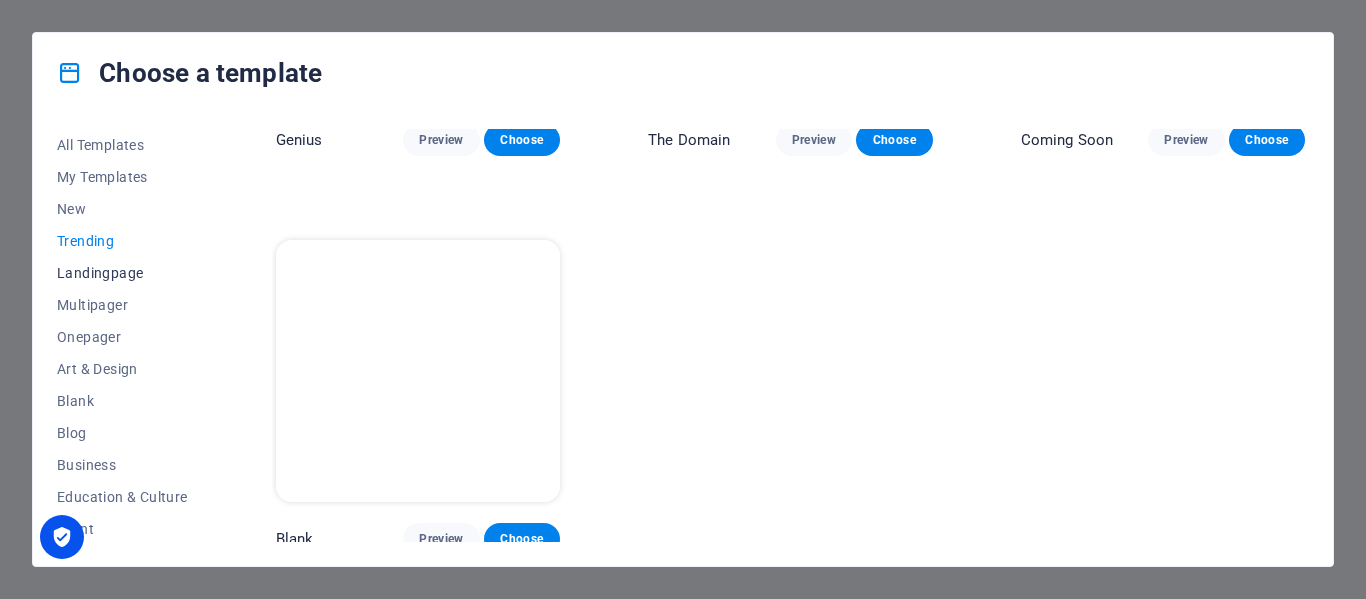 click on "Landingpage" at bounding box center (122, 273) 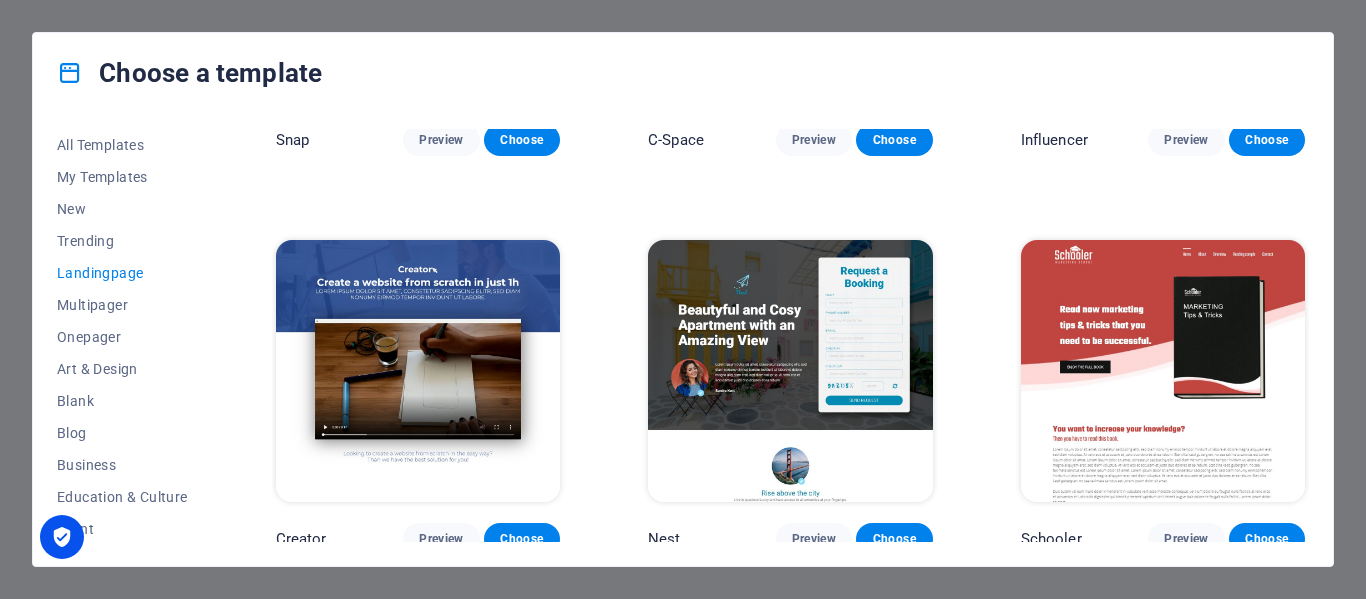 scroll, scrollTop: 3078, scrollLeft: 0, axis: vertical 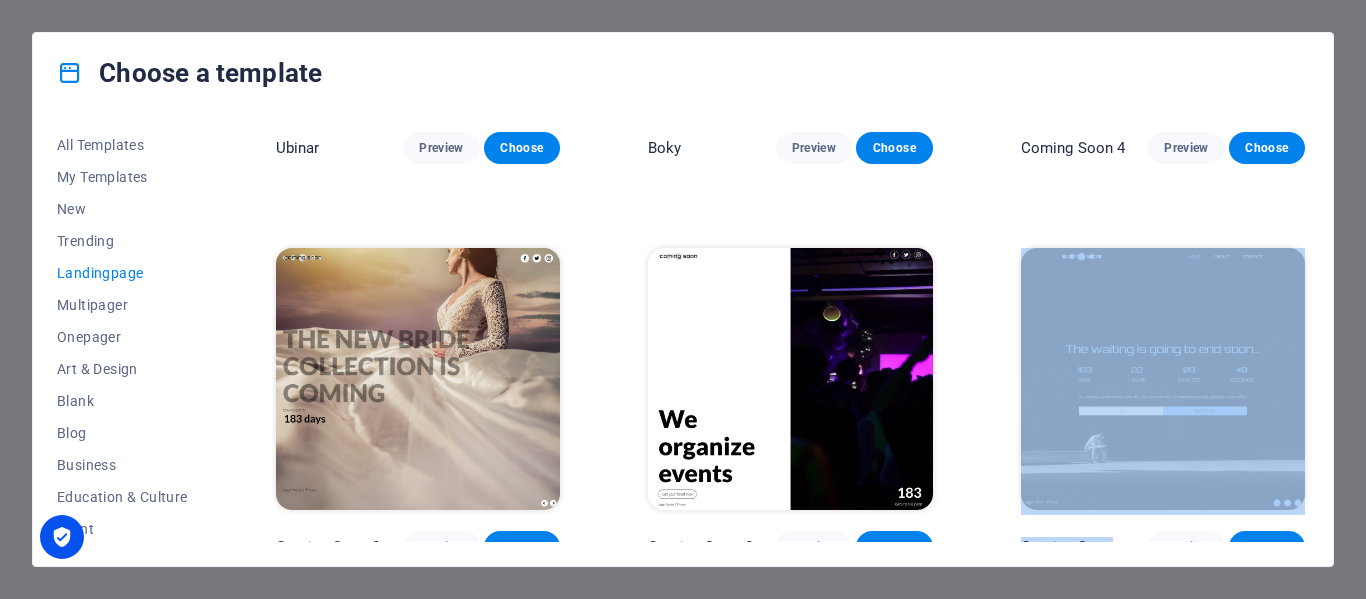 drag, startPoint x: 1309, startPoint y: 508, endPoint x: 1290, endPoint y: 255, distance: 253.71243 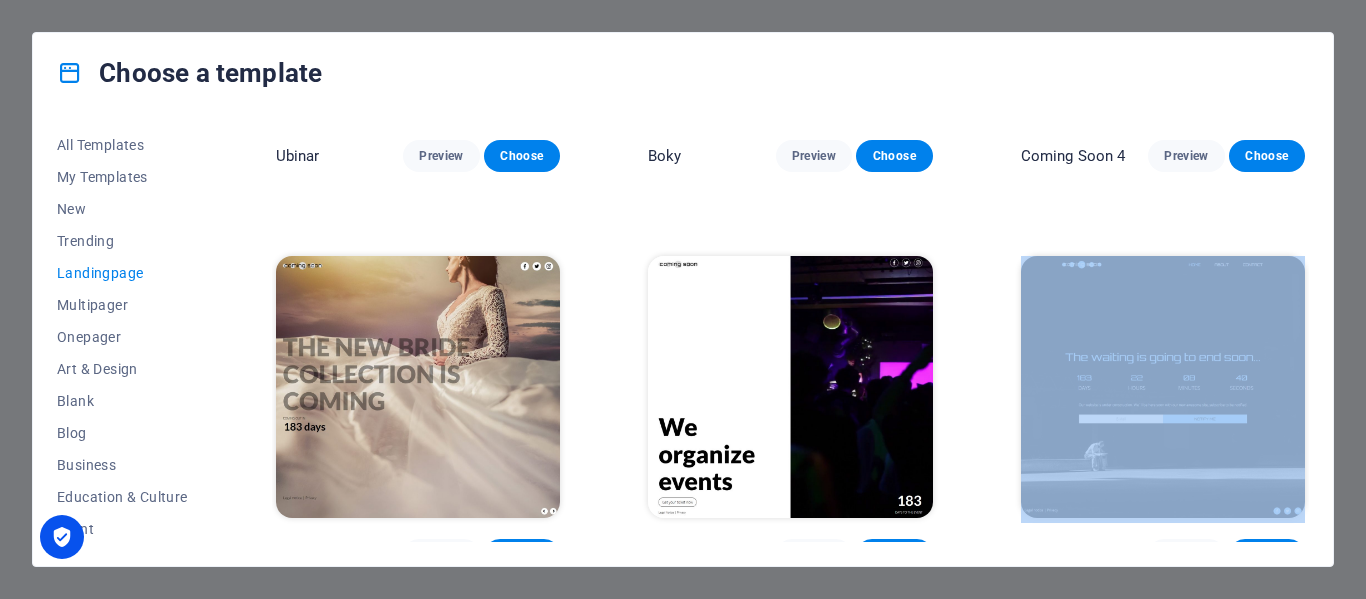 scroll, scrollTop: 3078, scrollLeft: 0, axis: vertical 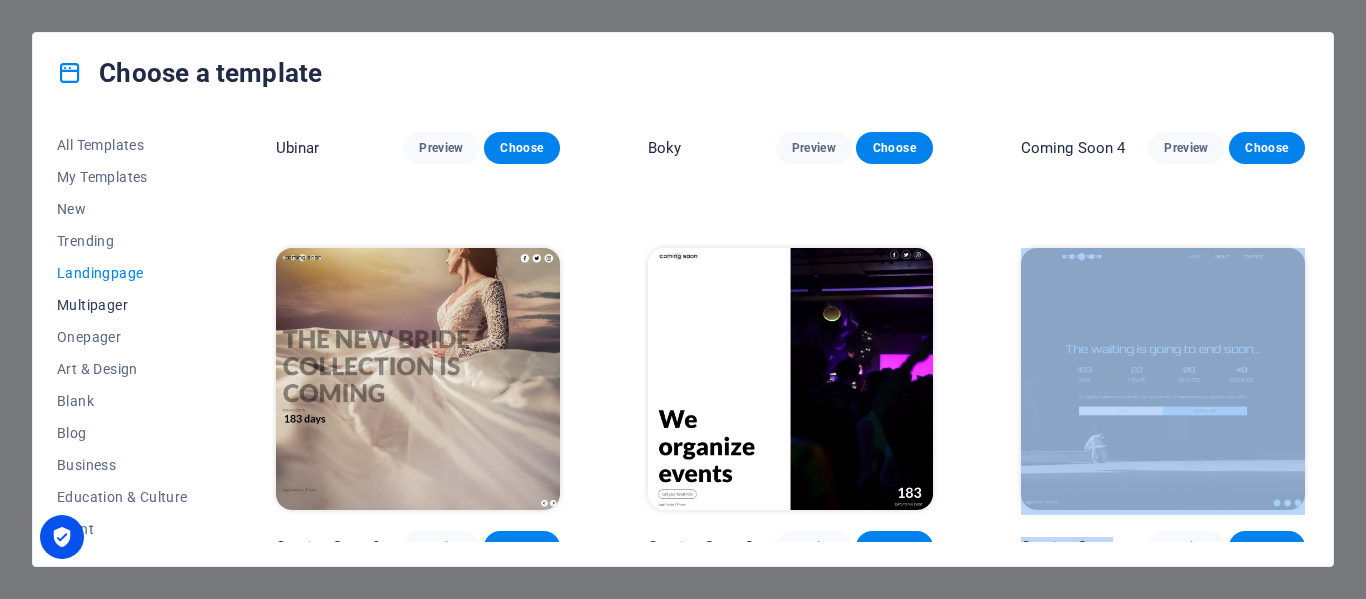 drag, startPoint x: 1305, startPoint y: 504, endPoint x: 98, endPoint y: 306, distance: 1223.1324 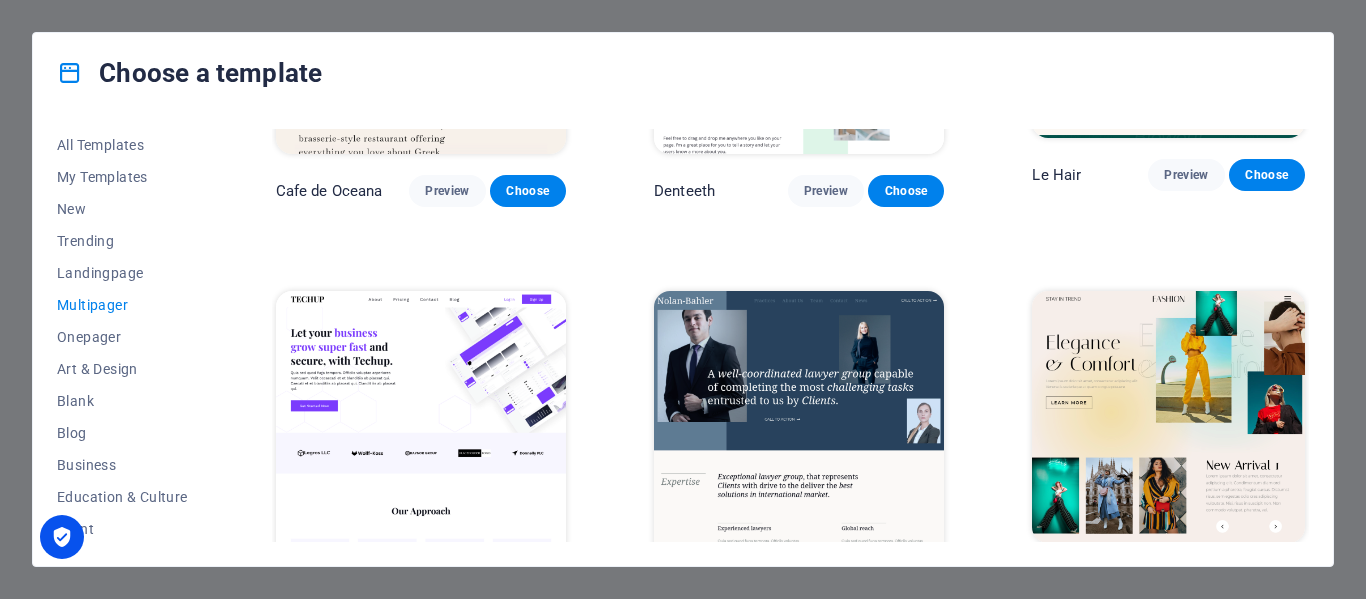 drag, startPoint x: 1309, startPoint y: 280, endPoint x: 1308, endPoint y: 295, distance: 15.033297 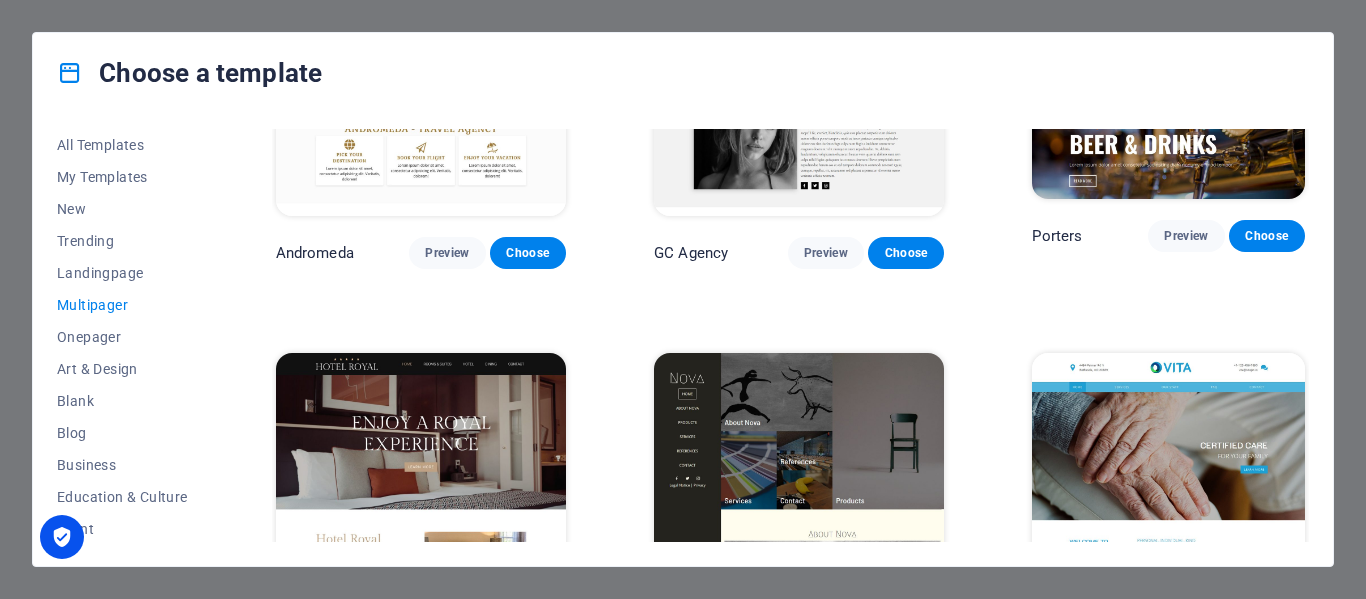 scroll, scrollTop: 7090, scrollLeft: 0, axis: vertical 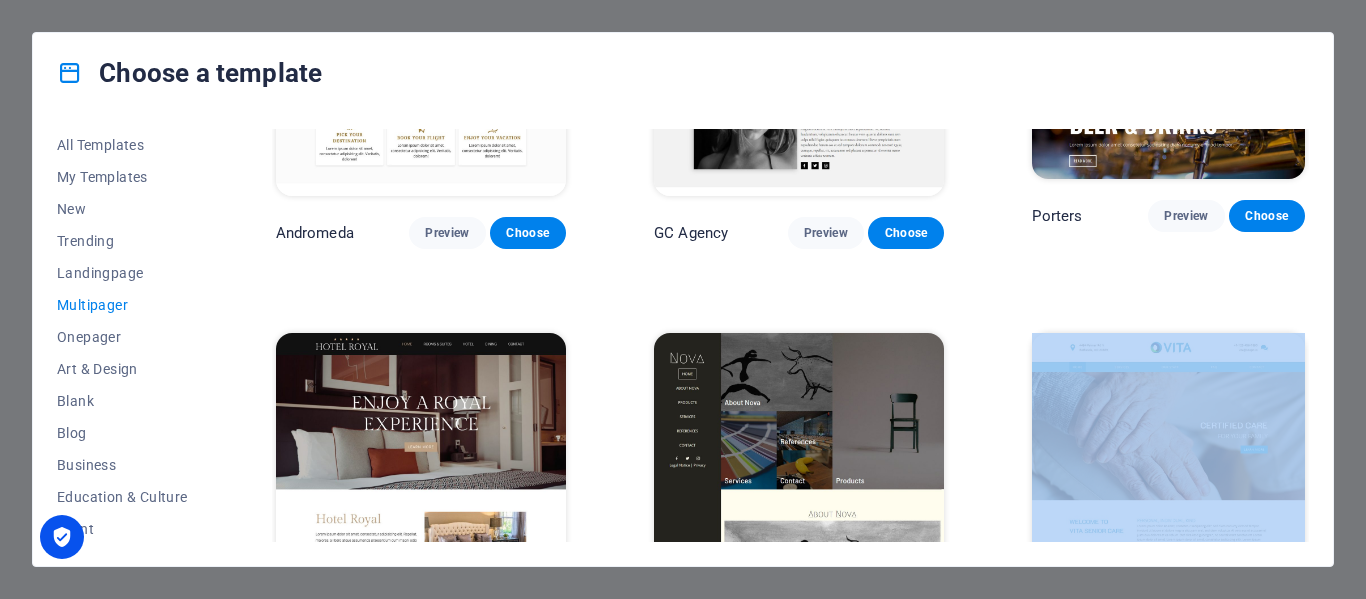 drag, startPoint x: 1309, startPoint y: 475, endPoint x: 1314, endPoint y: 492, distance: 17.720045 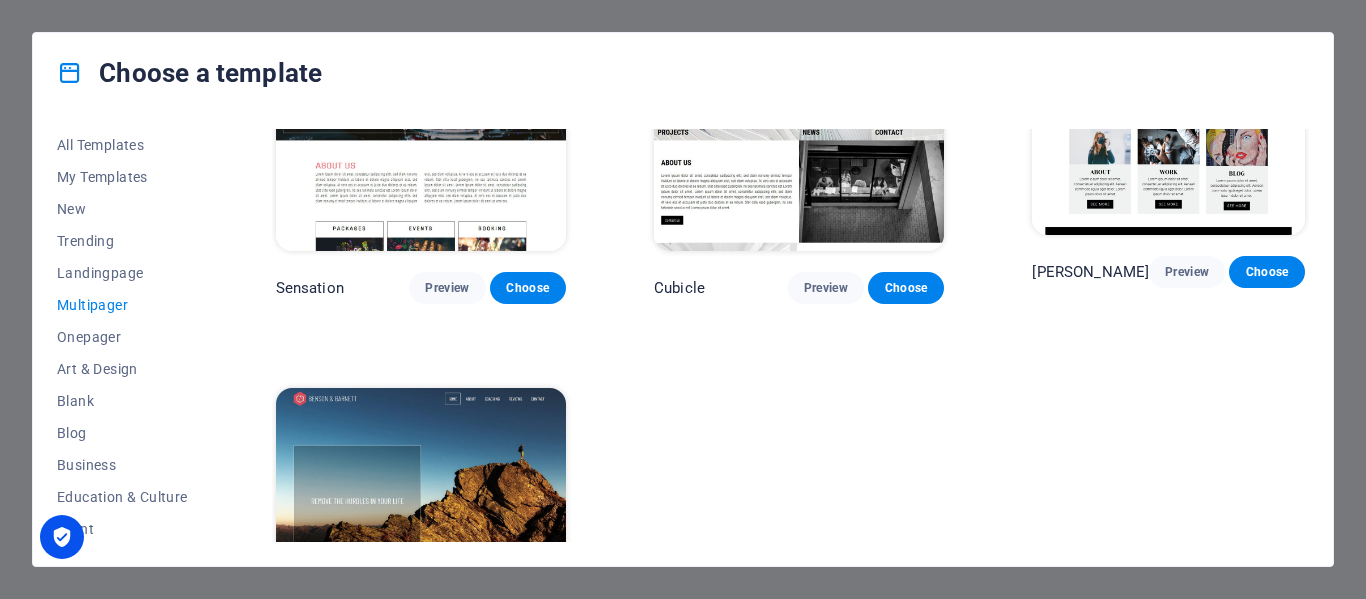 scroll, scrollTop: 8269, scrollLeft: 0, axis: vertical 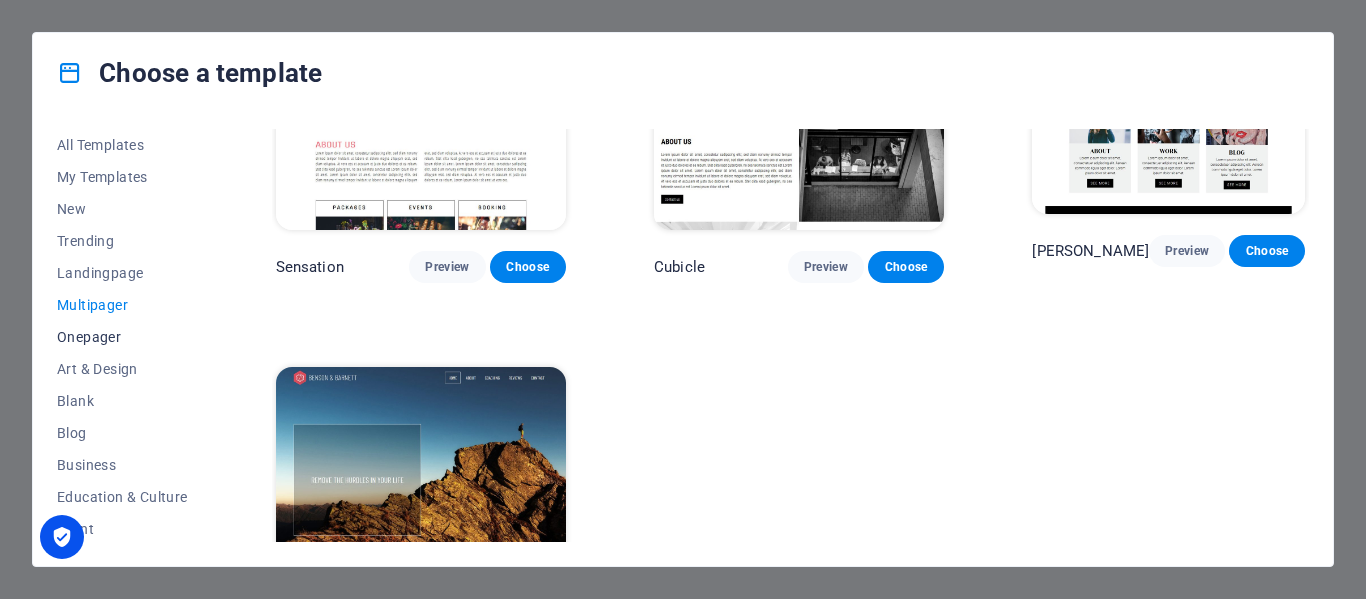 click on "Onepager" at bounding box center [122, 337] 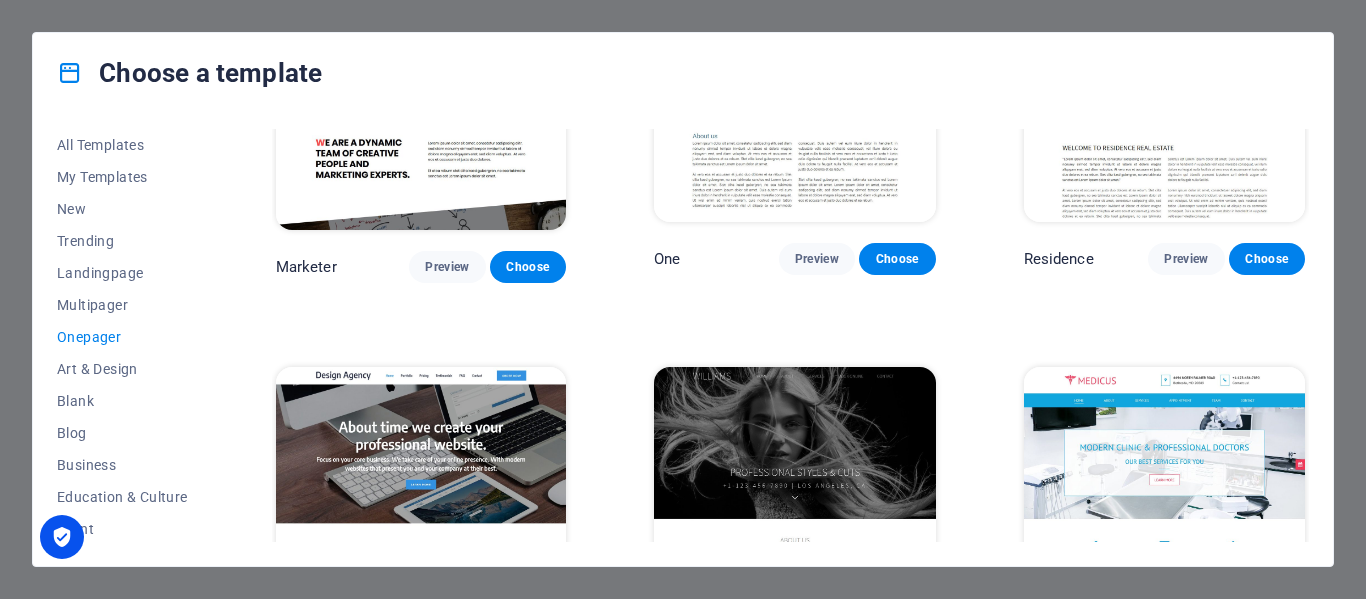 drag, startPoint x: 1321, startPoint y: 211, endPoint x: 1323, endPoint y: 268, distance: 57.035076 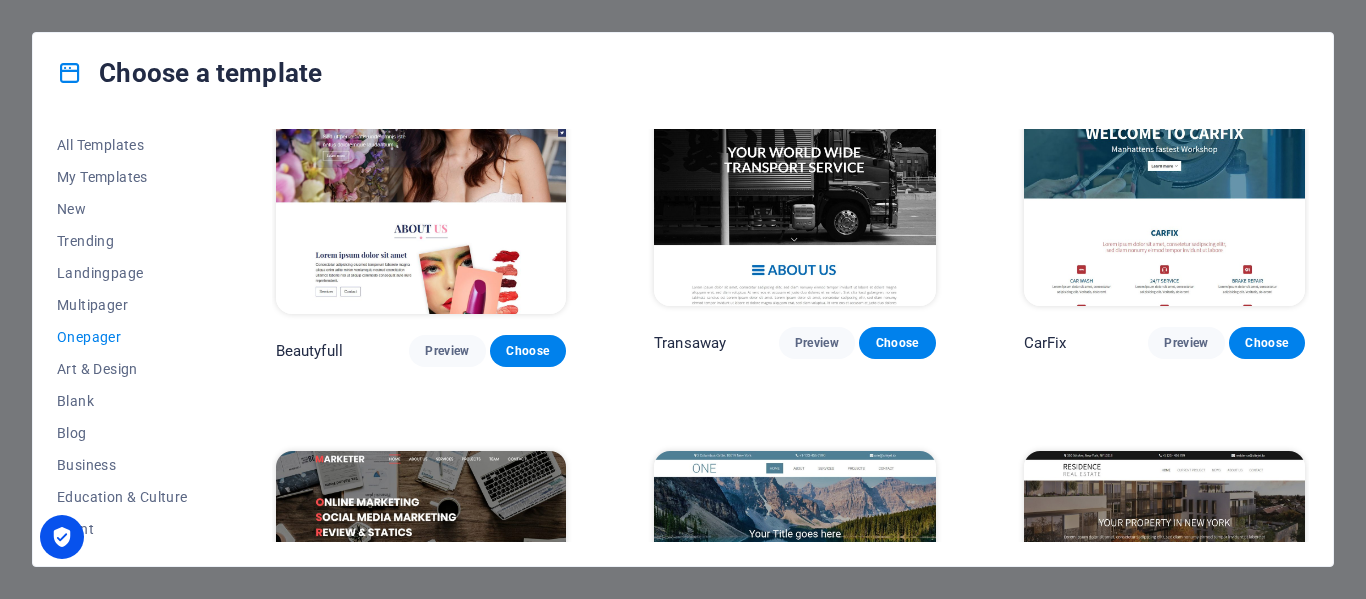scroll, scrollTop: 9039, scrollLeft: 0, axis: vertical 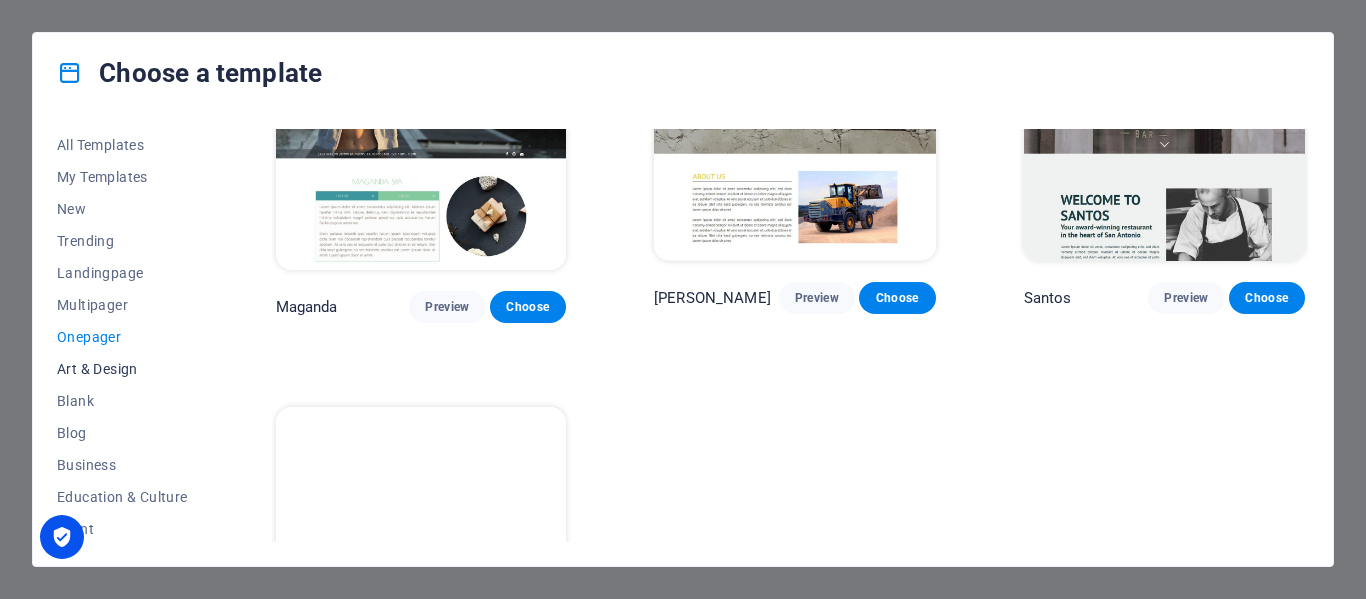 click on "Art & Design" at bounding box center (122, 369) 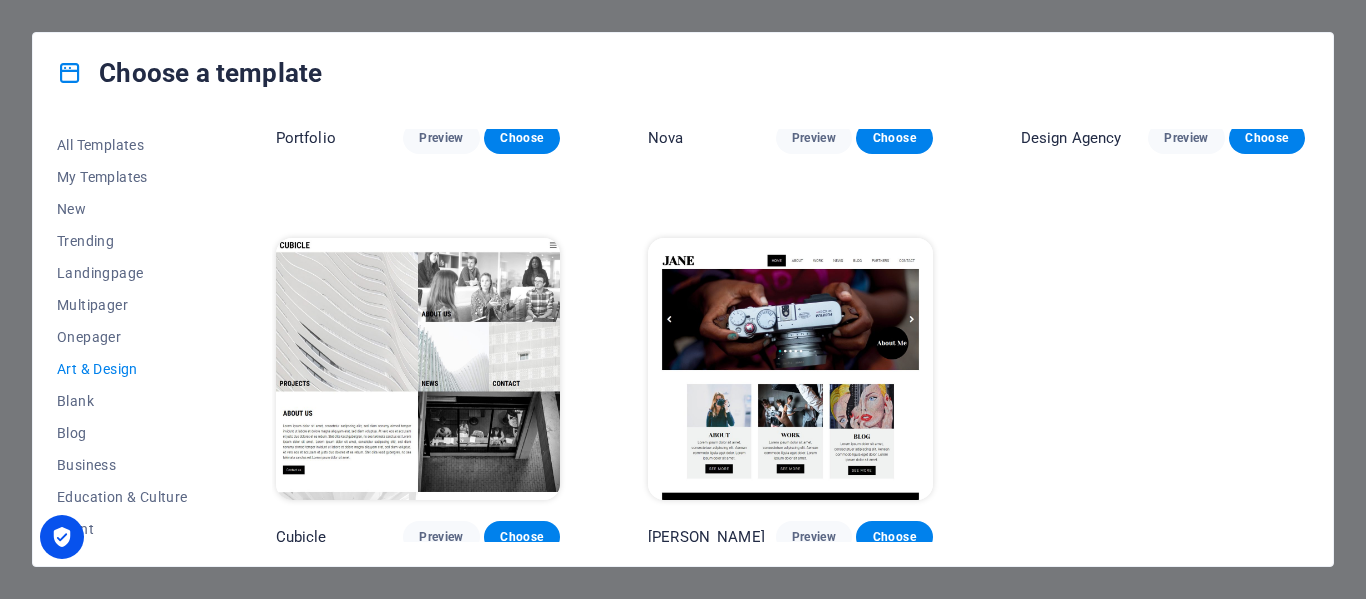 click on "Art & Design" at bounding box center (122, 369) 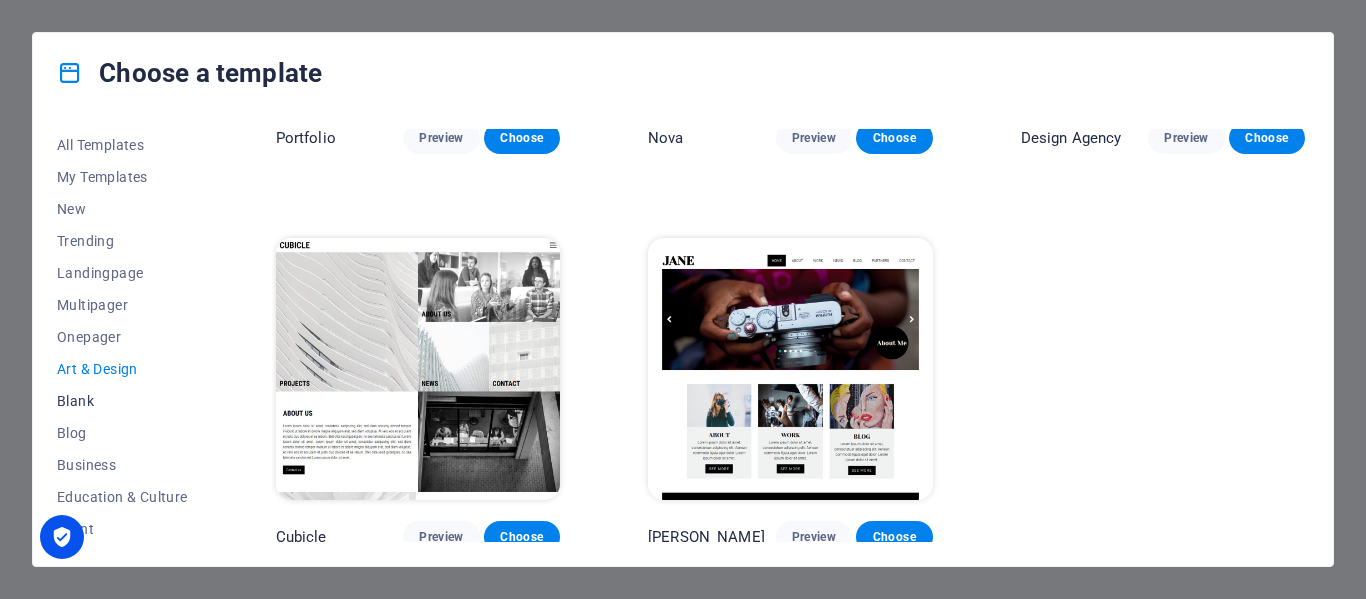 click on "Blank" at bounding box center [122, 401] 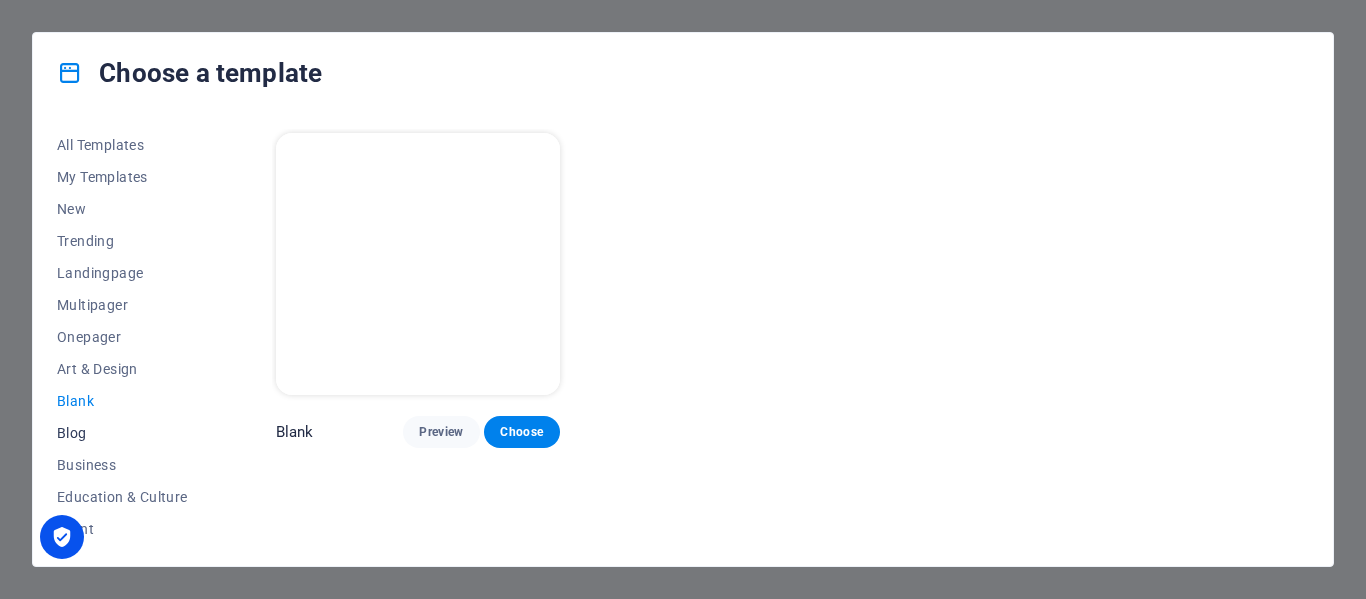 click on "Blog" at bounding box center [122, 433] 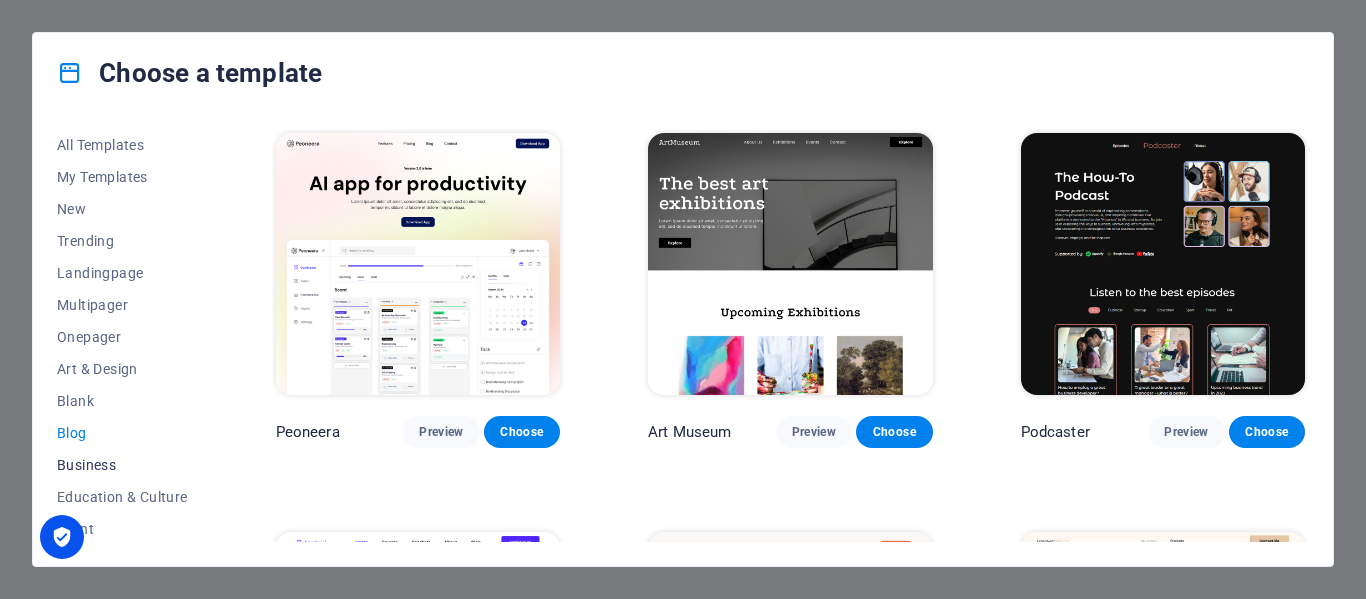 click on "Business" at bounding box center (122, 465) 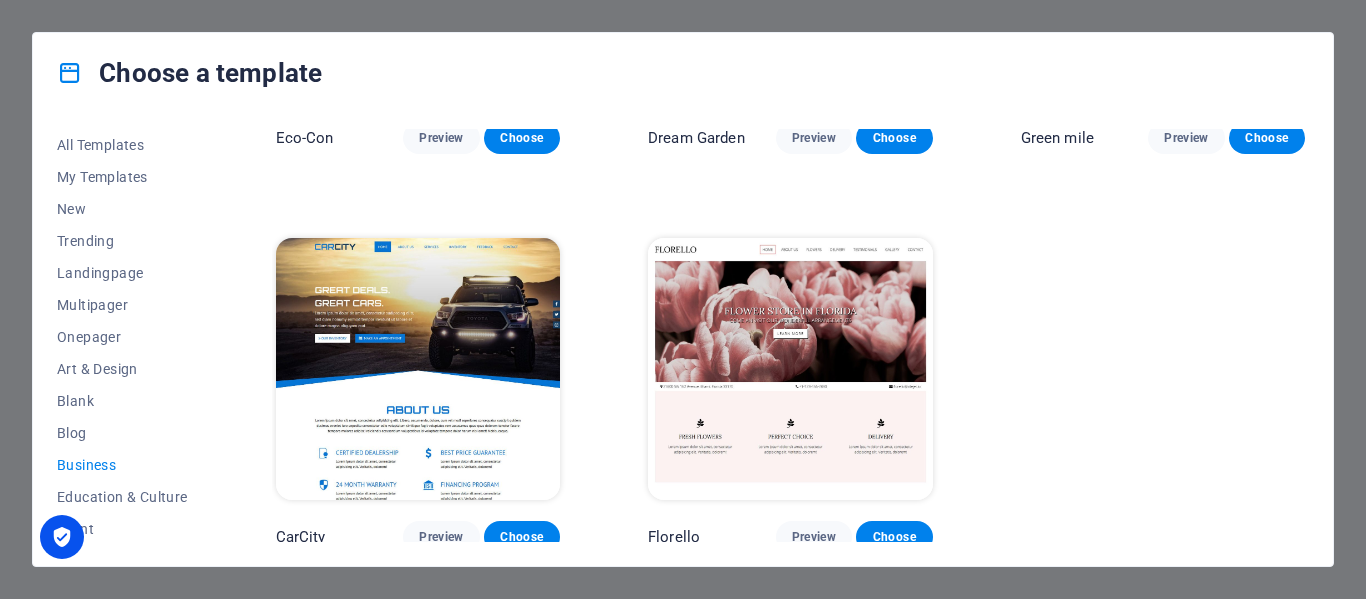scroll, scrollTop: 301, scrollLeft: 0, axis: vertical 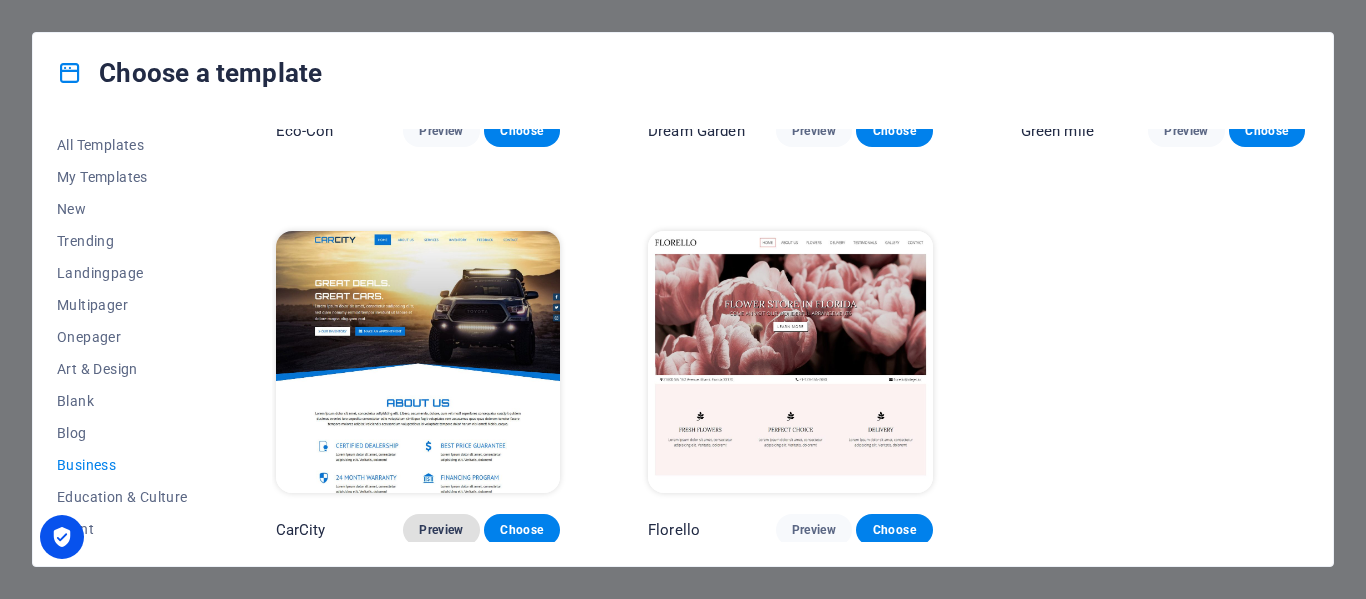 click on "Preview" at bounding box center [441, 530] 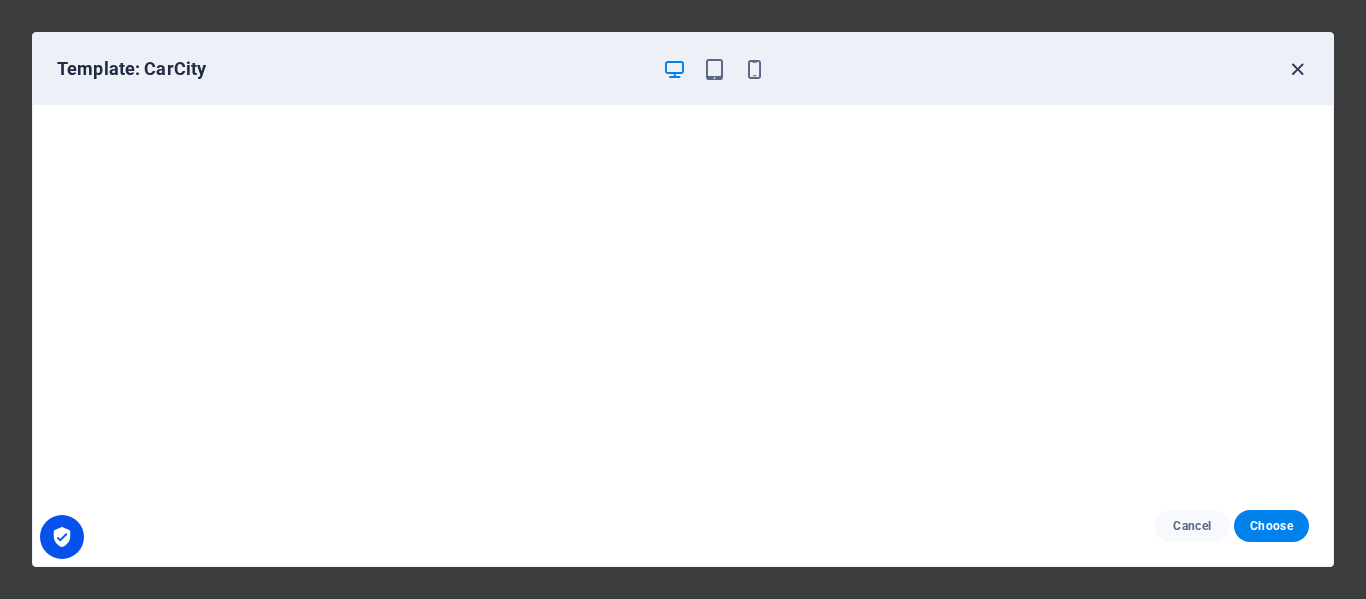 click at bounding box center [1297, 69] 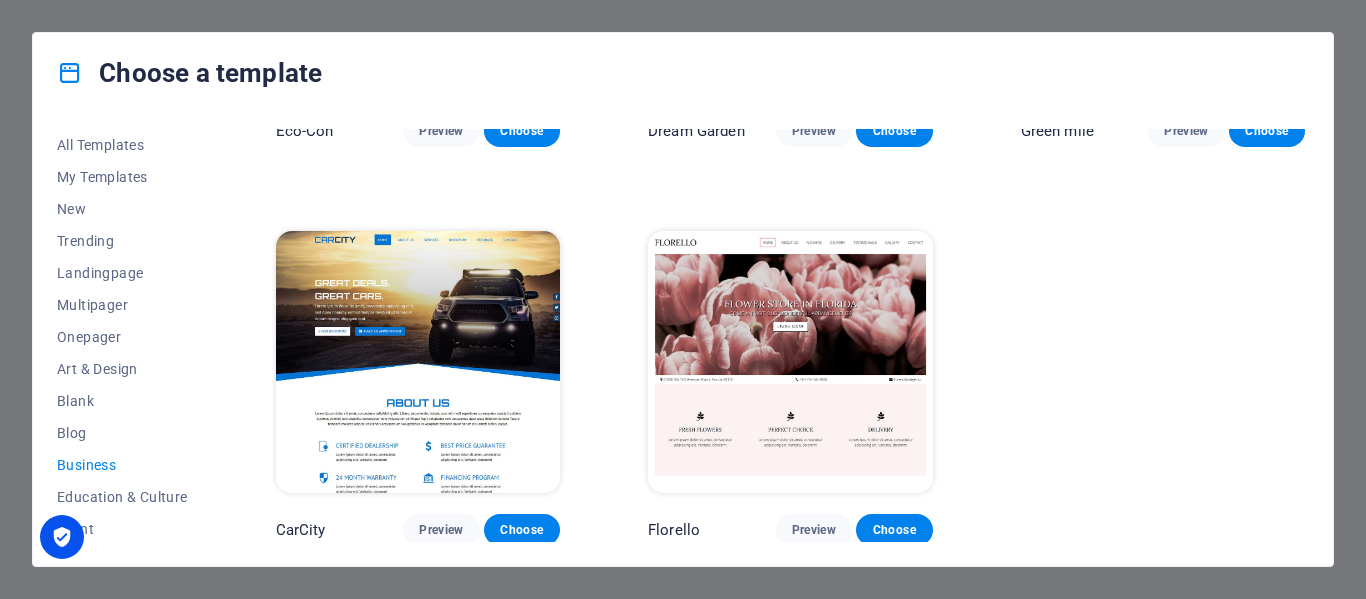 drag, startPoint x: 1309, startPoint y: 444, endPoint x: 1311, endPoint y: 470, distance: 26.076809 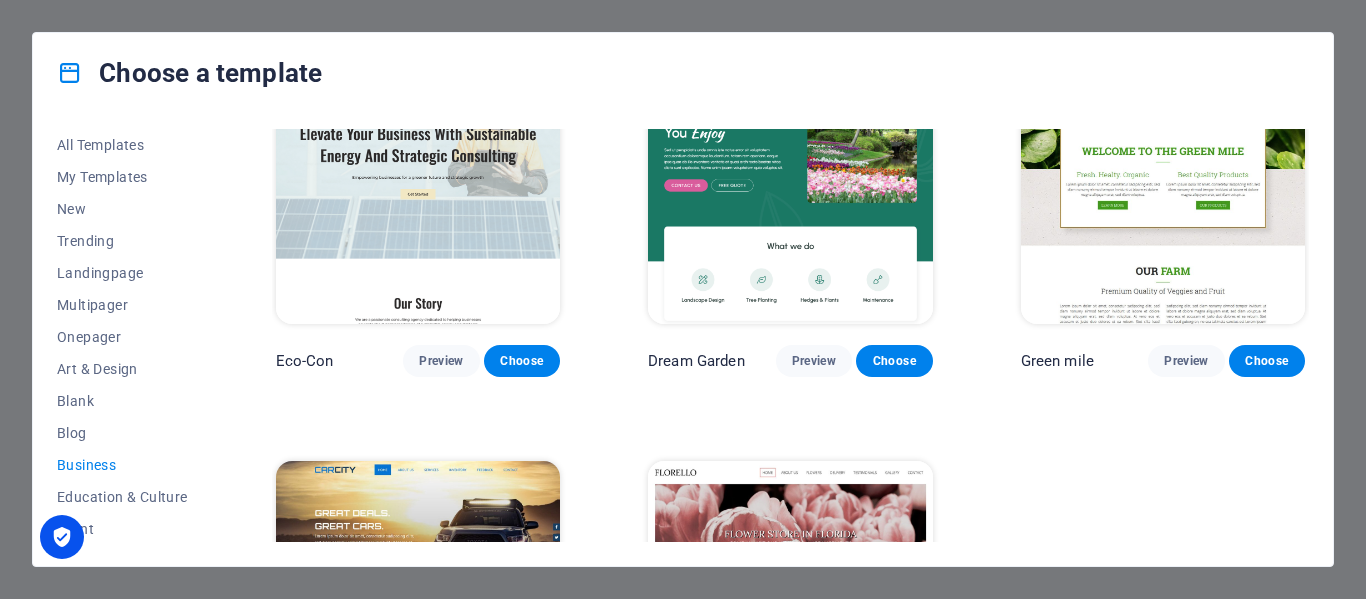 scroll, scrollTop: 0, scrollLeft: 0, axis: both 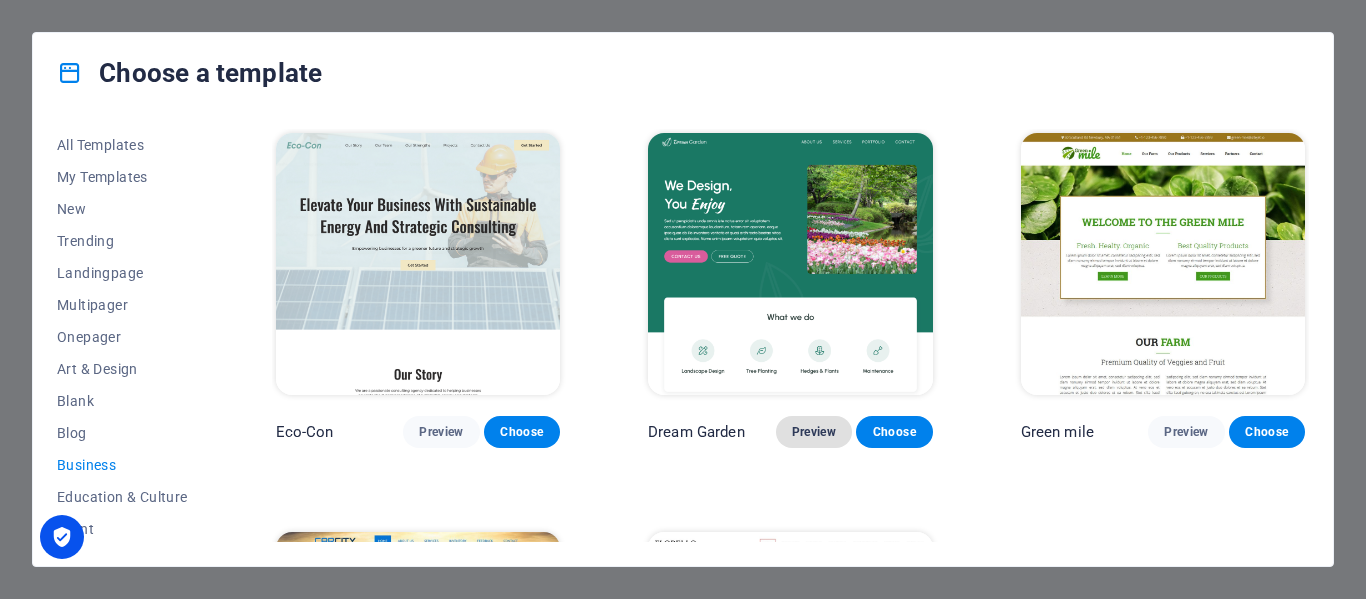 click on "Preview" at bounding box center [814, 432] 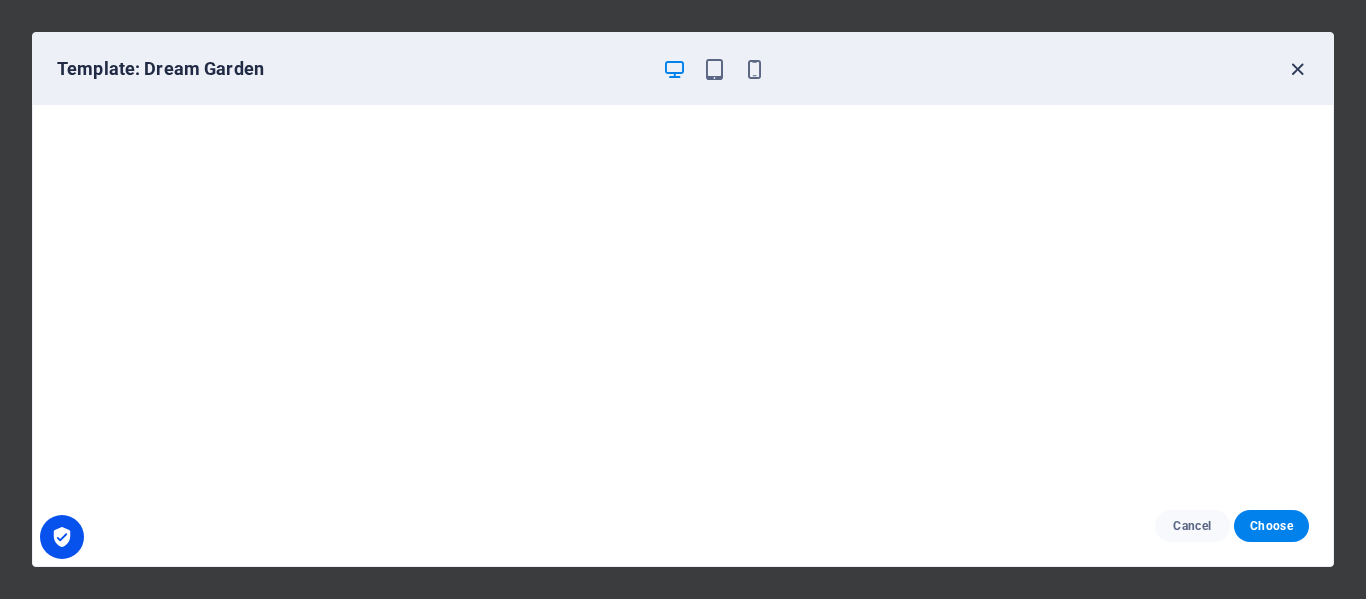 click at bounding box center [1297, 69] 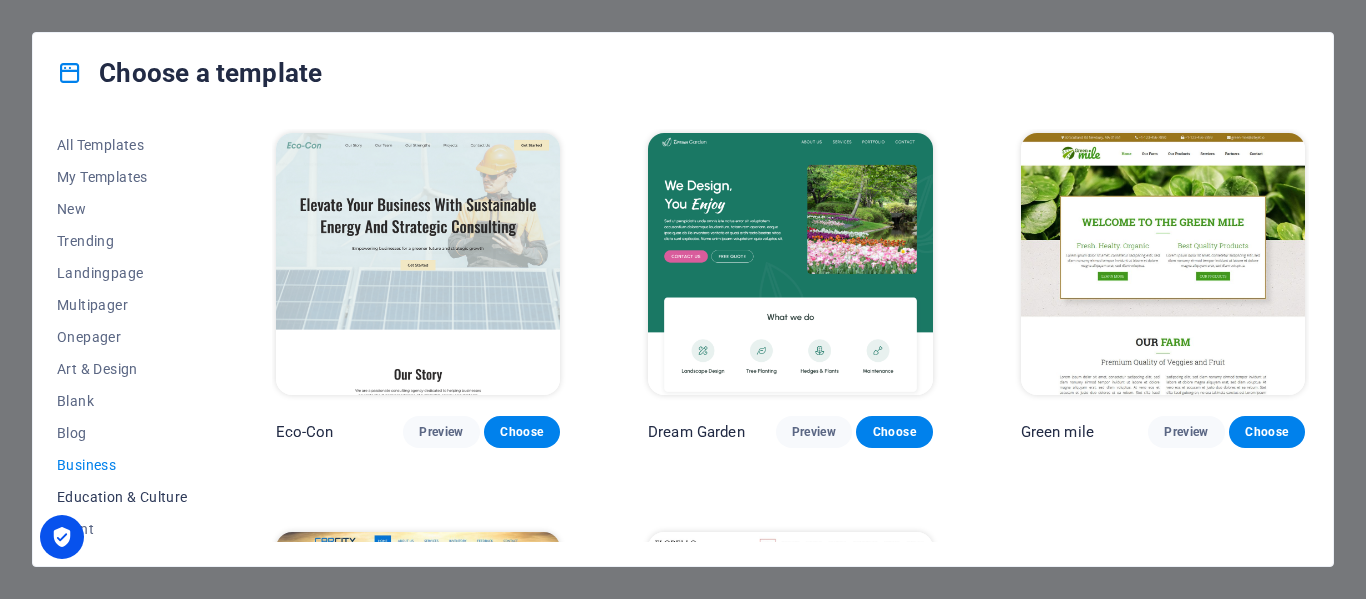 click on "Education & Culture" at bounding box center [122, 497] 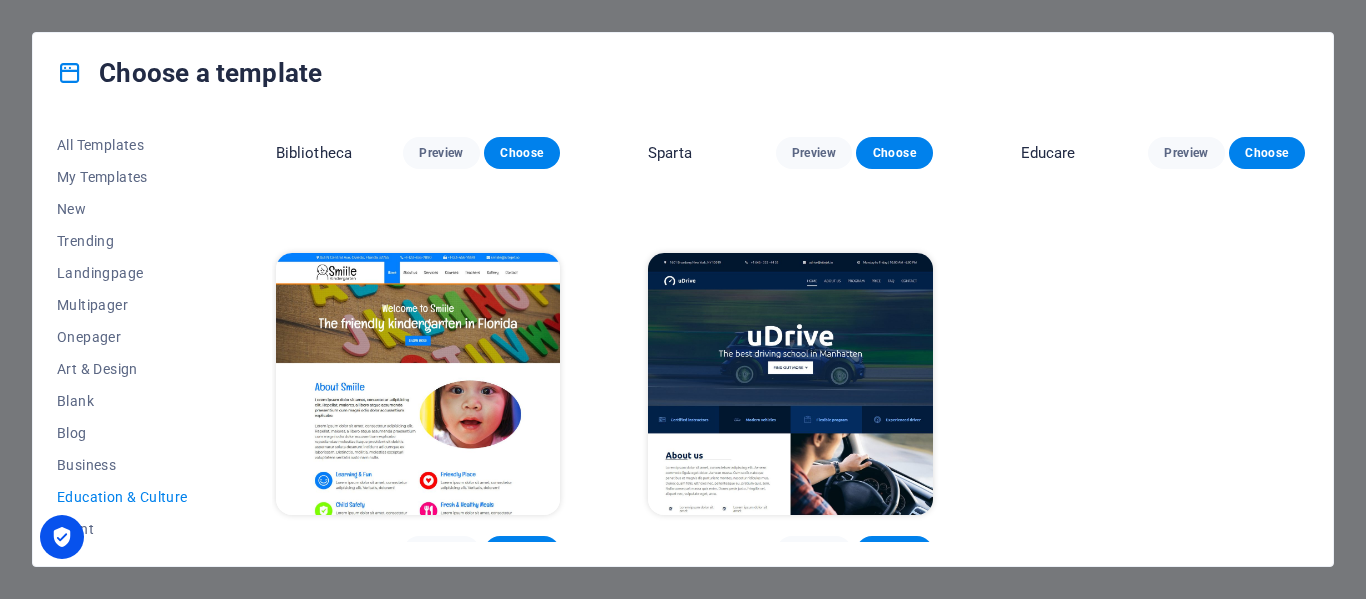 scroll, scrollTop: 697, scrollLeft: 0, axis: vertical 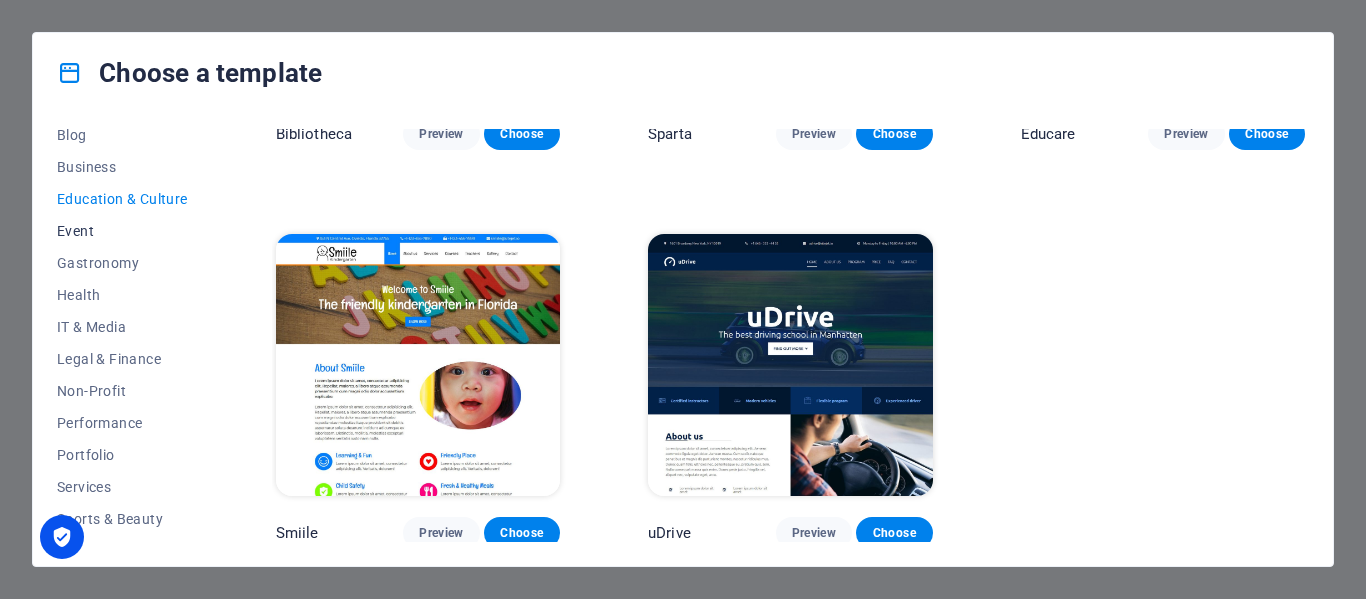 click on "Event" at bounding box center (122, 231) 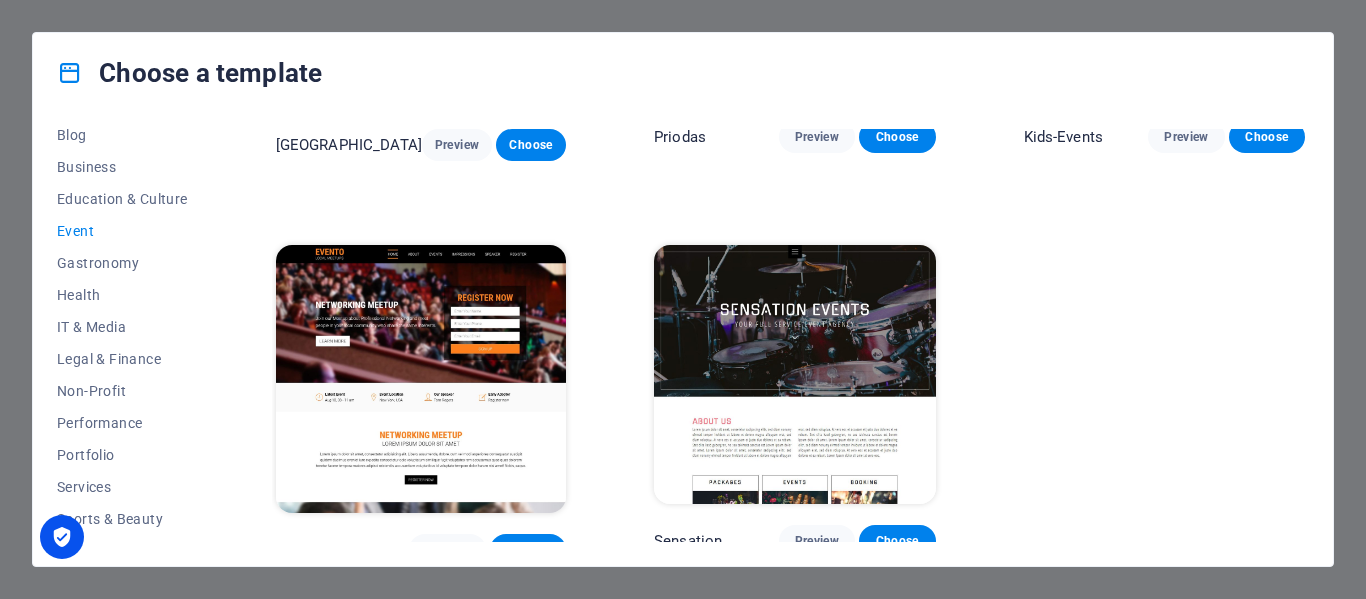 scroll, scrollTop: 697, scrollLeft: 0, axis: vertical 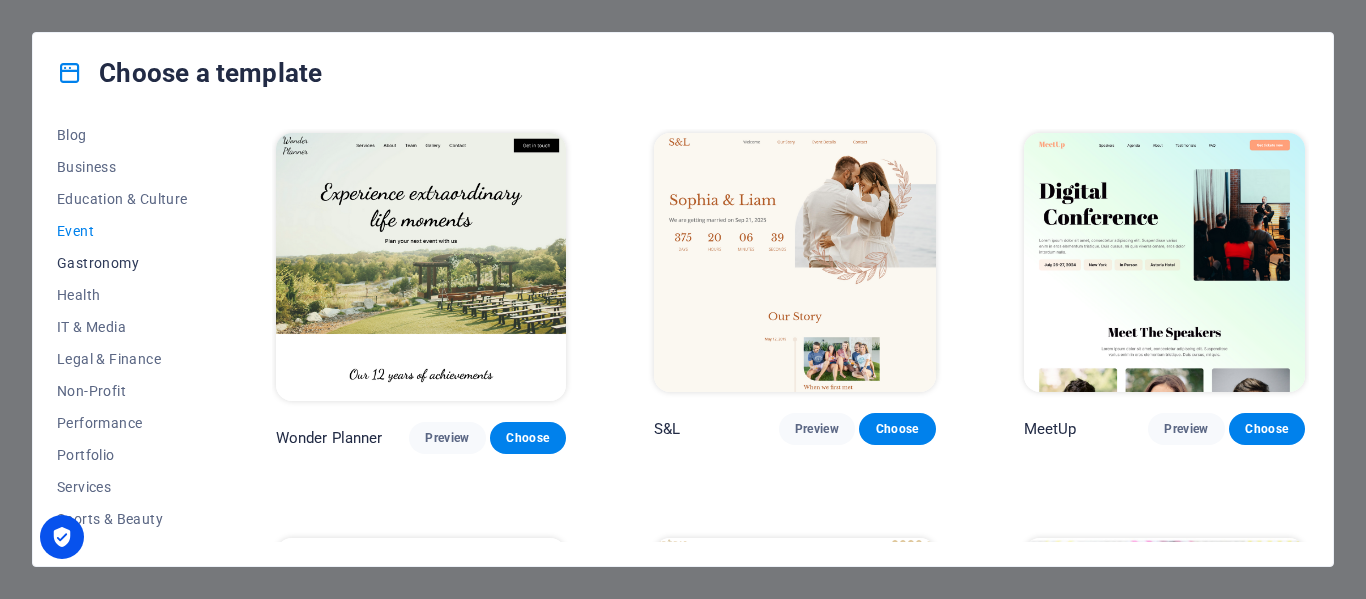 click on "Gastronomy" at bounding box center (122, 263) 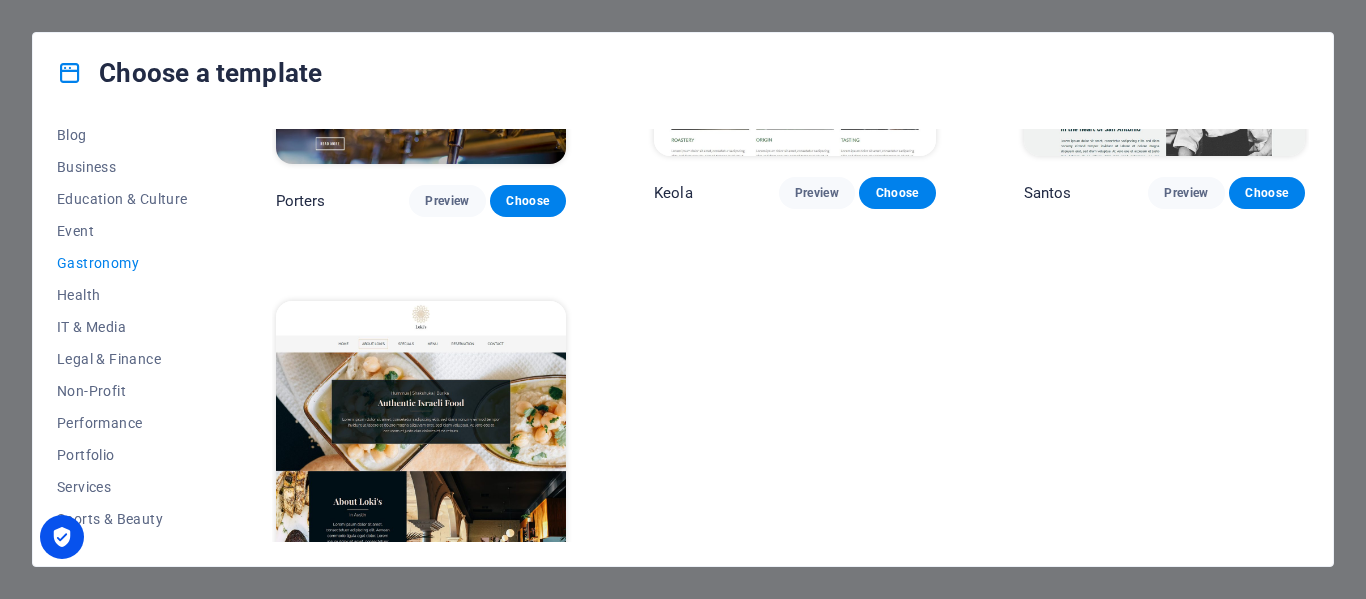 scroll, scrollTop: 1888, scrollLeft: 0, axis: vertical 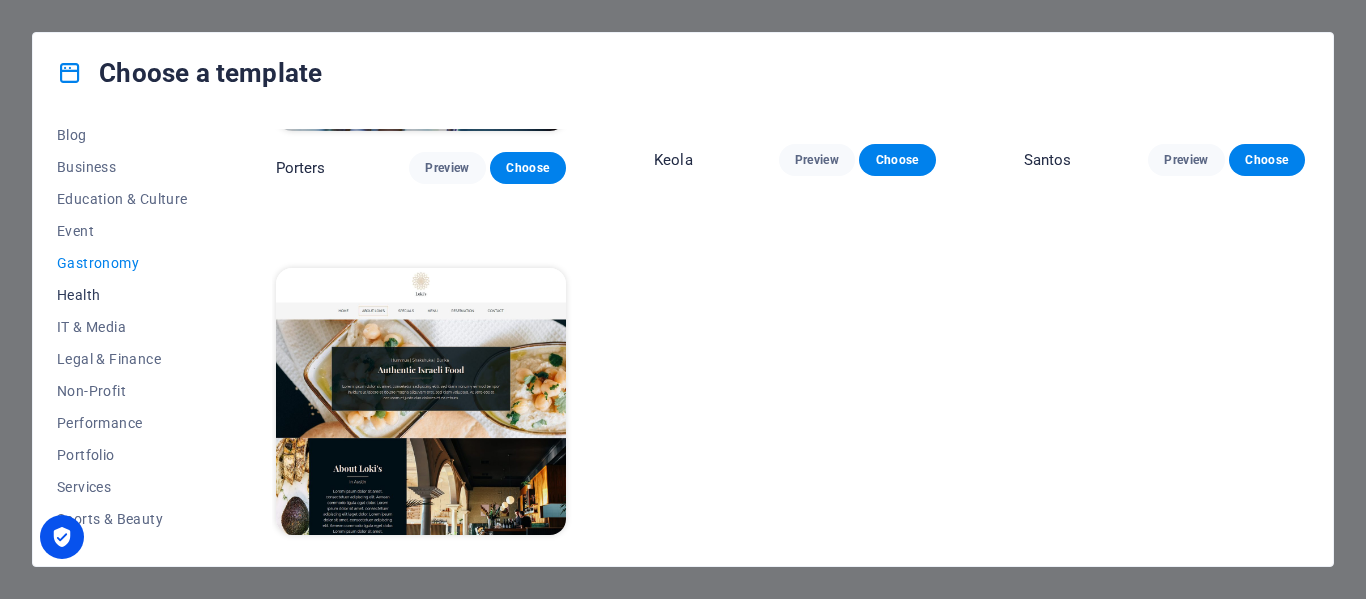 click on "Health" at bounding box center (122, 295) 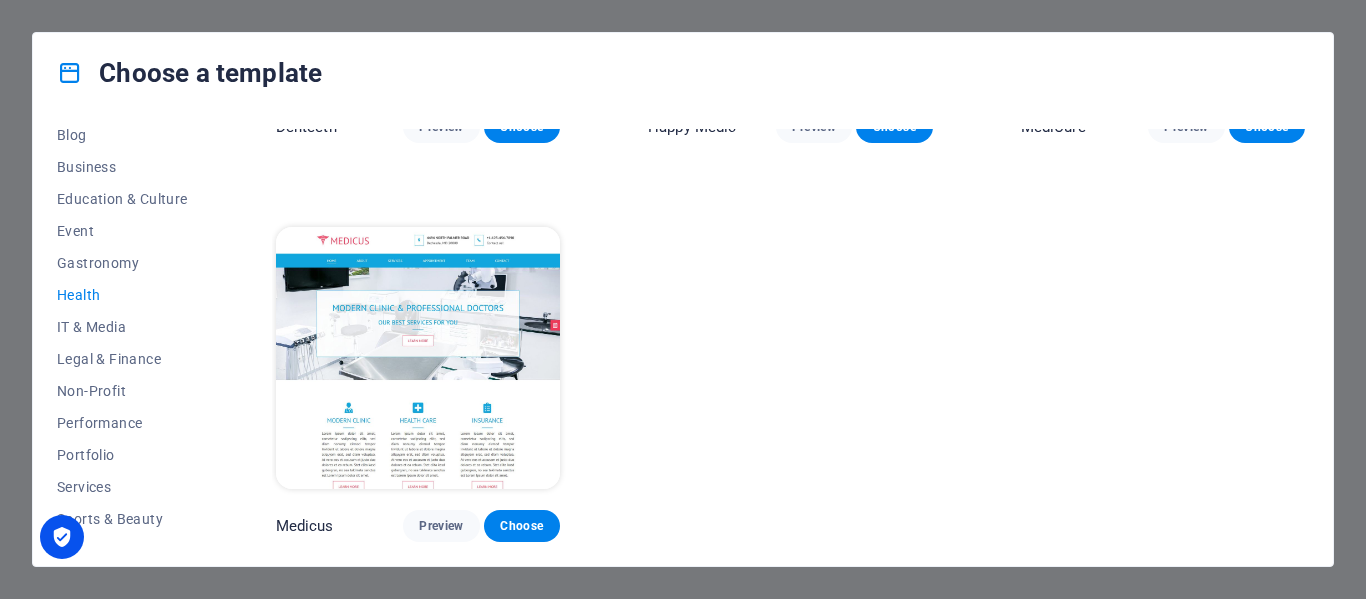 scroll, scrollTop: 0, scrollLeft: 0, axis: both 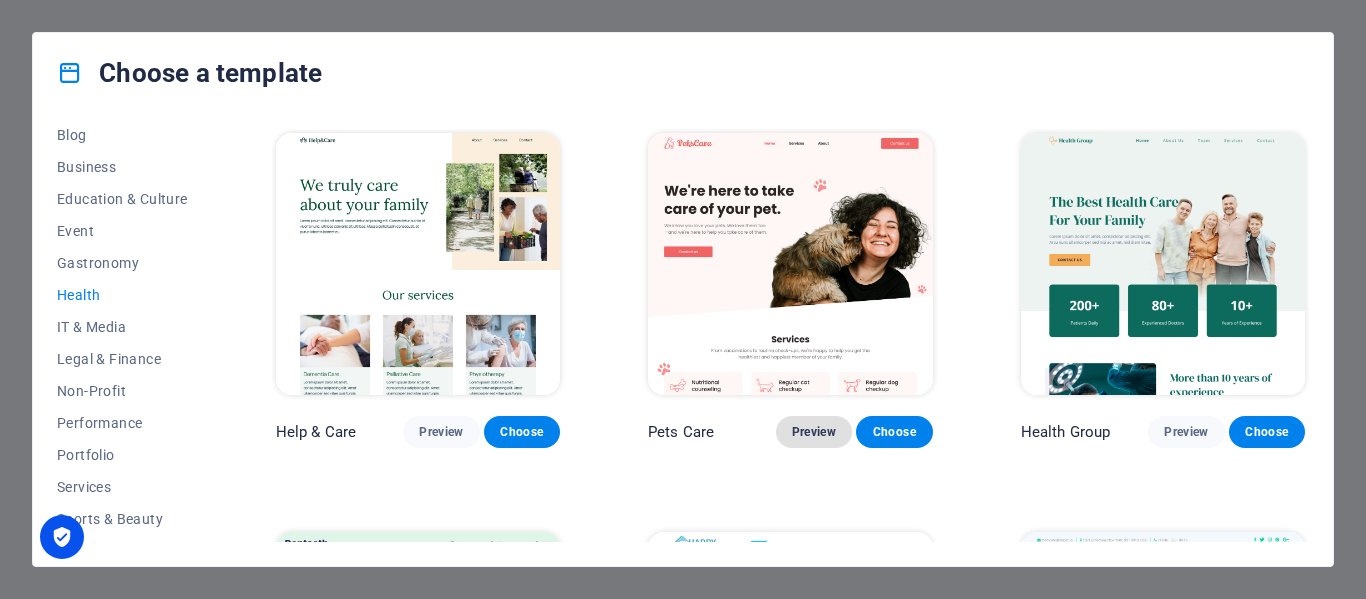 click on "Preview" at bounding box center (814, 432) 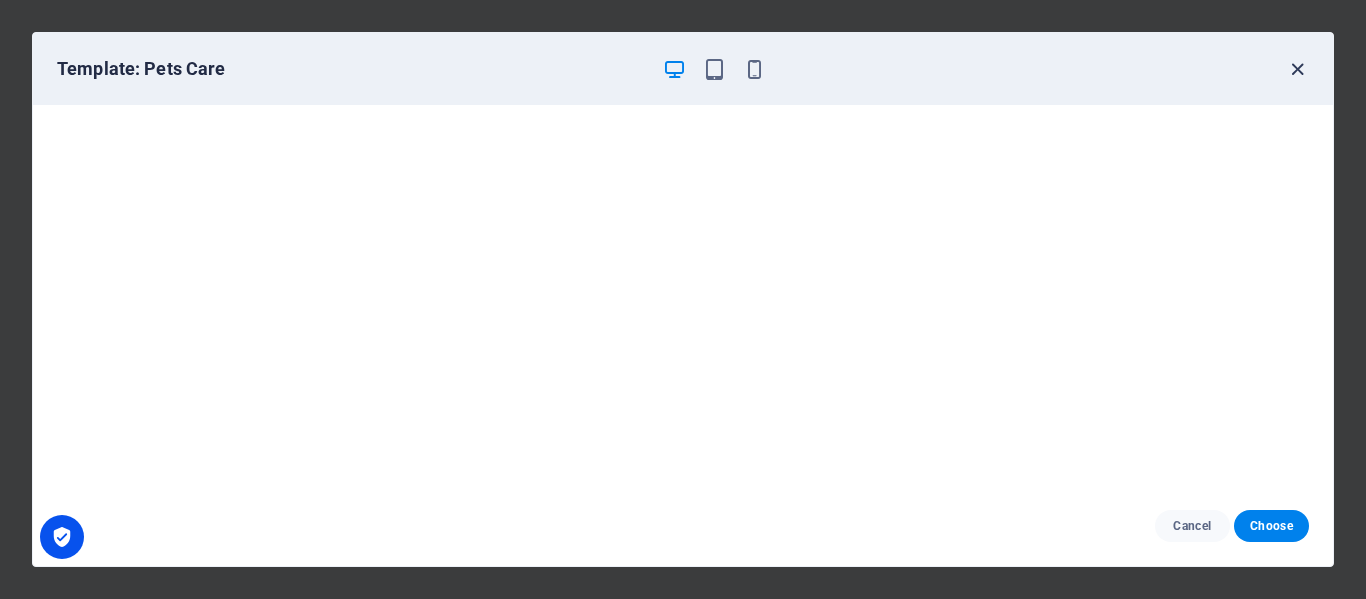 click at bounding box center [1297, 69] 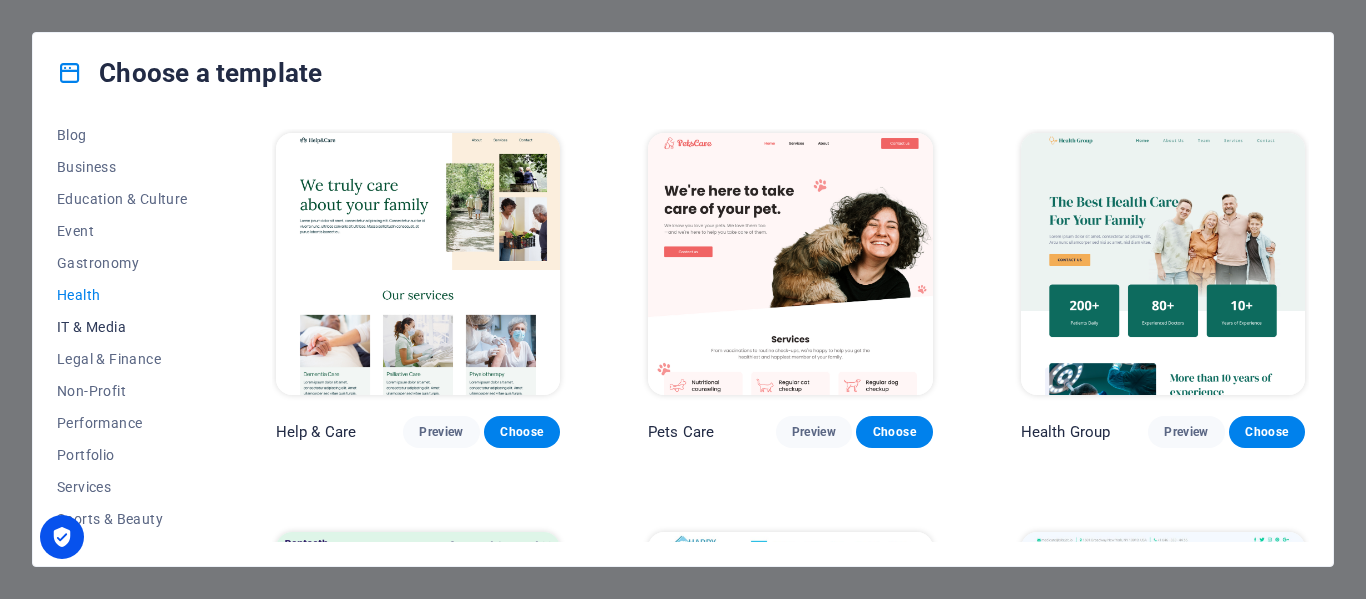 click on "IT & Media" at bounding box center [122, 327] 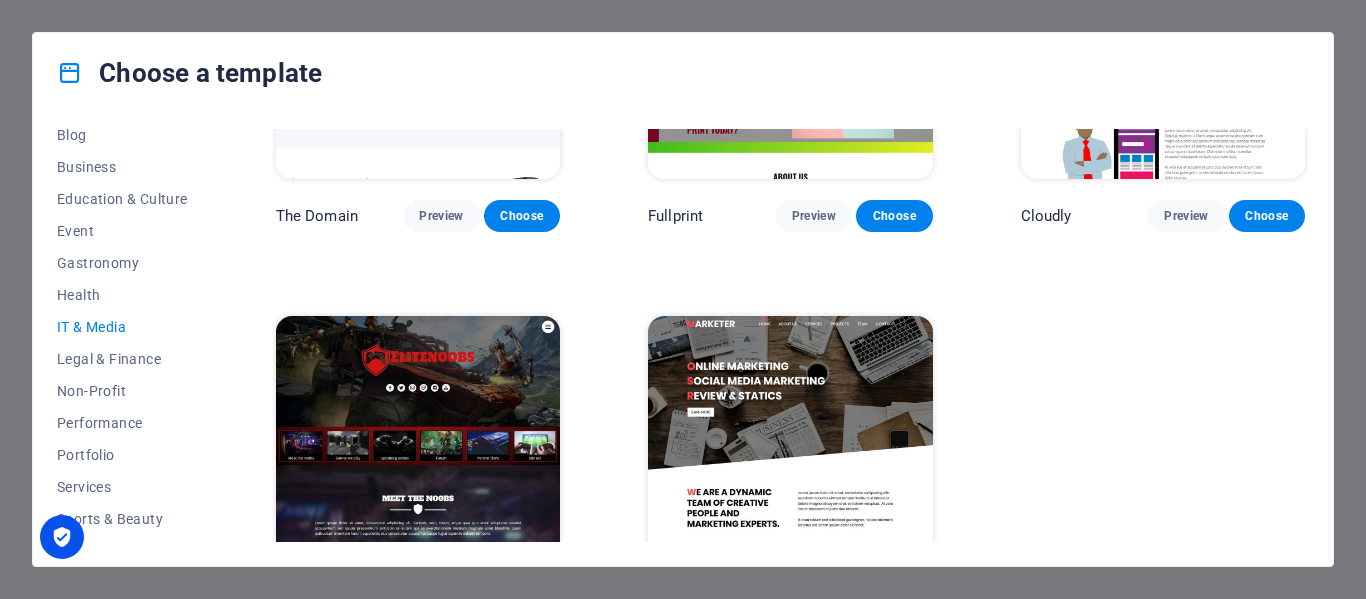 scroll, scrollTop: 1094, scrollLeft: 0, axis: vertical 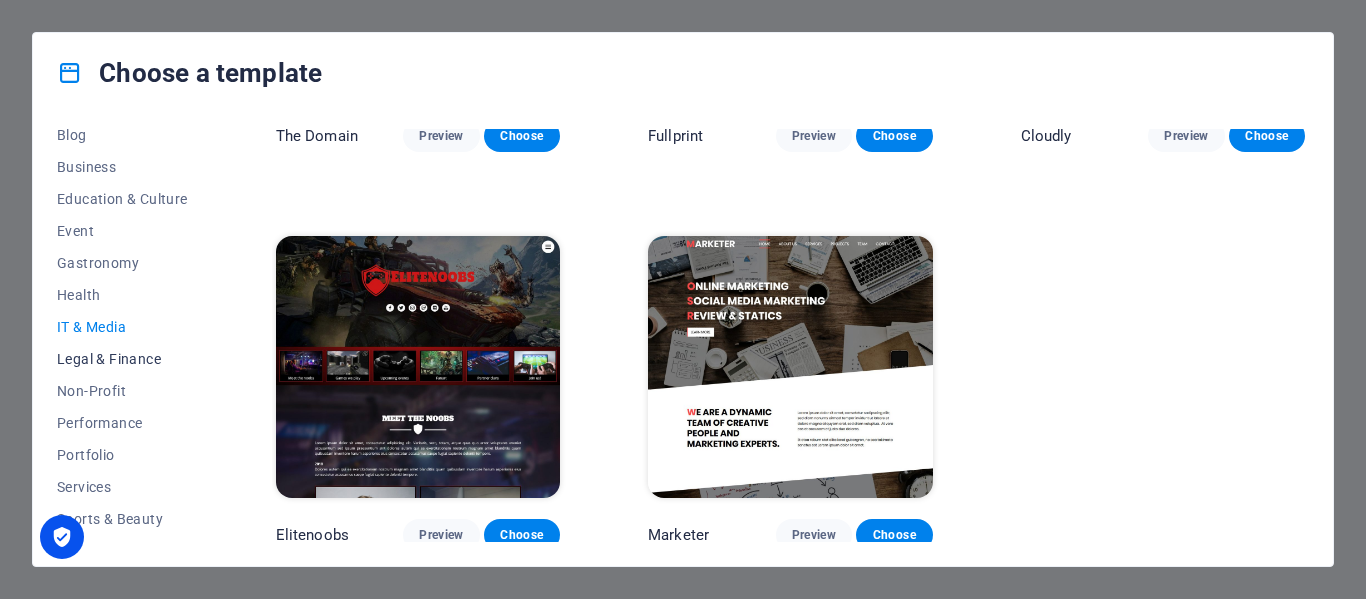 click on "Legal & Finance" at bounding box center (122, 359) 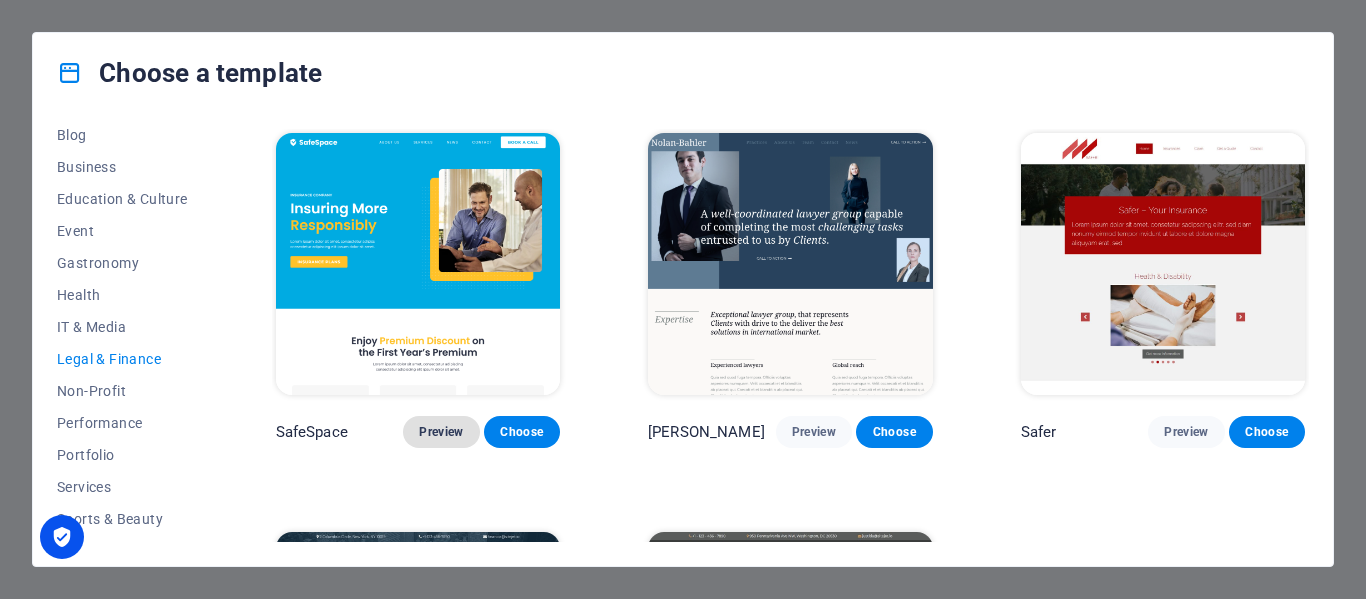 click on "Preview" at bounding box center [441, 432] 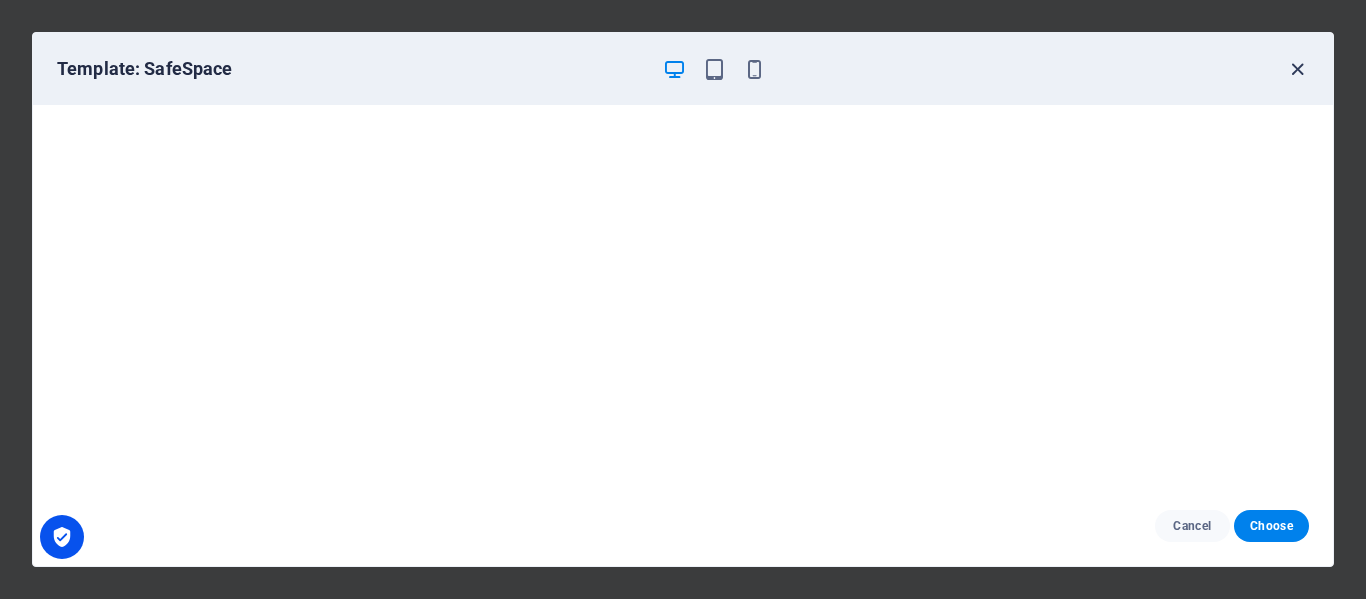 click at bounding box center [1297, 69] 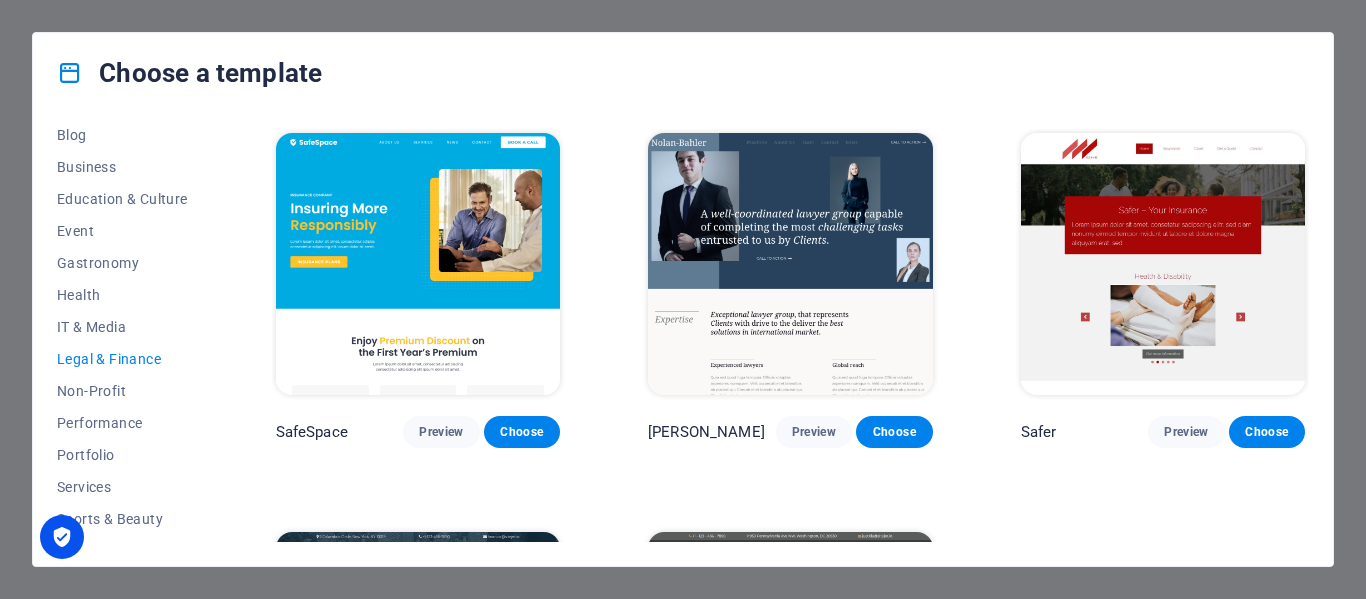 click at bounding box center (790, 264) 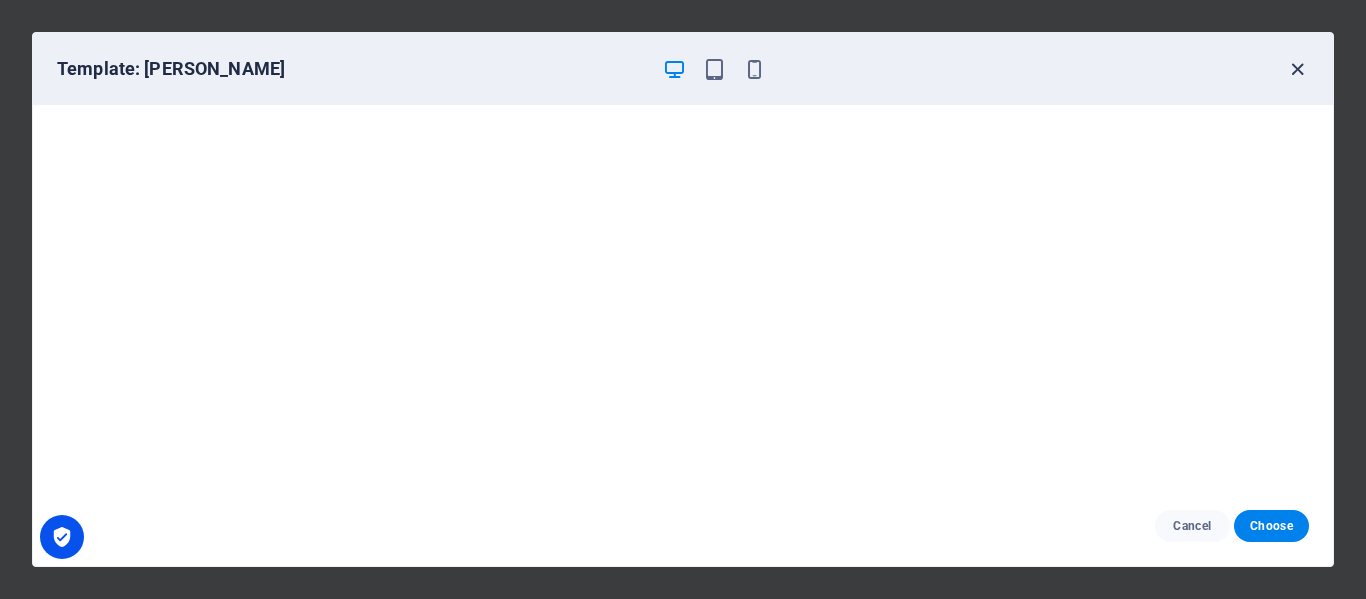 click at bounding box center (1297, 69) 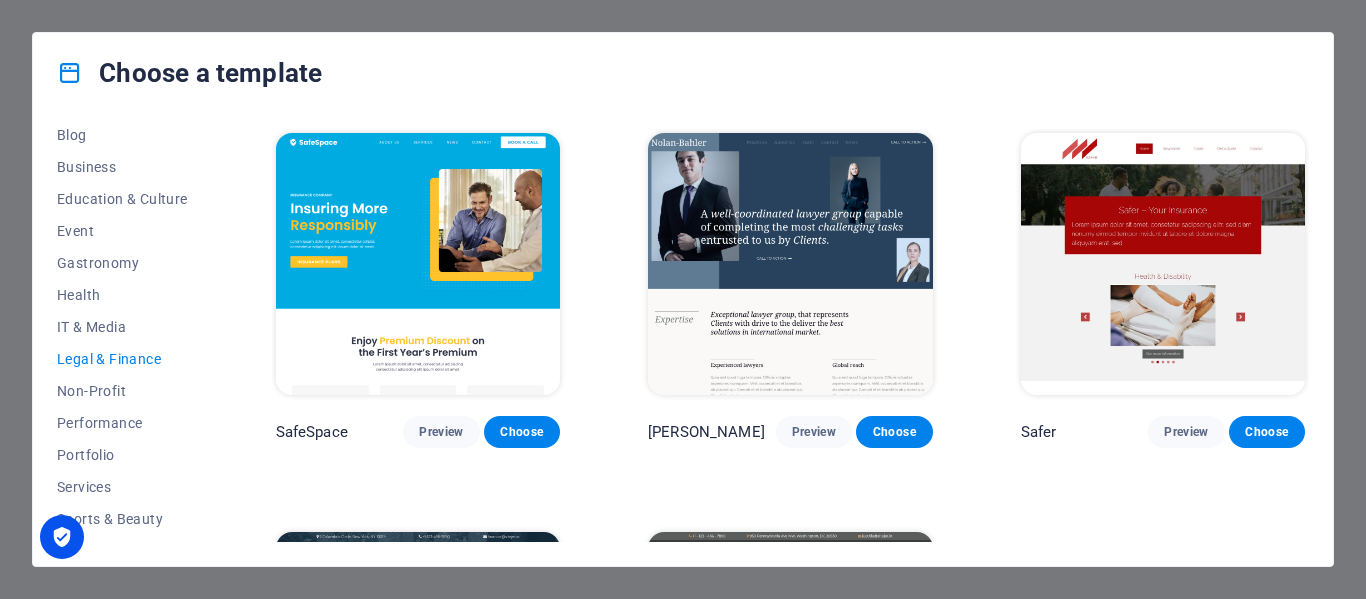 drag, startPoint x: 1304, startPoint y: 180, endPoint x: 1319, endPoint y: 267, distance: 88.28363 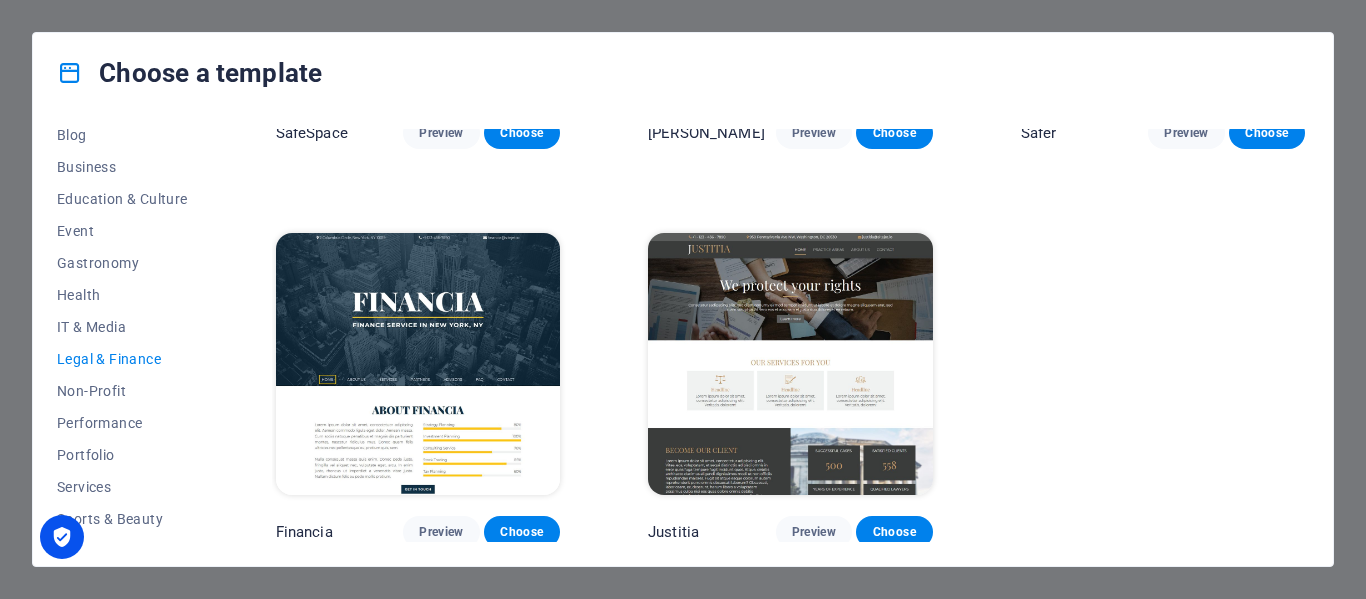 scroll, scrollTop: 301, scrollLeft: 0, axis: vertical 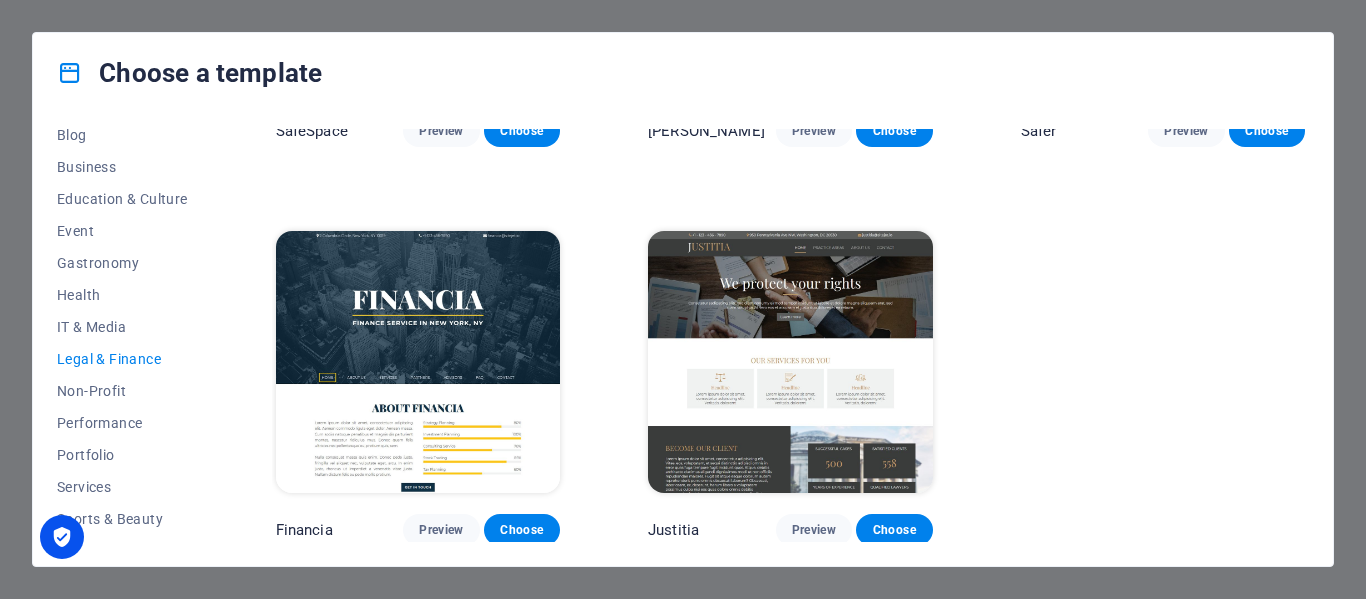 click at bounding box center (790, 362) 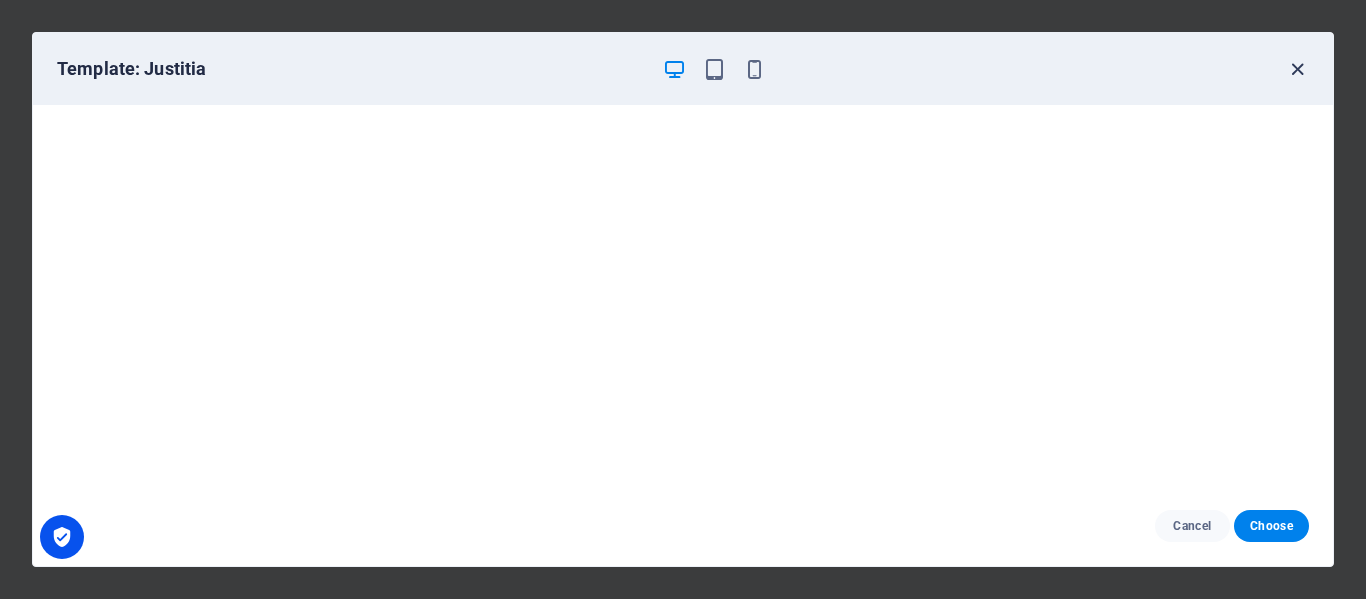 click at bounding box center [1297, 69] 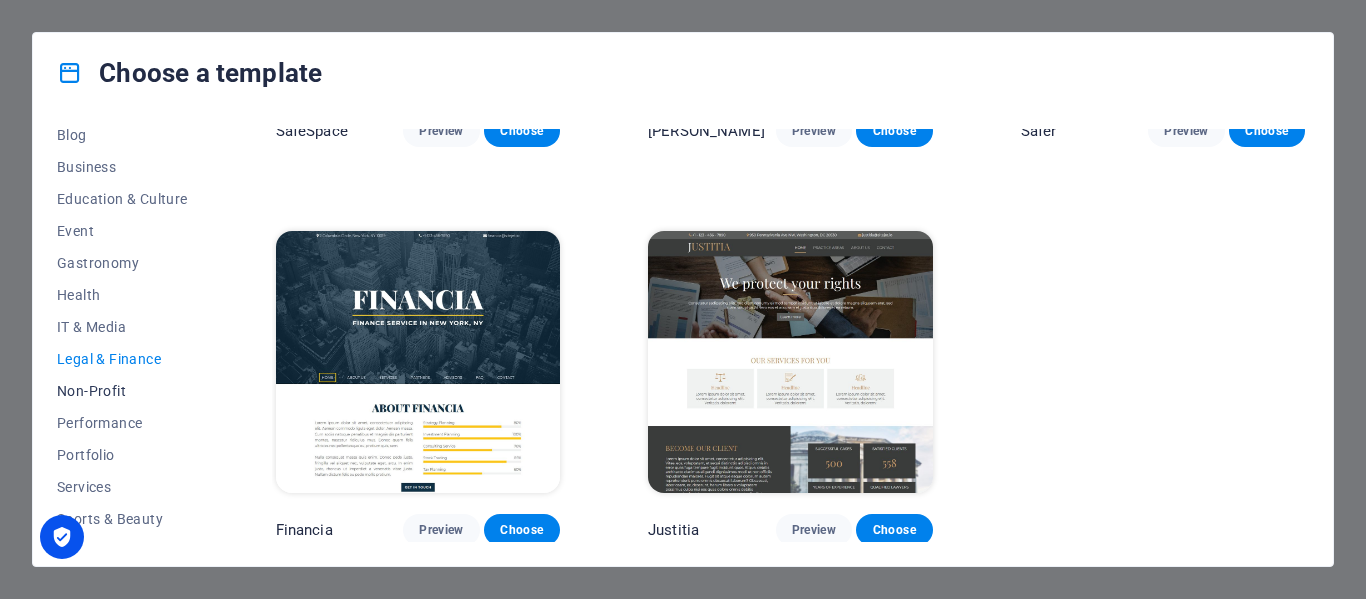 click on "Non-Profit" at bounding box center (122, 391) 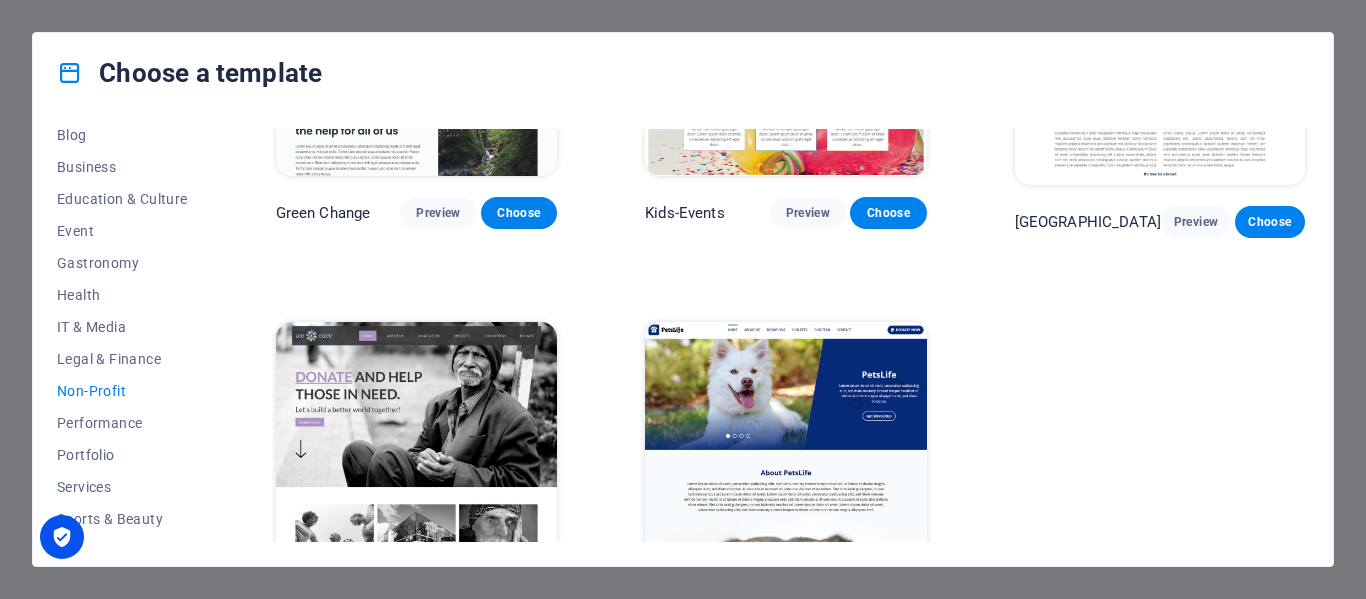 scroll, scrollTop: 219, scrollLeft: 0, axis: vertical 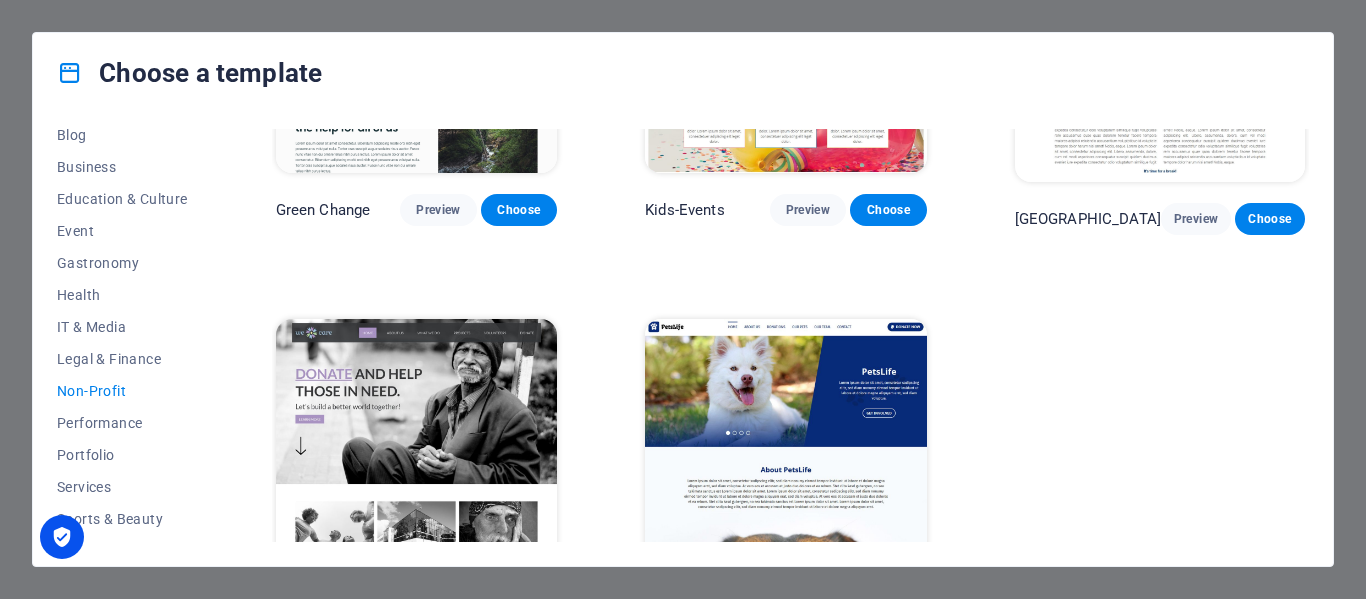 click at bounding box center [786, 448] 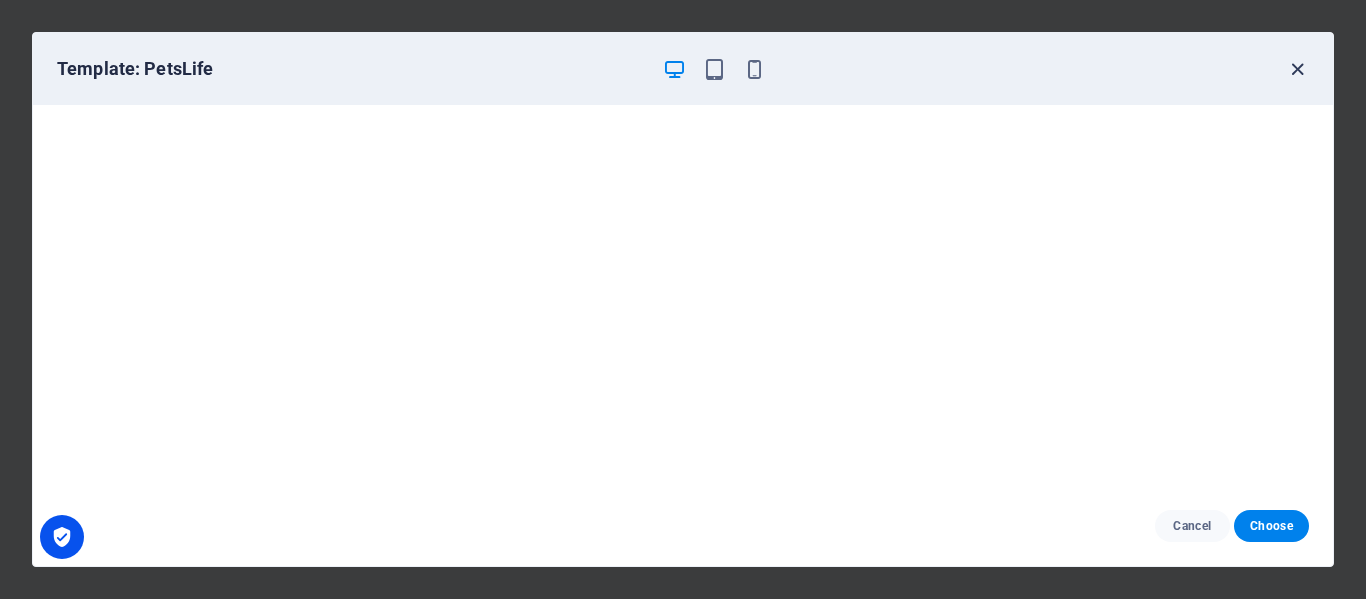 click at bounding box center (1297, 69) 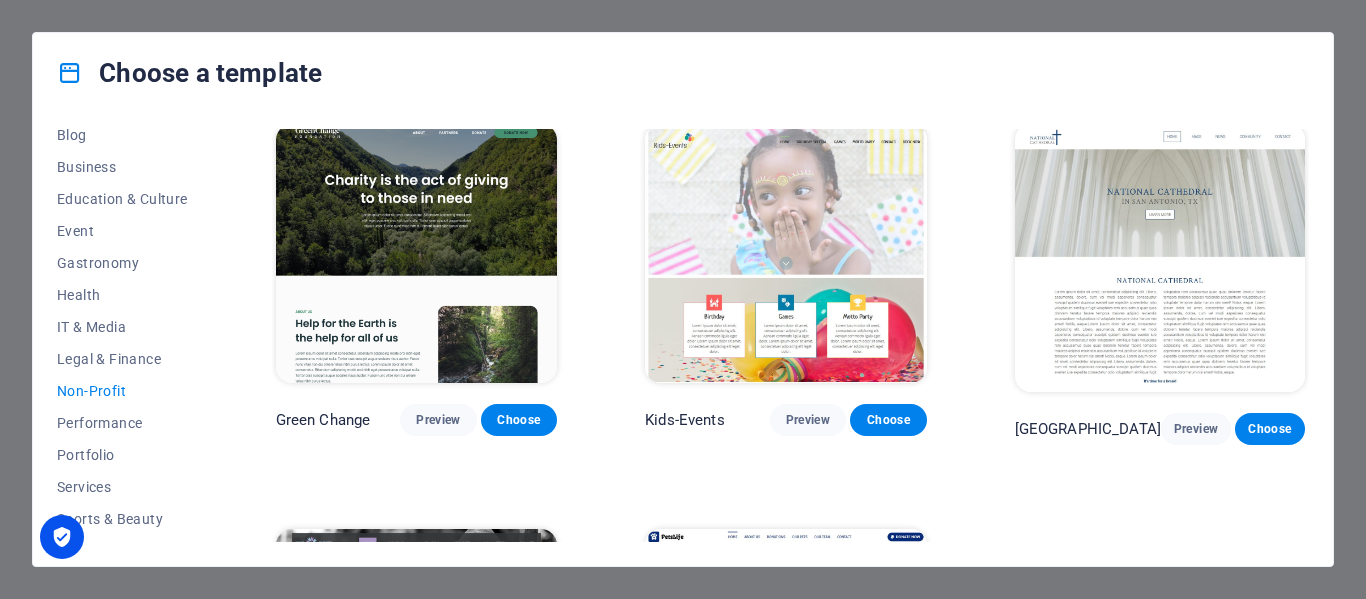 scroll, scrollTop: 0, scrollLeft: 0, axis: both 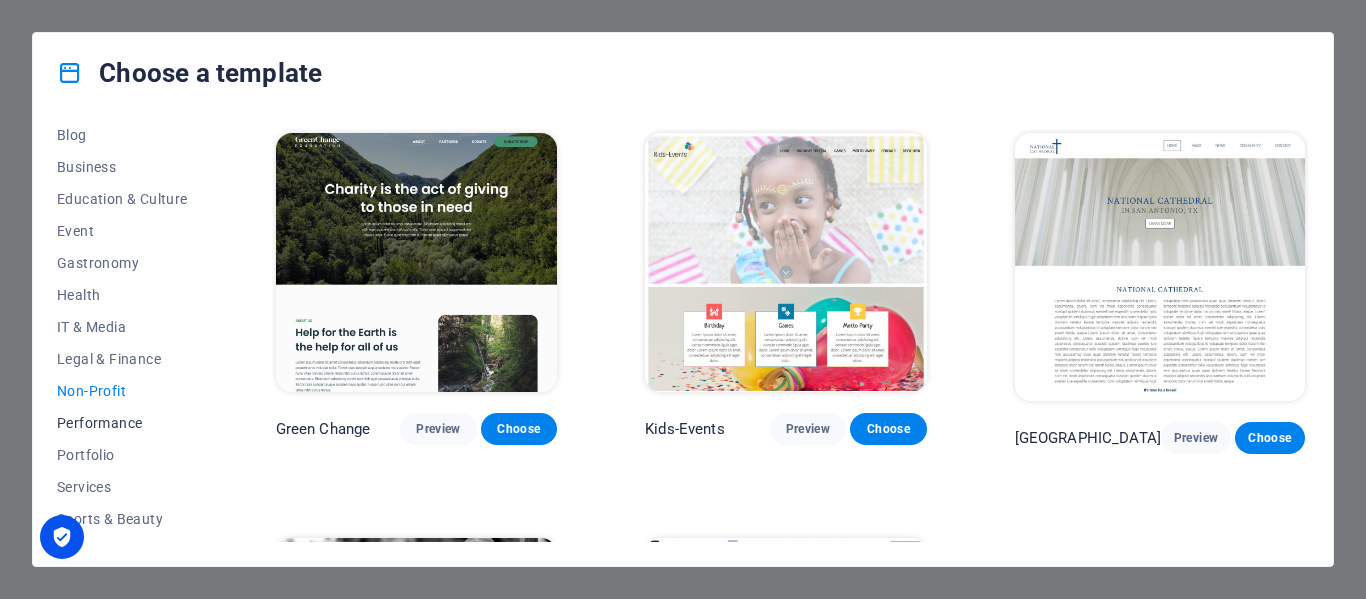 click on "Performance" at bounding box center [122, 423] 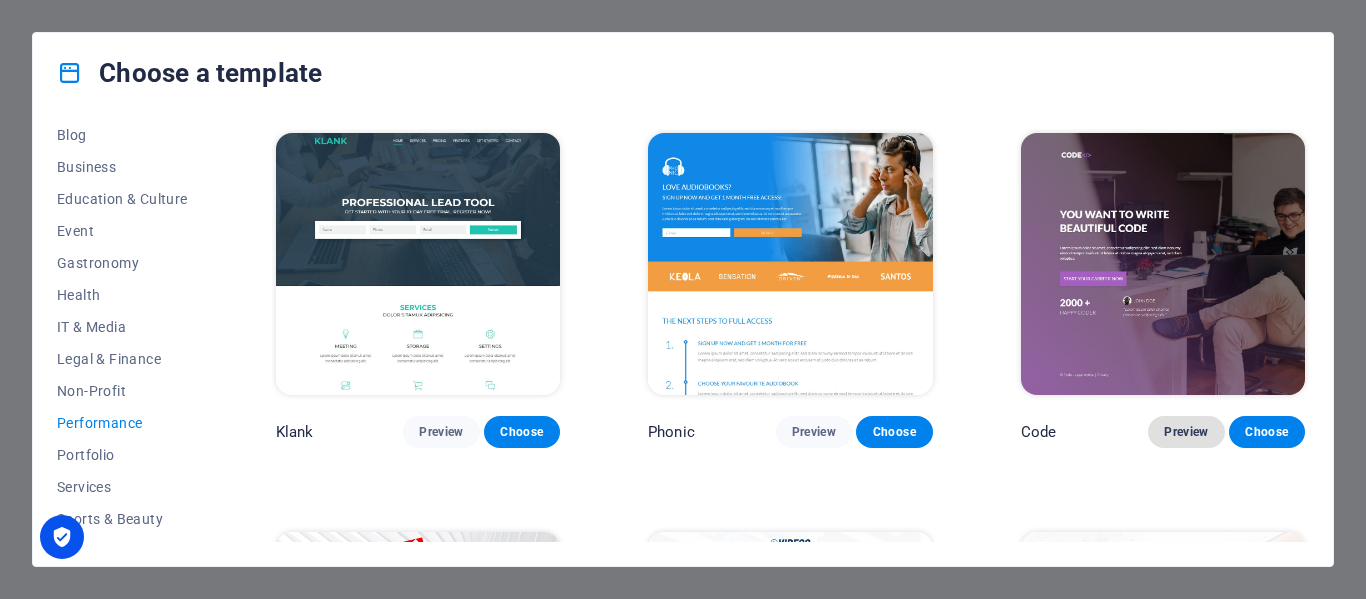 click on "Preview" at bounding box center [1186, 432] 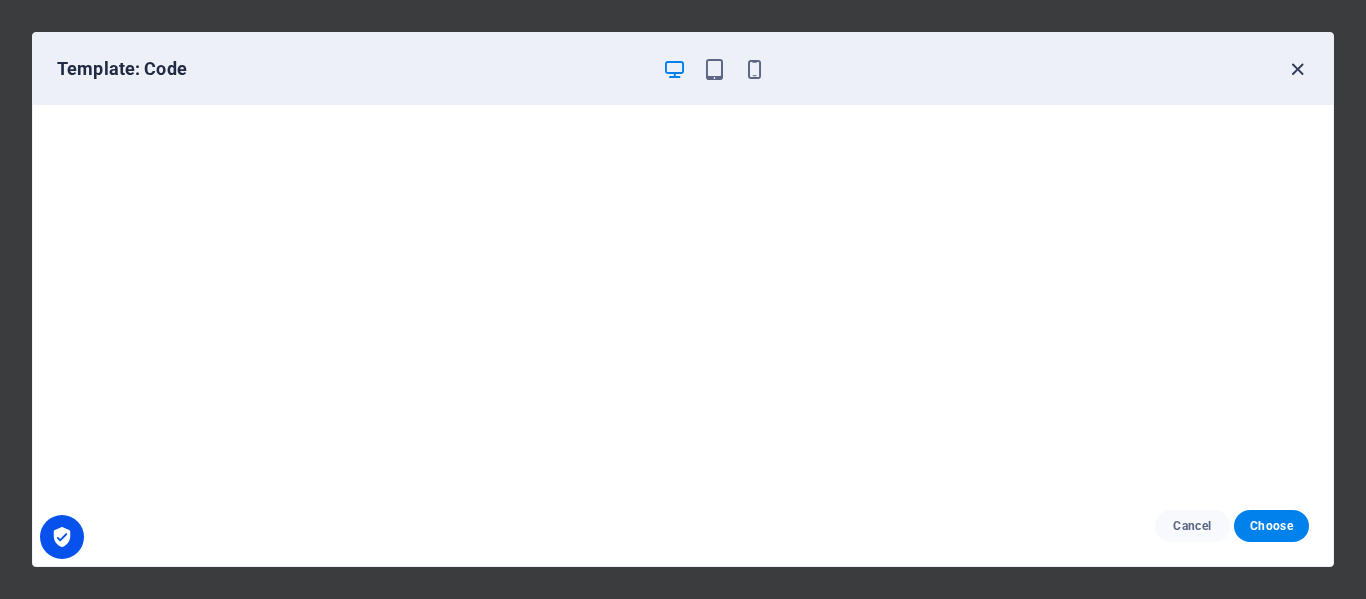 click at bounding box center [1297, 69] 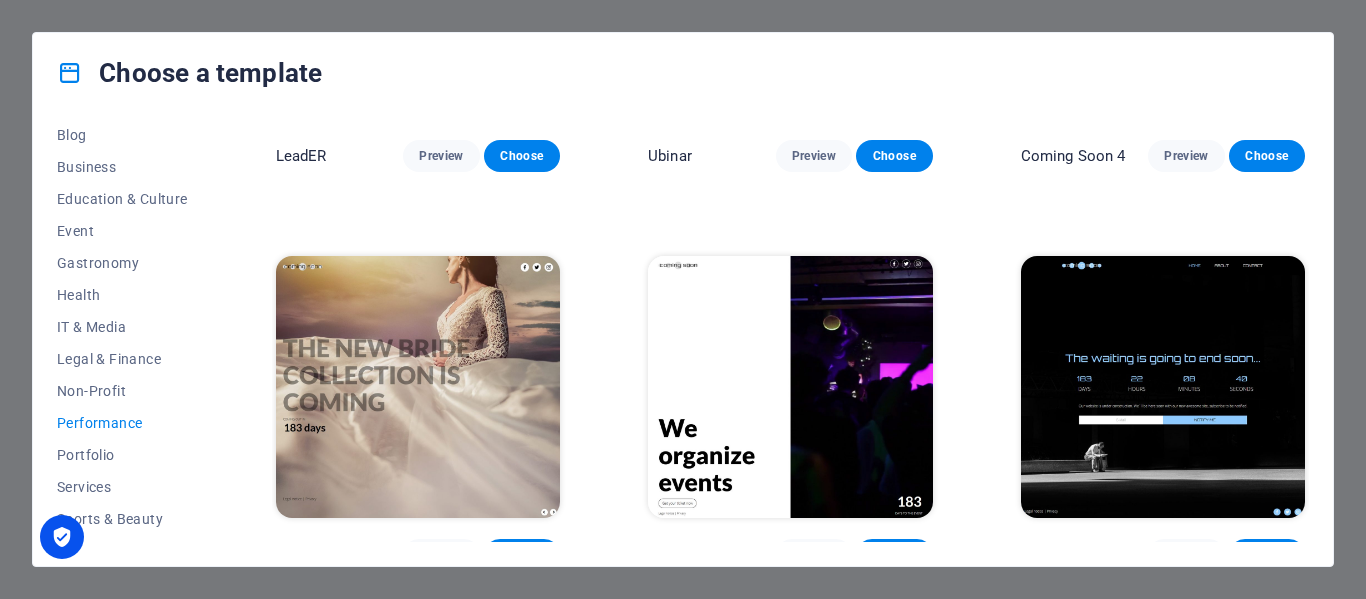 scroll, scrollTop: 1888, scrollLeft: 0, axis: vertical 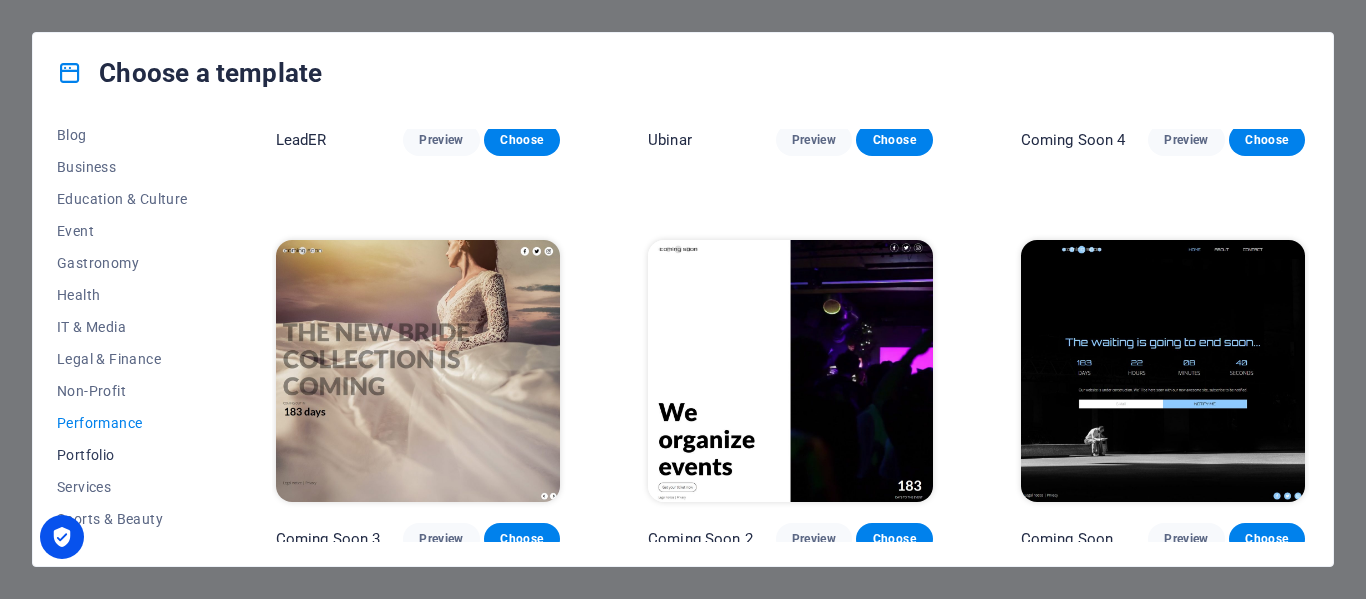 click on "Portfolio" at bounding box center (122, 455) 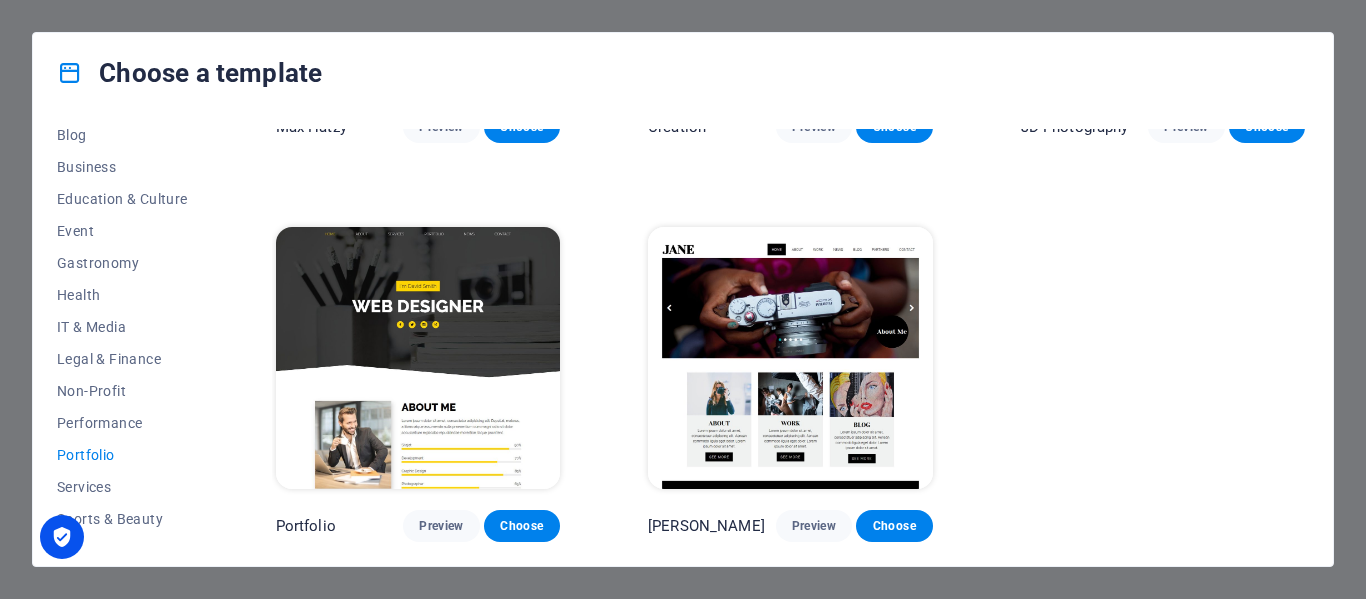 scroll, scrollTop: 705, scrollLeft: 0, axis: vertical 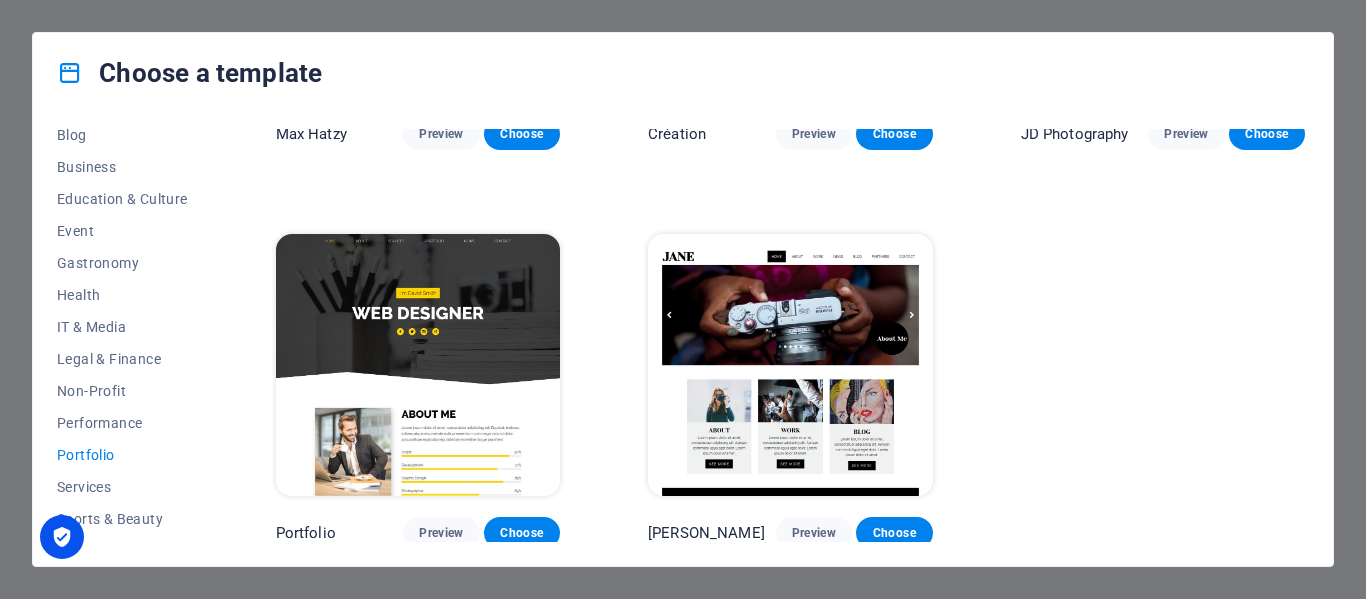 click on "All Templates My Templates New Trending Landingpage Multipager Onepager Art & Design Blank Blog Business Education & Culture Event Gastronomy Health IT & Media Legal & Finance Non-Profit Performance Portfolio Services Sports & Beauty Trades Travel Wireframe Health & Food Preview Choose UrbanNest Interiors Preview Choose Johanna James Preview Choose Max Hatzy Preview Choose Création Preview Choose JD Photography Preview Choose Portfolio Preview Choose Jane Preview Choose" at bounding box center [683, 339] 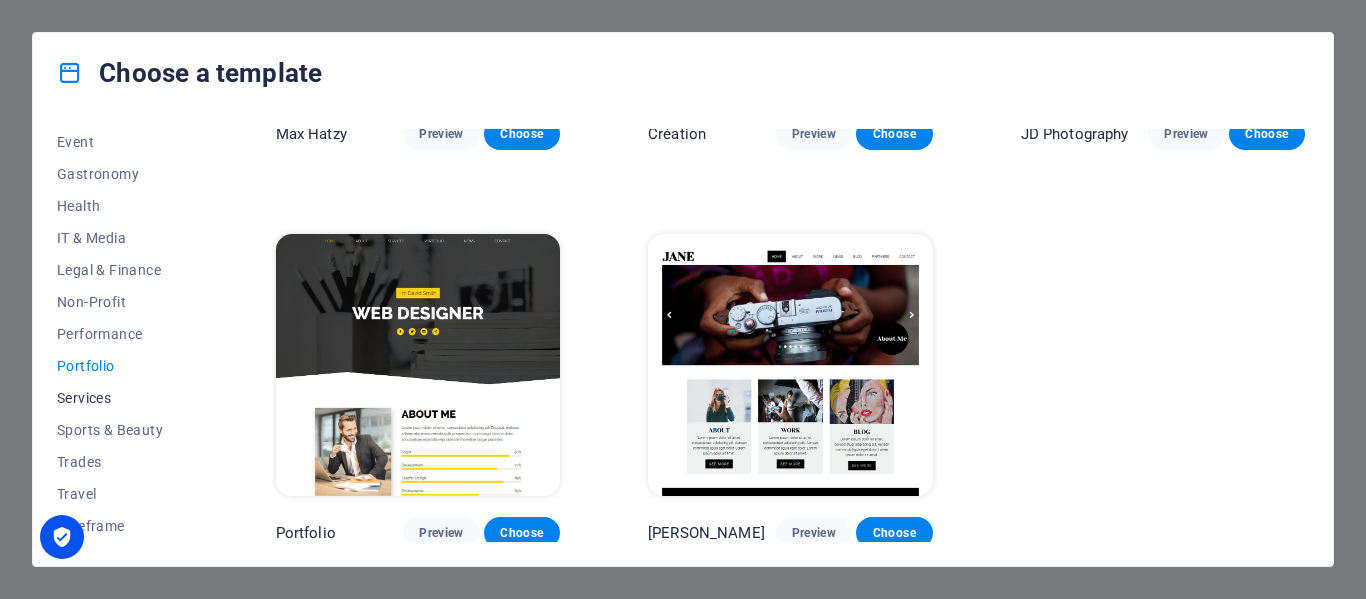 click on "Services" at bounding box center [122, 398] 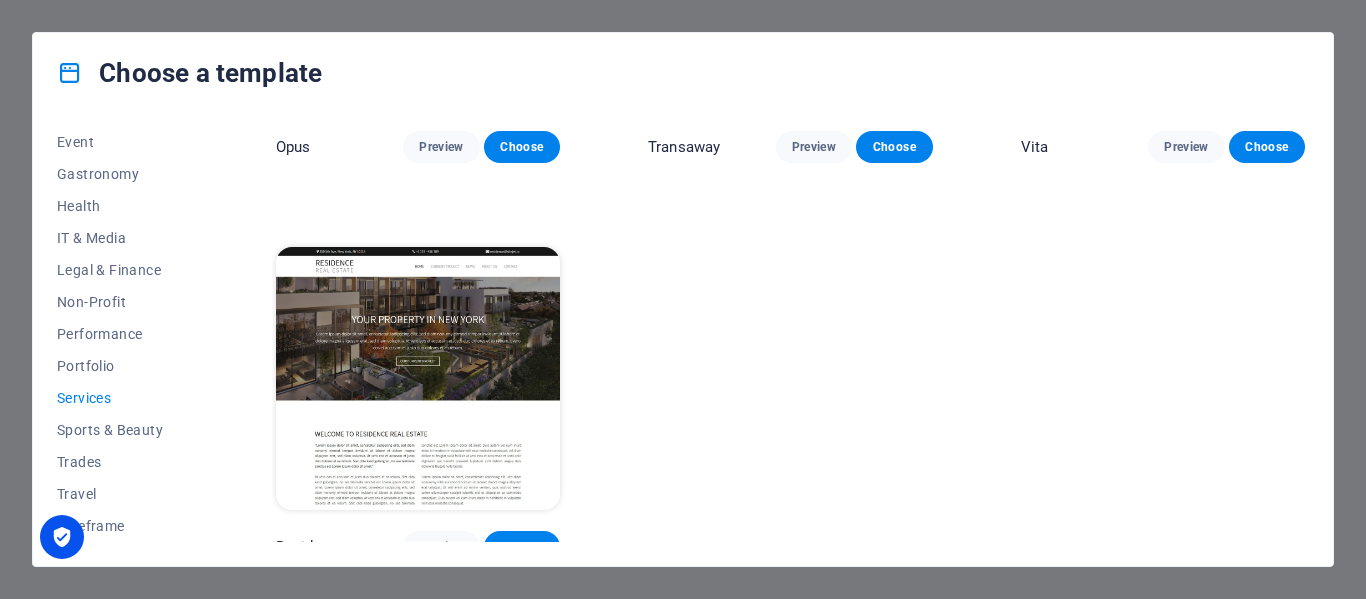 scroll, scrollTop: 2301, scrollLeft: 0, axis: vertical 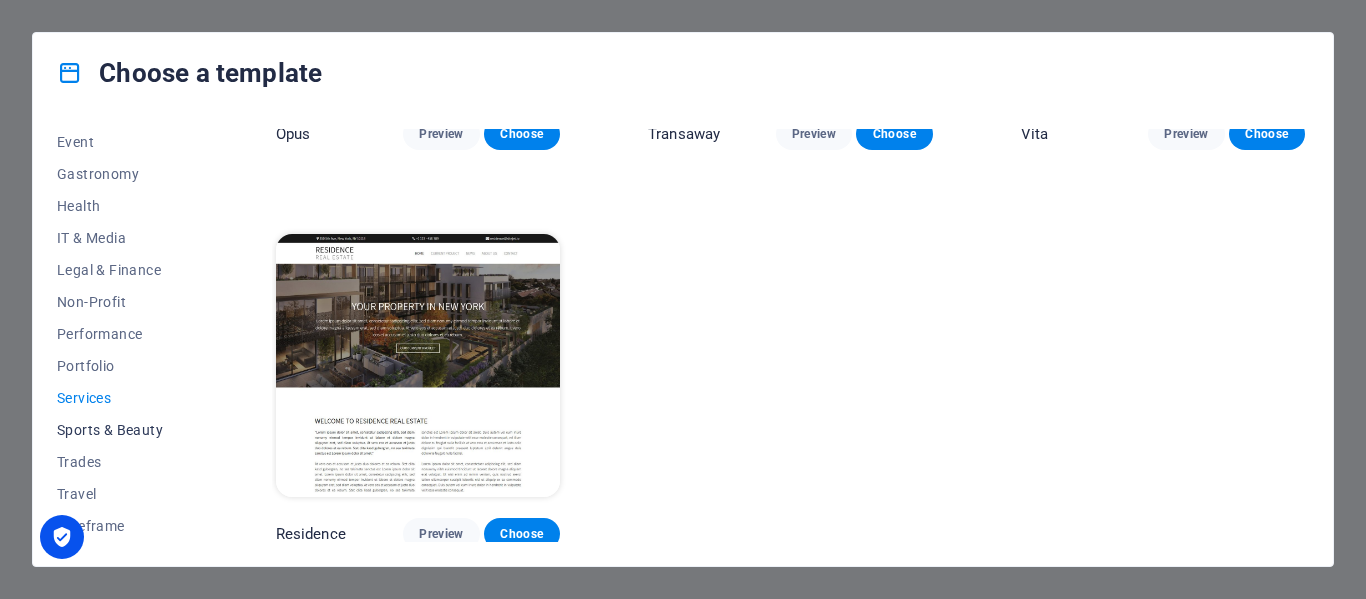 click on "Sports & Beauty" at bounding box center [122, 430] 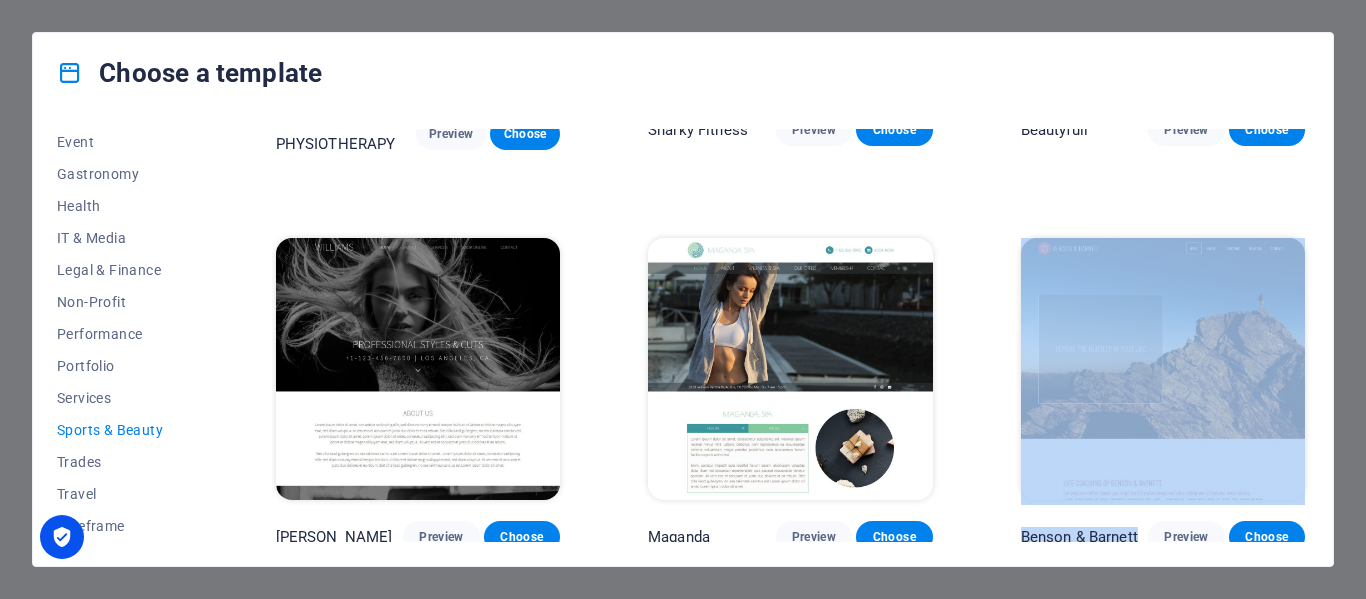 drag, startPoint x: 1310, startPoint y: 498, endPoint x: 1302, endPoint y: 465, distance: 33.955853 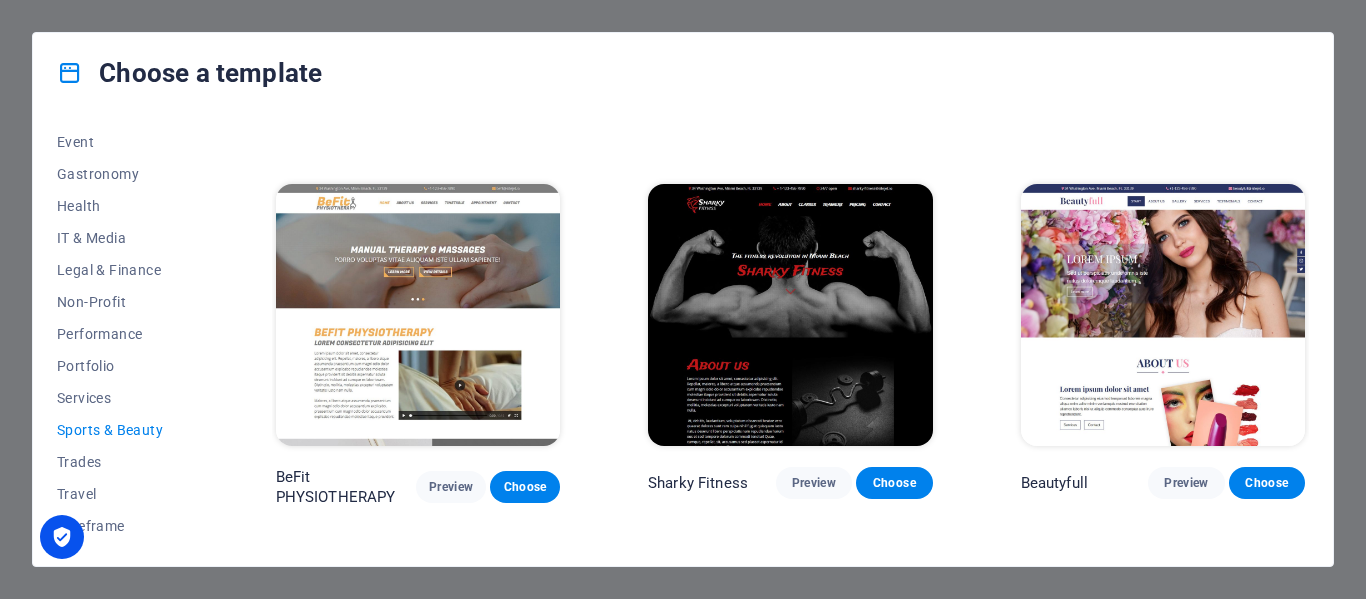 scroll, scrollTop: 1158, scrollLeft: 0, axis: vertical 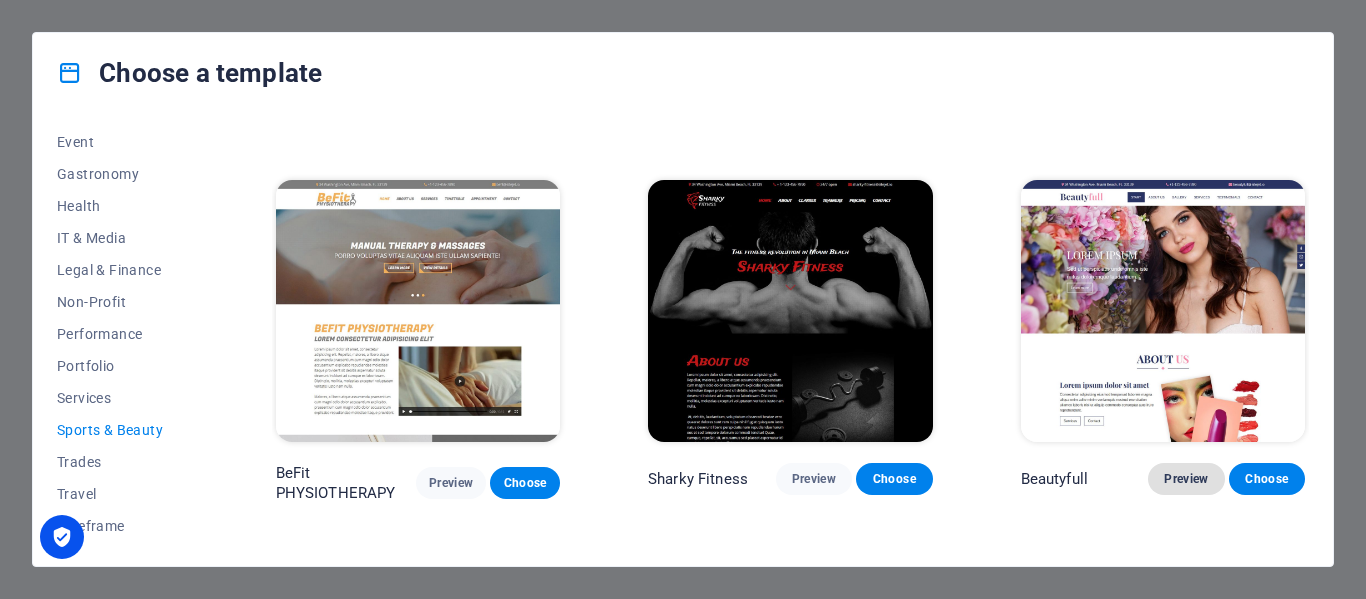 click on "Preview" at bounding box center [1186, 479] 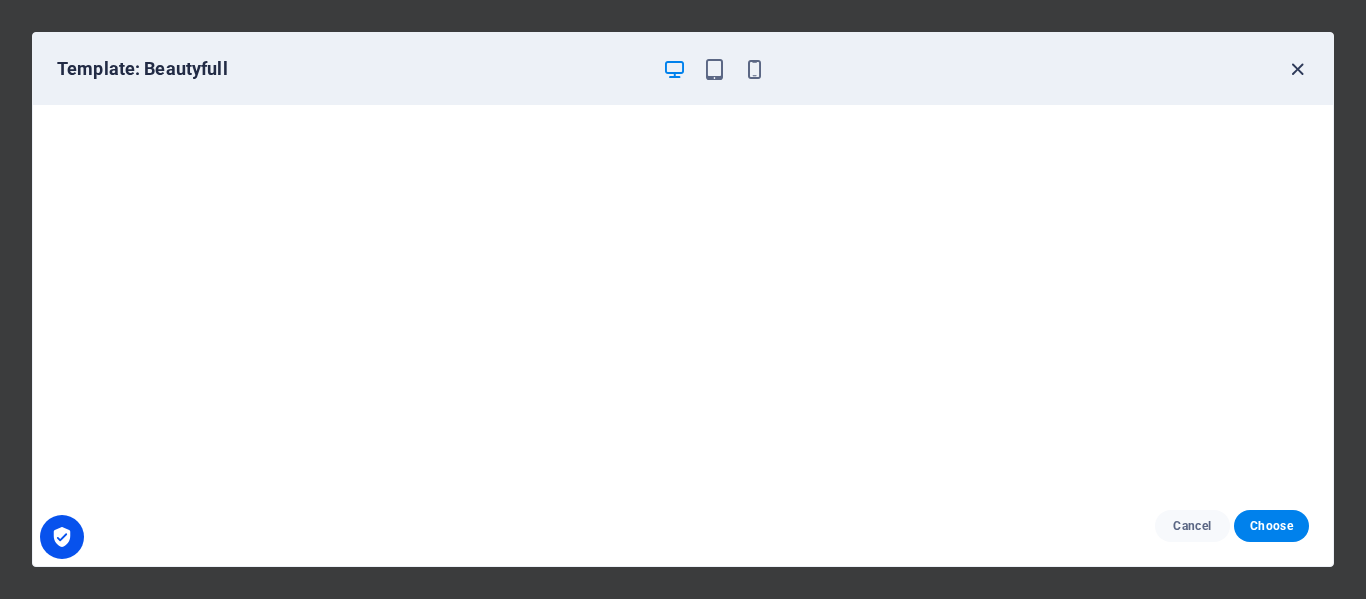 click at bounding box center [1297, 69] 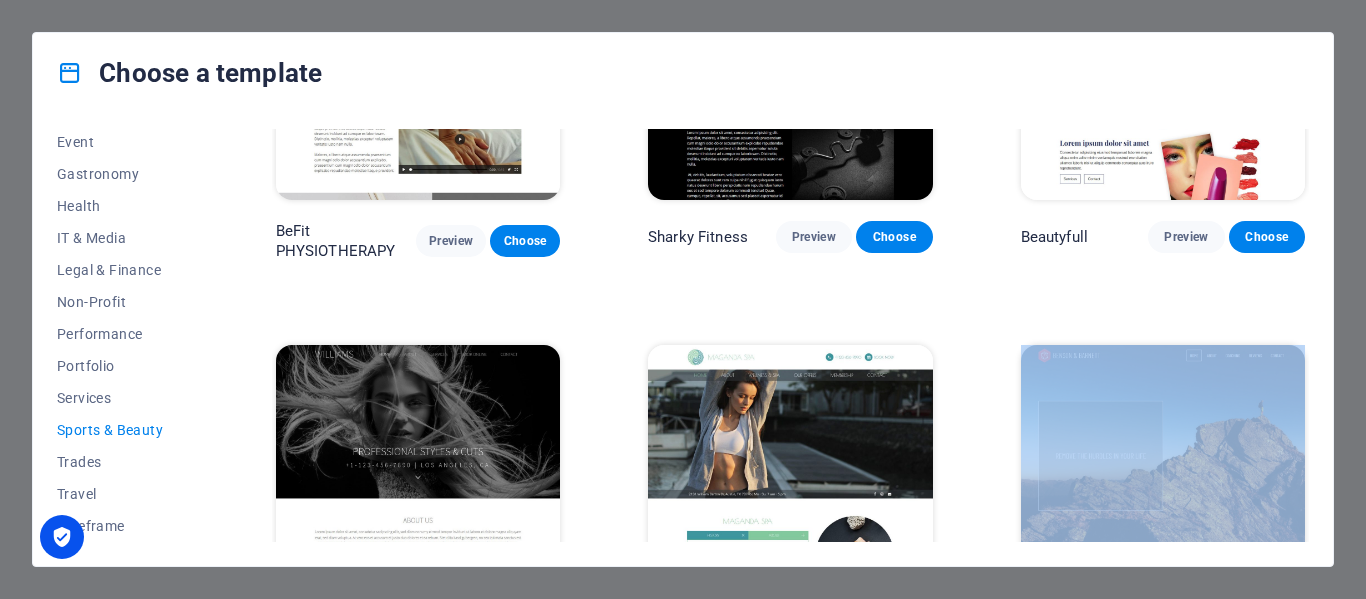 scroll, scrollTop: 1507, scrollLeft: 0, axis: vertical 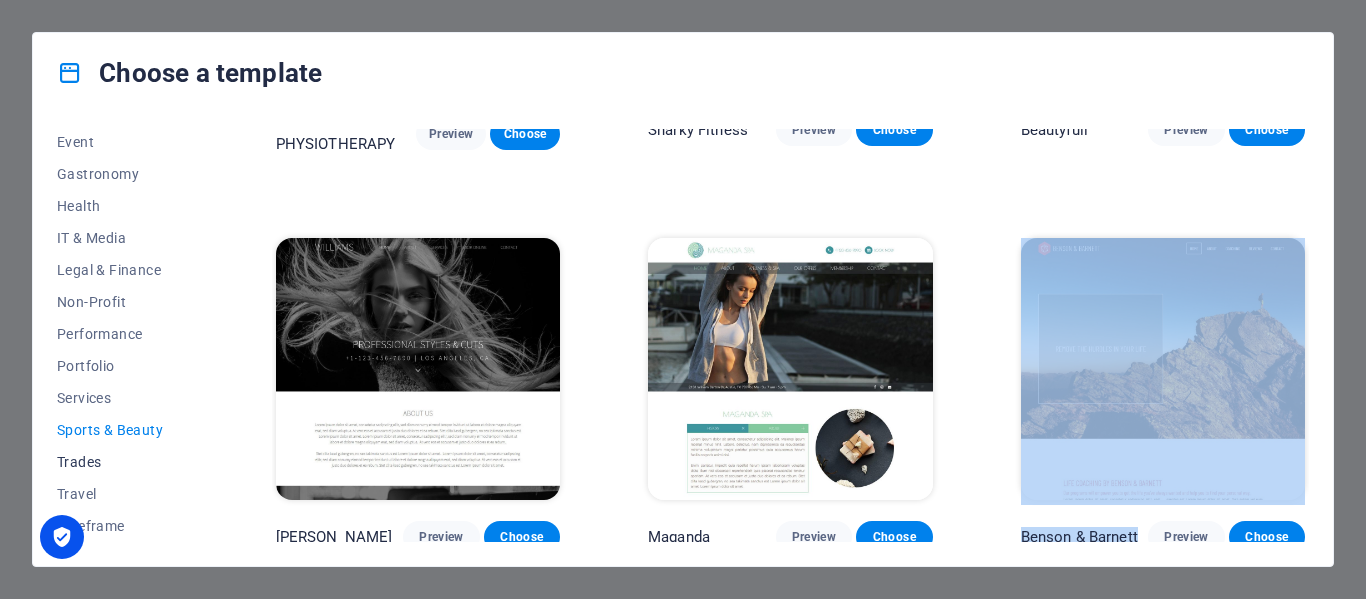 click on "Trades" at bounding box center (122, 462) 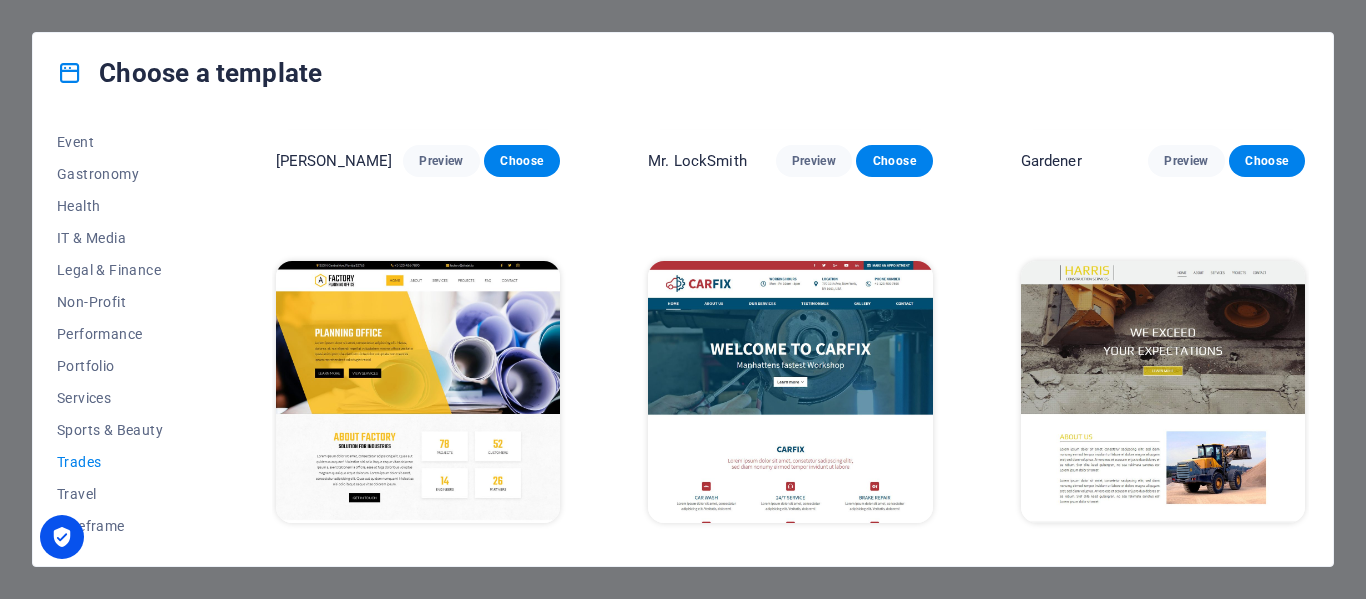 scroll, scrollTop: 697, scrollLeft: 0, axis: vertical 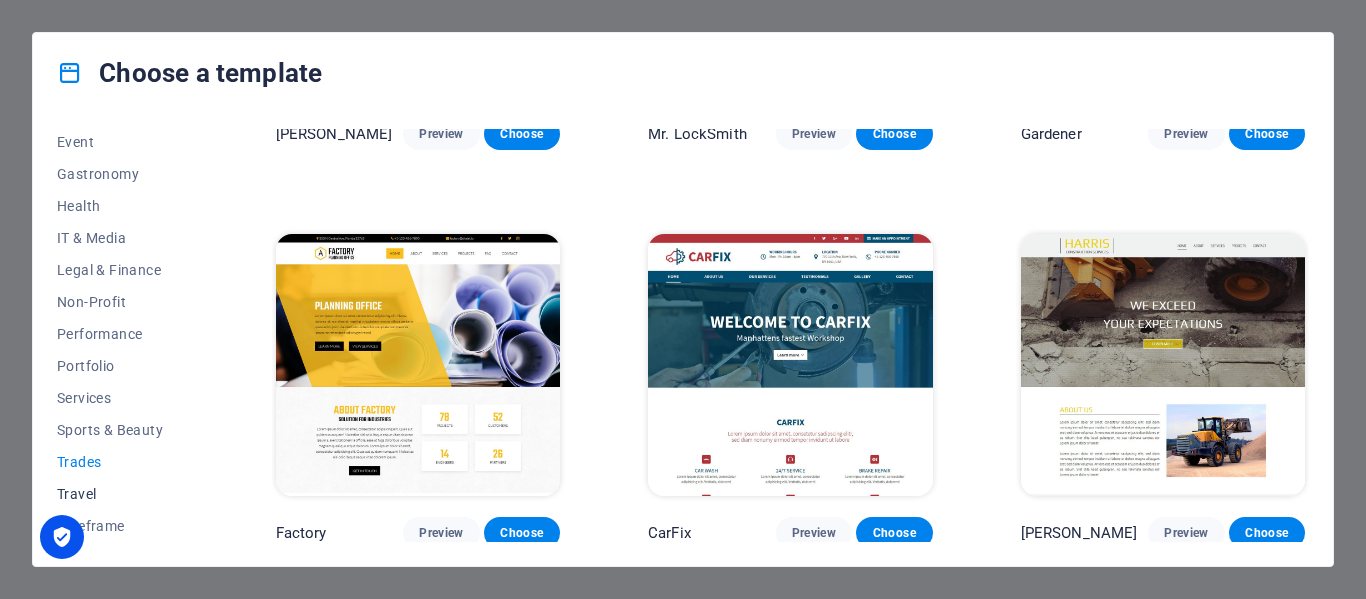 click on "Travel" at bounding box center [122, 494] 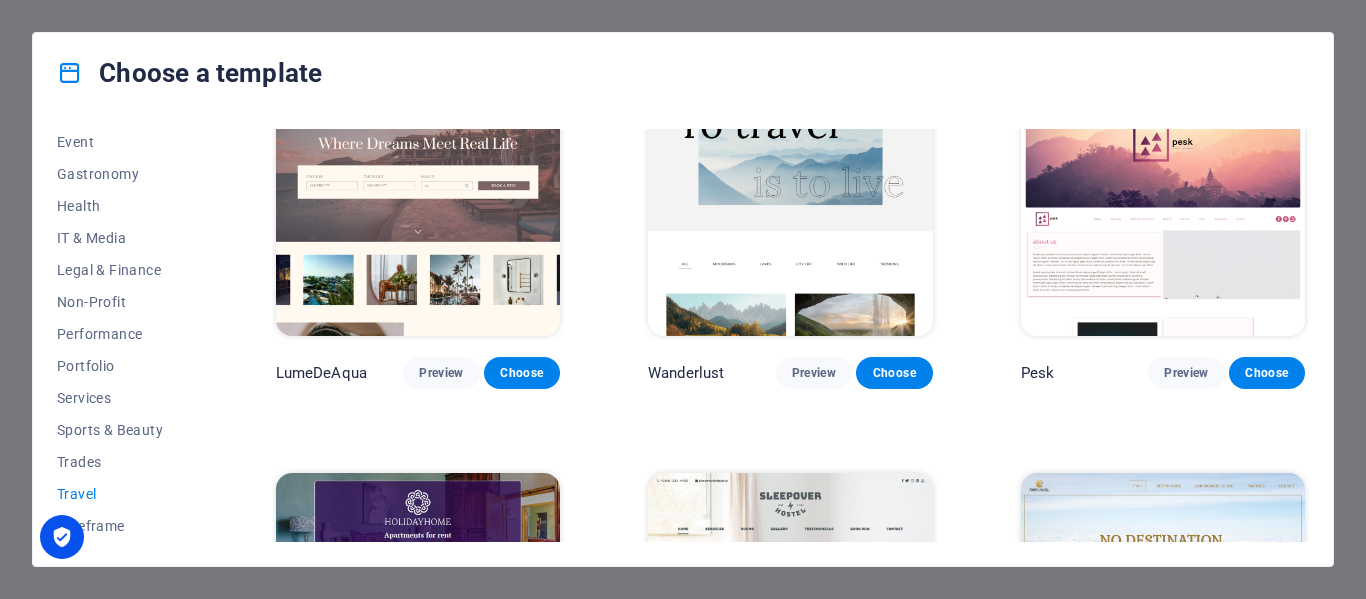 scroll, scrollTop: 0, scrollLeft: 0, axis: both 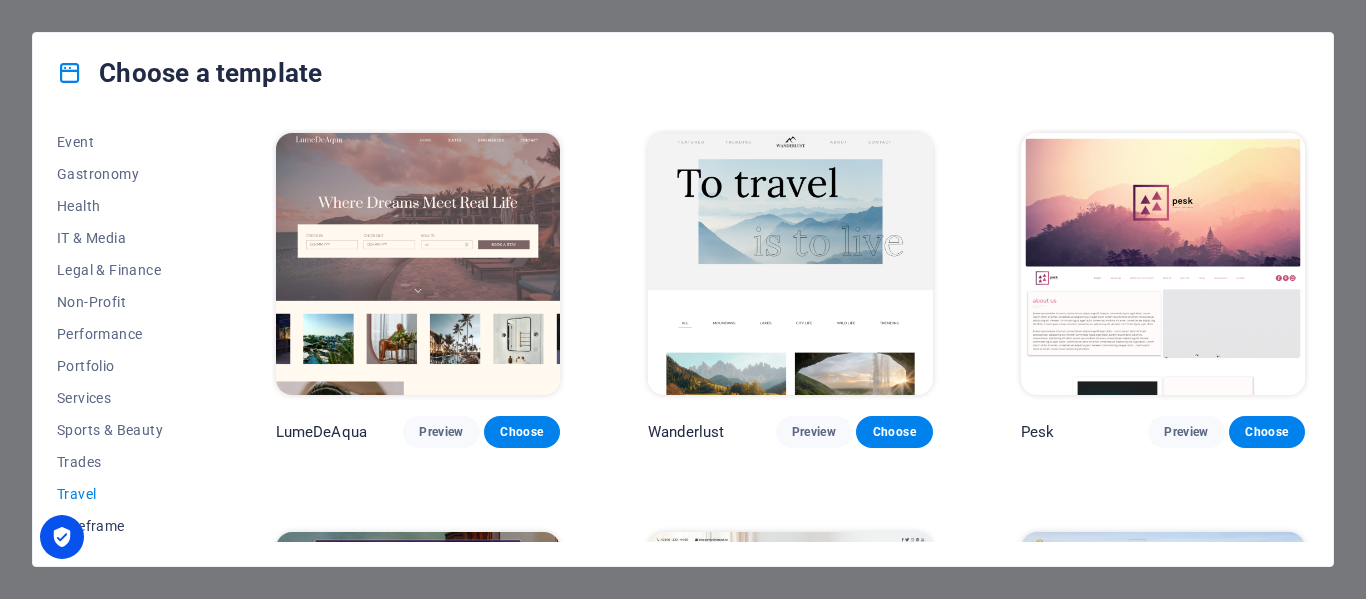 click on "Wireframe" at bounding box center [122, 526] 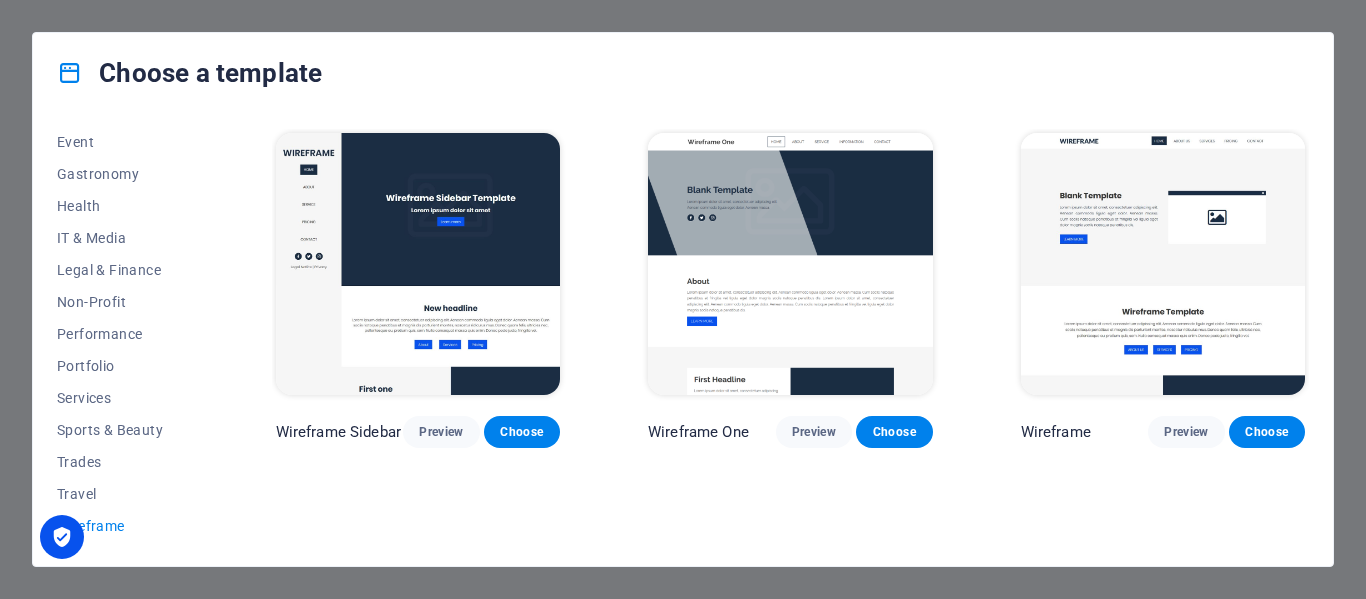 scroll, scrollTop: 0, scrollLeft: 0, axis: both 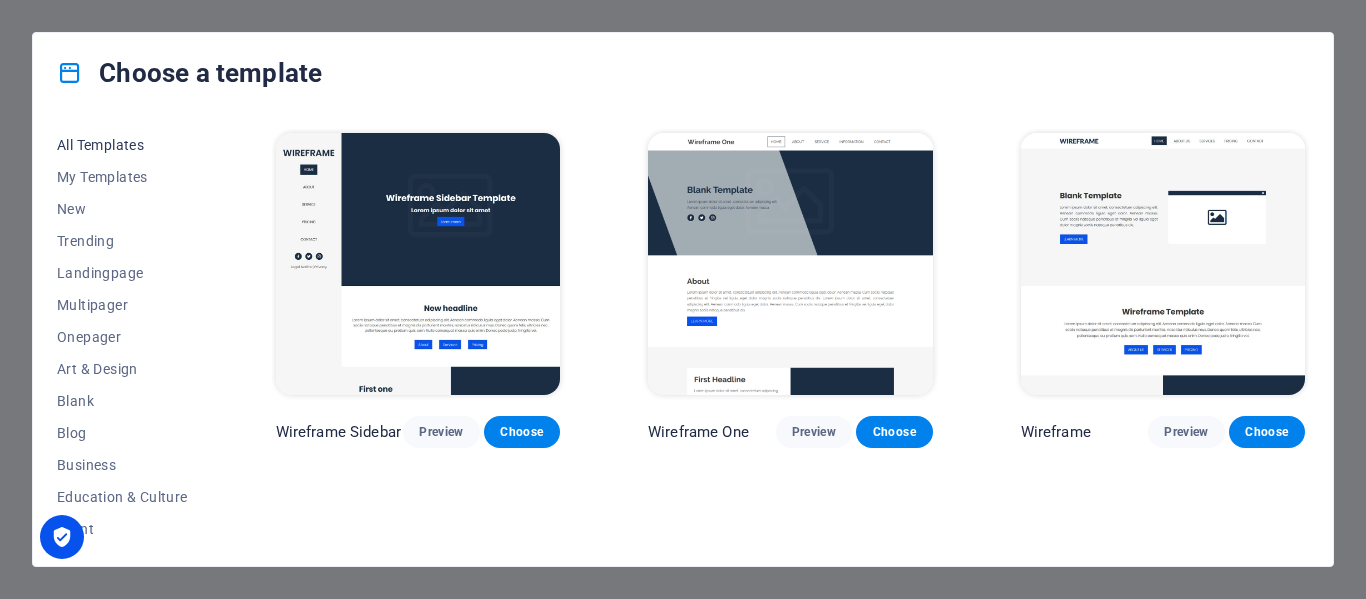 click on "All Templates" at bounding box center (122, 145) 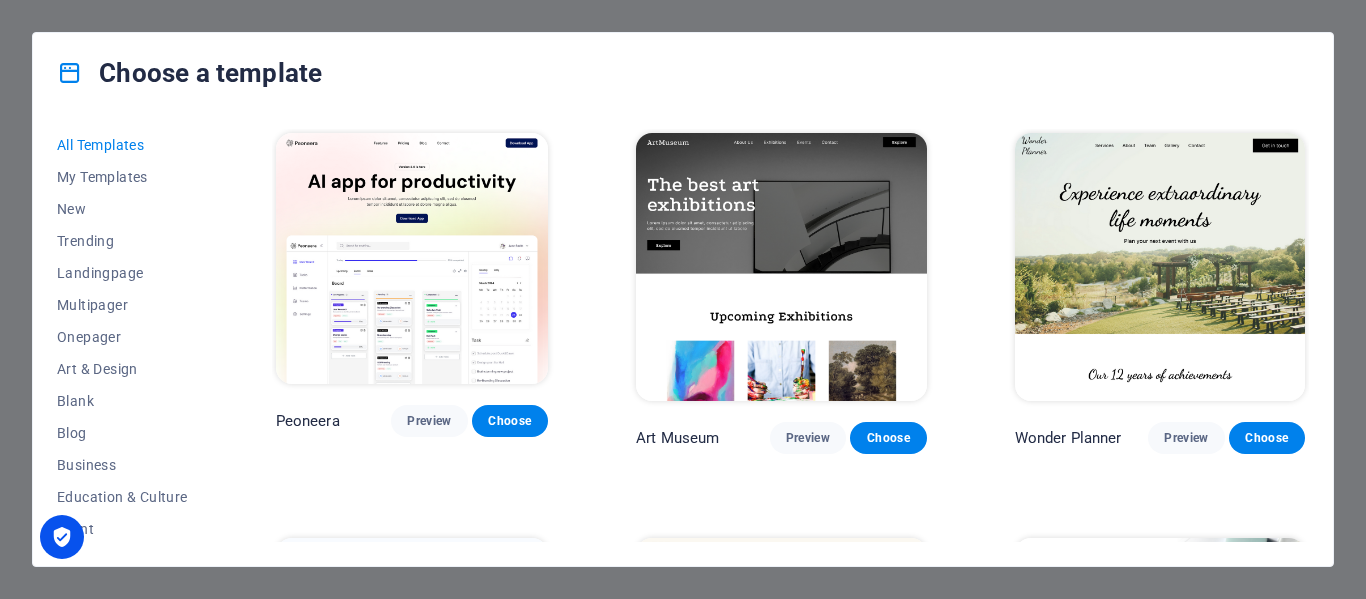 click on "All Templates My Templates New Trending Landingpage Multipager Onepager Art & Design Blank Blog Business Education & Culture Event Gastronomy Health IT & Media Legal & Finance Non-Profit Performance Portfolio Services Sports & Beauty Trades Travel Wireframe Peoneera Preview Choose Art Museum Preview Choose Wonder Planner Preview Choose Transportable Preview Choose S&L Preview Choose WePaint Preview Choose Eco-Con Preview Choose MeetUp Preview Choose Help & Care Preview Choose Podcaster Preview Choose Academix Preview Choose BIG Barber Shop Preview Choose Health & Food Preview Choose UrbanNest Interiors Preview Choose Green Change Preview Choose The Beauty Temple Preview Choose WeTrain Preview Choose Cleaner Preview Choose Johanna James Preview Choose Delicioso Preview Choose Dream Garden Preview Choose LumeDeAqua Preview Choose Pets Care Preview Choose SafeSpace Preview Choose Midnight Rain Bar Preview Choose Drive Preview Choose Estator Preview Choose Health Group Preview Choose MakeIt Agency Preview Choose" at bounding box center [683, 339] 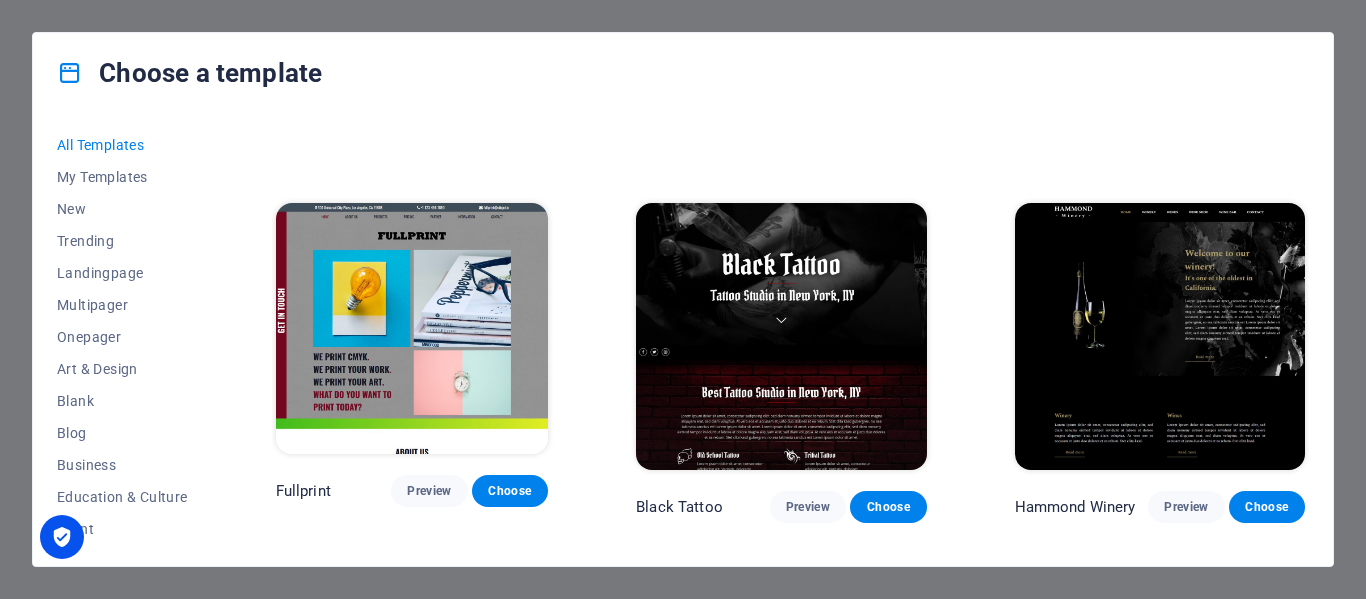 scroll, scrollTop: 10756, scrollLeft: 0, axis: vertical 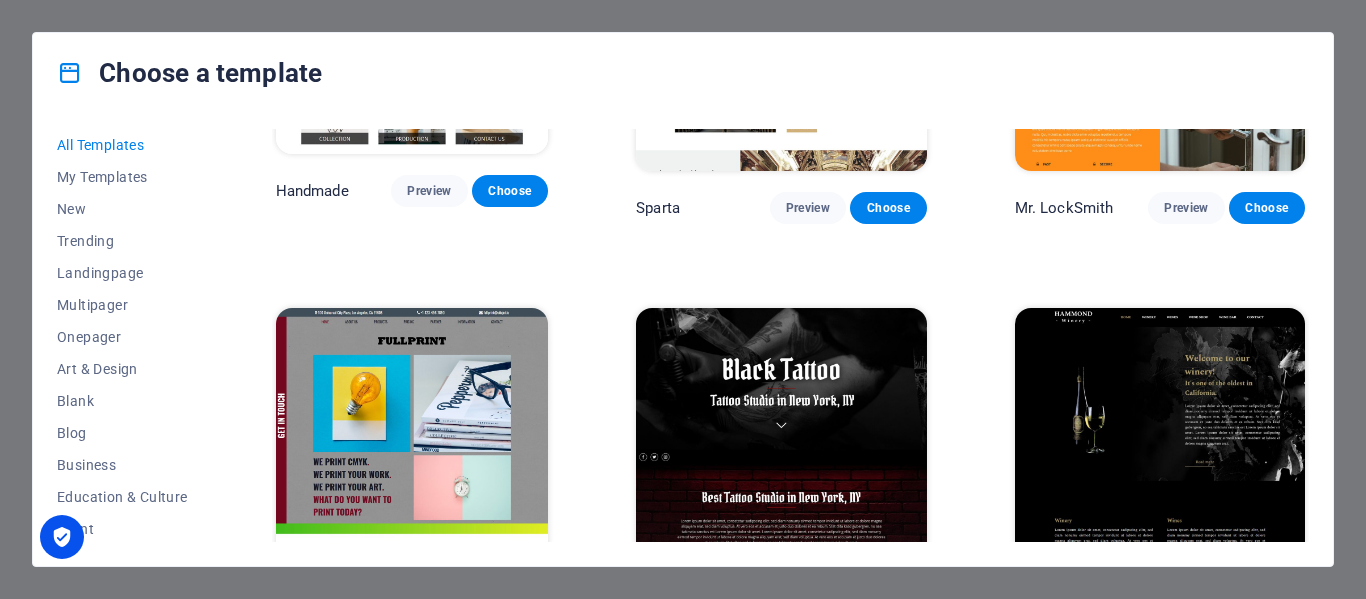 drag, startPoint x: 1304, startPoint y: 338, endPoint x: 1307, endPoint y: 369, distance: 31.144823 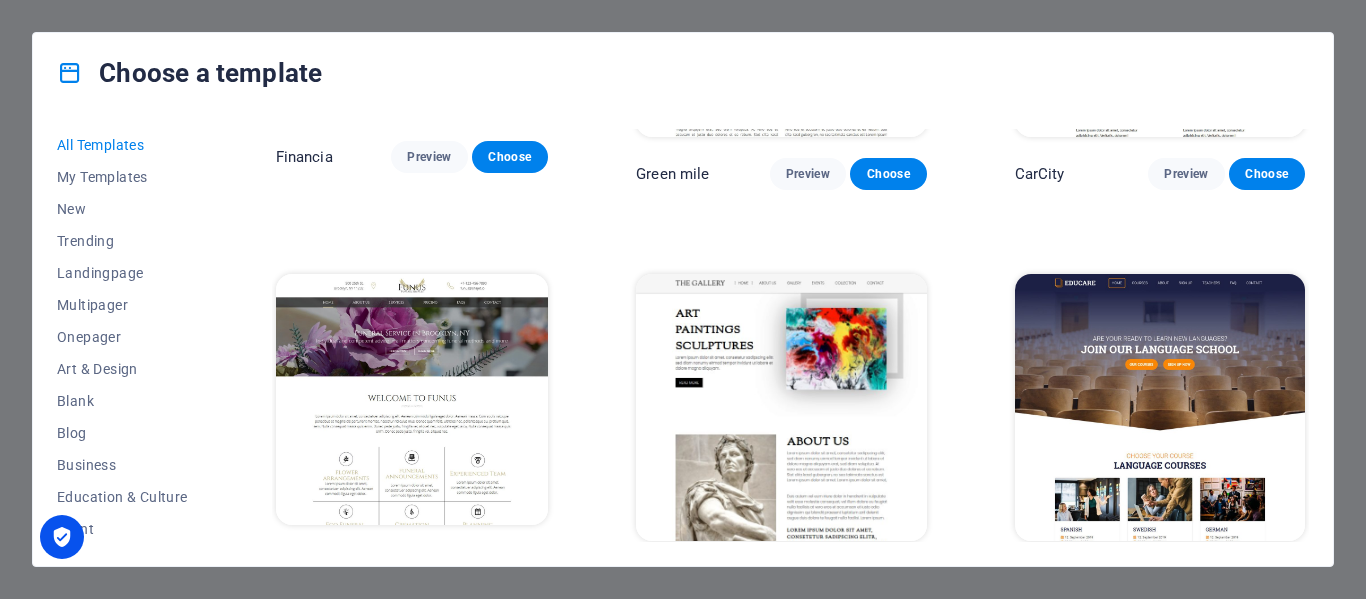 scroll, scrollTop: 11441, scrollLeft: 0, axis: vertical 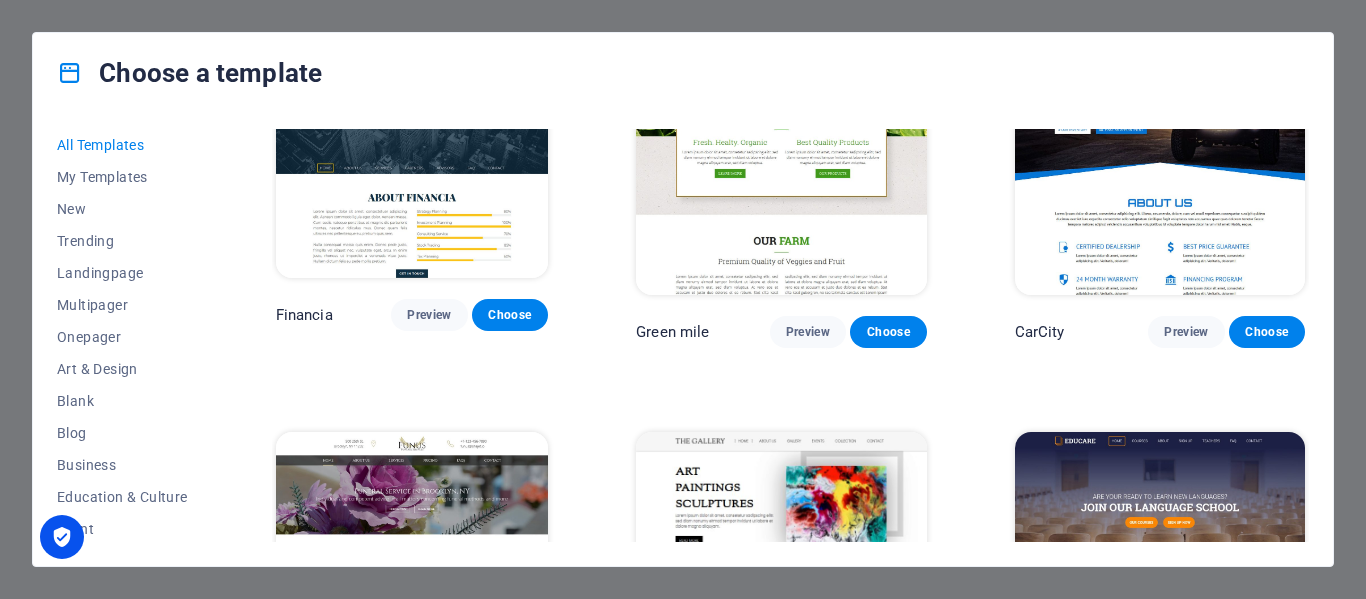 click at bounding box center (412, 557) 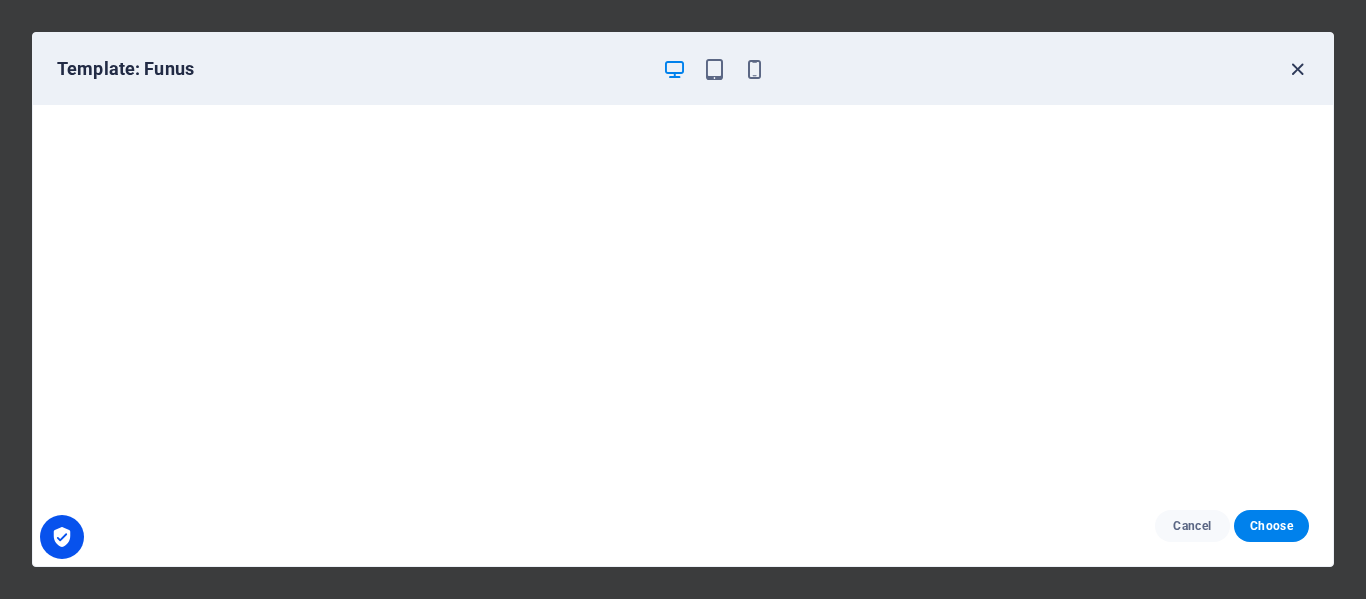 click at bounding box center [1297, 69] 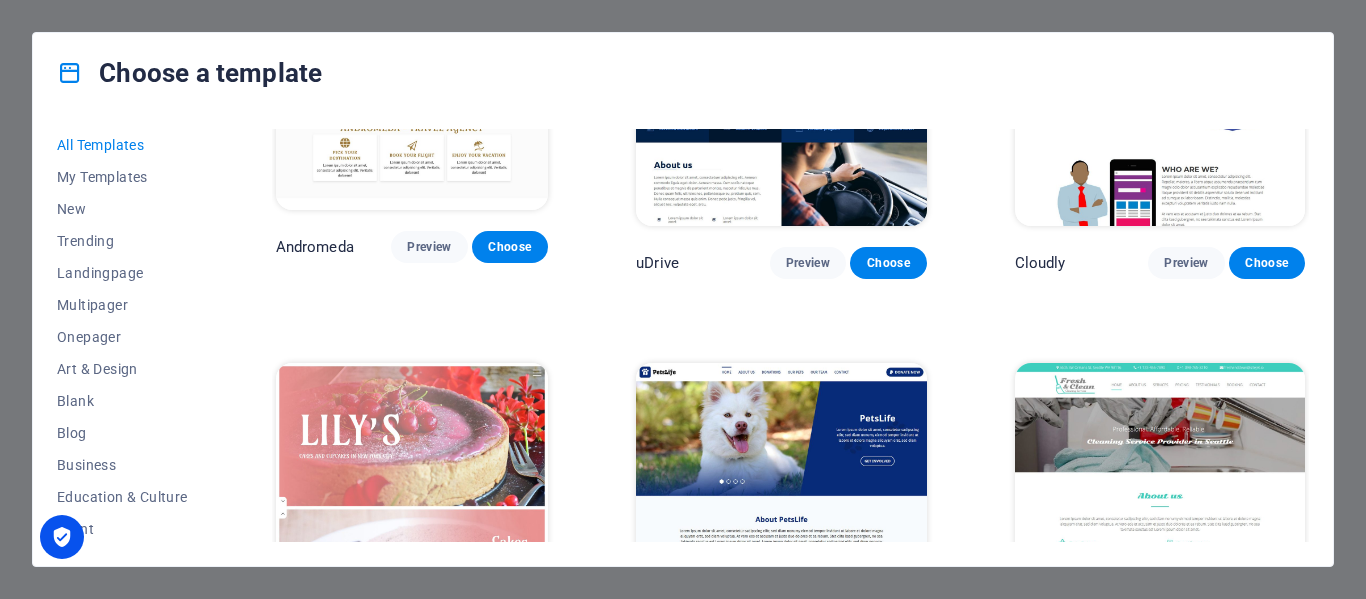 scroll, scrollTop: 13181, scrollLeft: 0, axis: vertical 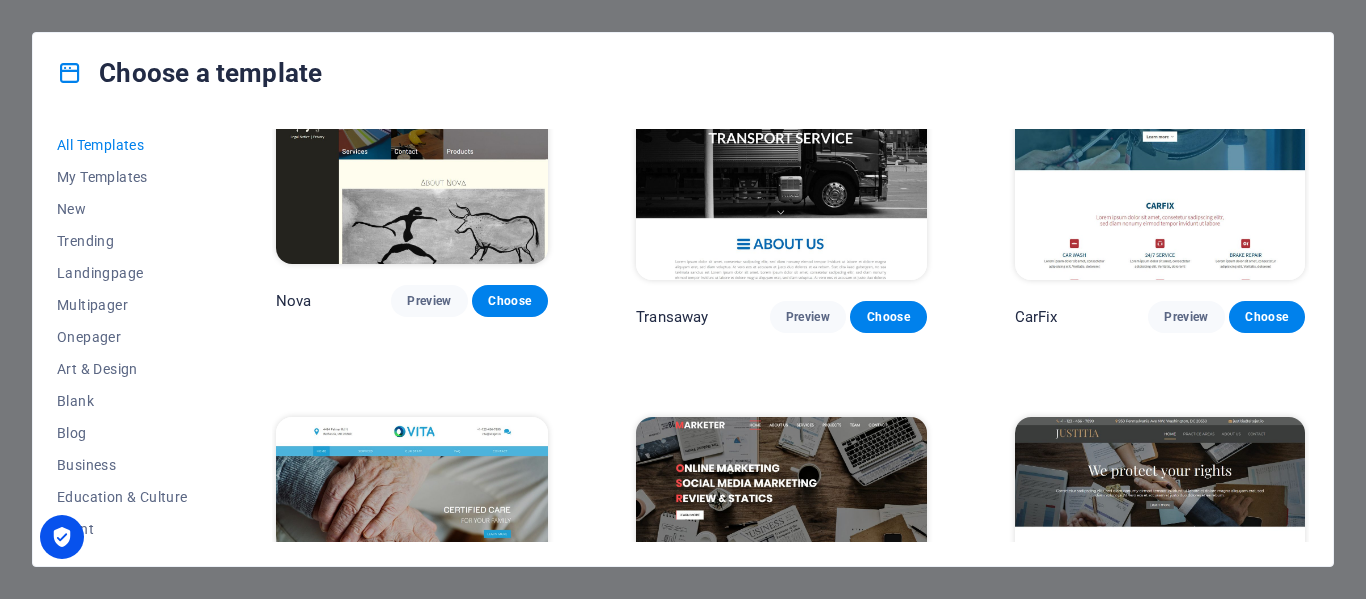 click on "Preview" at bounding box center [429, 705] 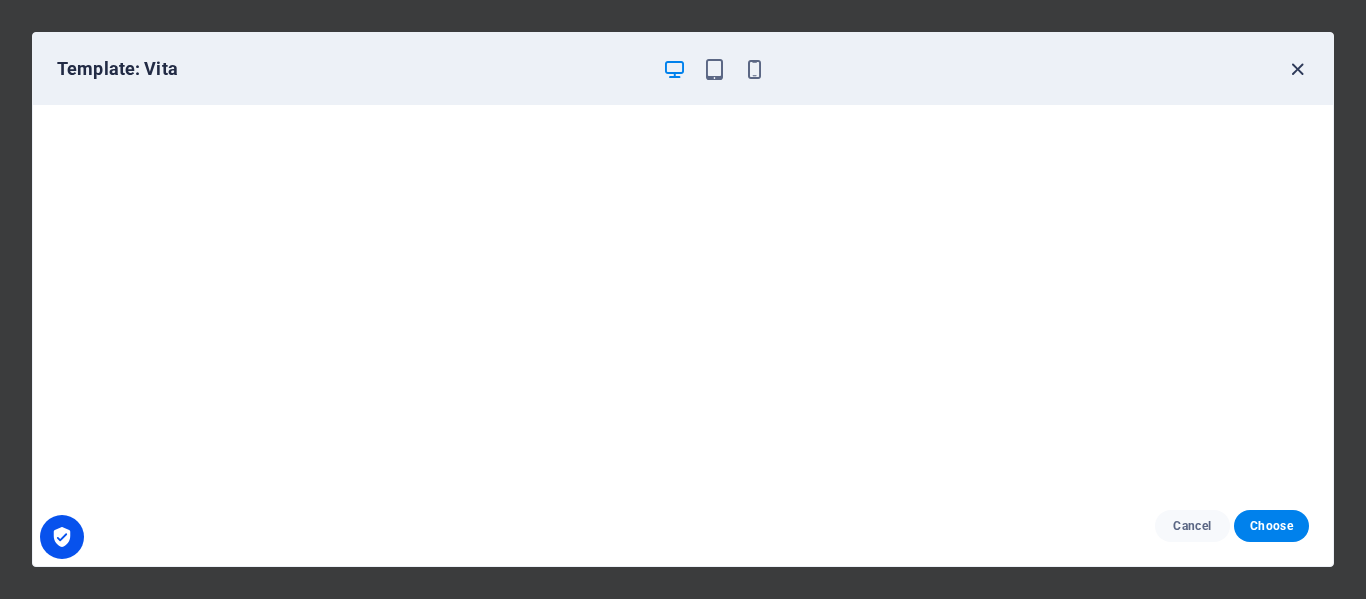 click at bounding box center [1297, 69] 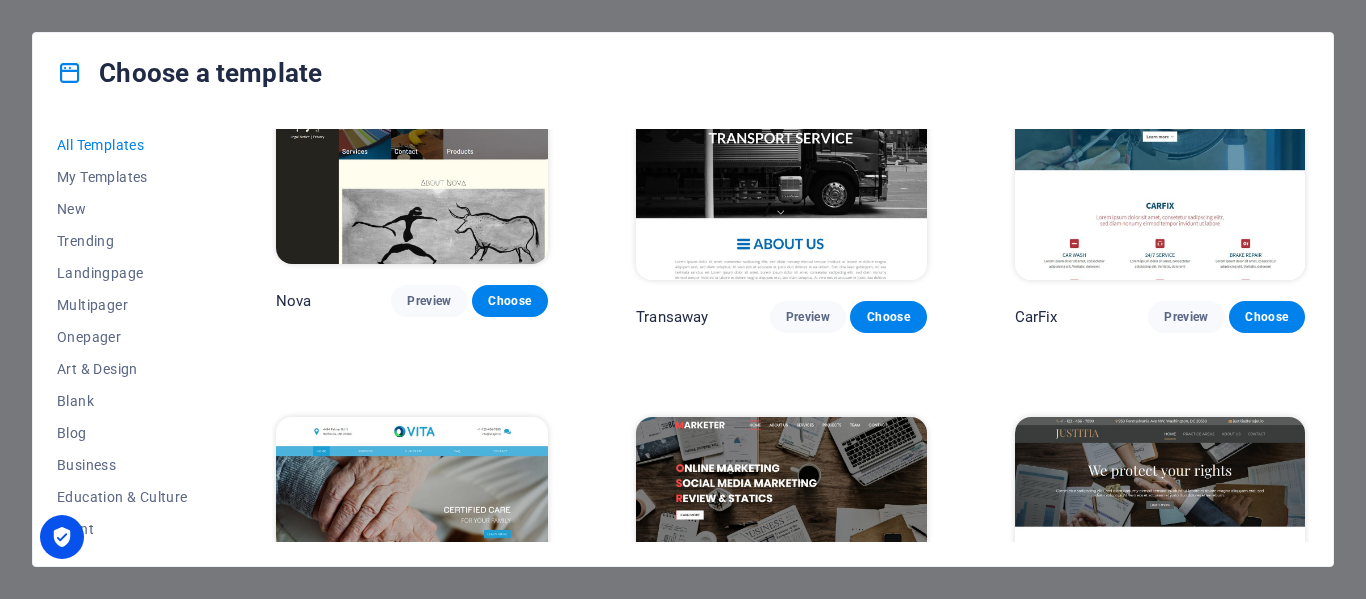click on "All Templates My Templates New Trending Landingpage Multipager Onepager Art & Design Blank Blog Business Education & Culture Event Gastronomy Health IT & Media Legal & Finance Non-Profit Performance Portfolio Services Sports & Beauty Trades Travel Wireframe Peoneera Preview Choose Art Museum Preview Choose Wonder Planner Preview Choose Transportable Preview Choose S&L Preview Choose WePaint Preview Choose Eco-Con Preview Choose MeetUp Preview Choose Help & Care Preview Choose Podcaster Preview Choose Academix Preview Choose BIG Barber Shop Preview Choose Health & Food Preview Choose UrbanNest Interiors Preview Choose Green Change Preview Choose The Beauty Temple Preview Choose WeTrain Preview Choose Cleaner Preview Choose Johanna James Preview Choose Delicioso Preview Choose Dream Garden Preview Choose LumeDeAqua Preview Choose Pets Care Preview Choose SafeSpace Preview Choose Midnight Rain Bar Preview Choose Drive Preview Choose Estator Preview Choose Health Group Preview Choose MakeIt Agency Preview Choose" at bounding box center [683, 339] 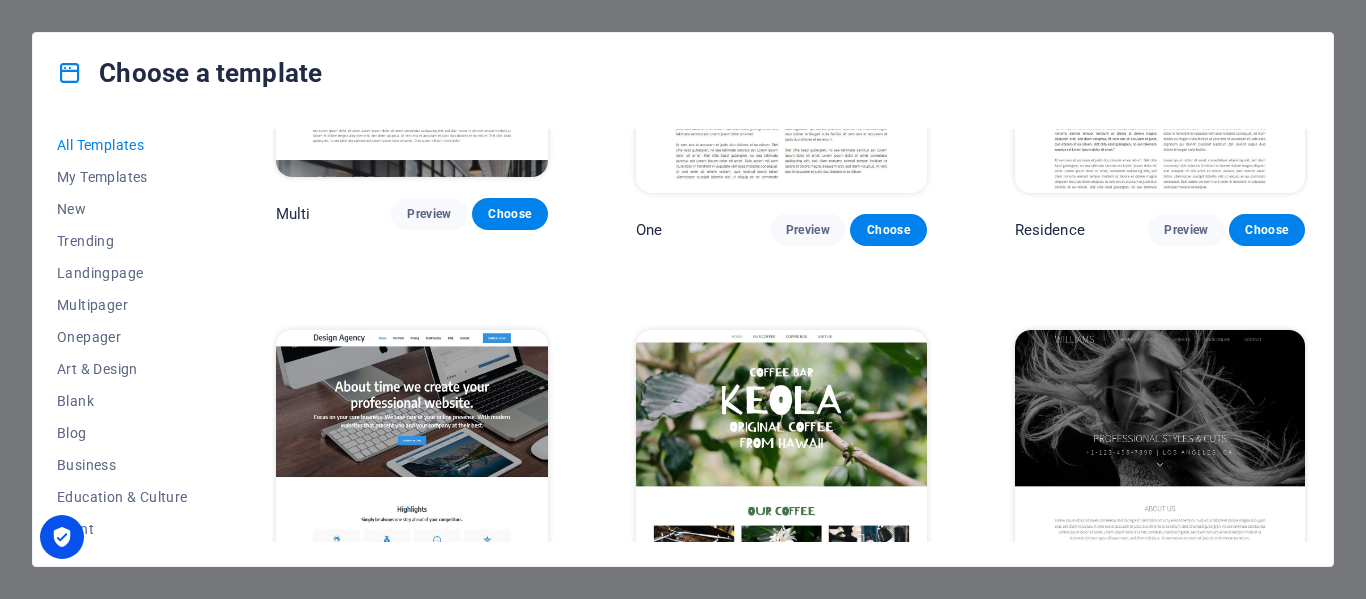 scroll, scrollTop: 16450, scrollLeft: 0, axis: vertical 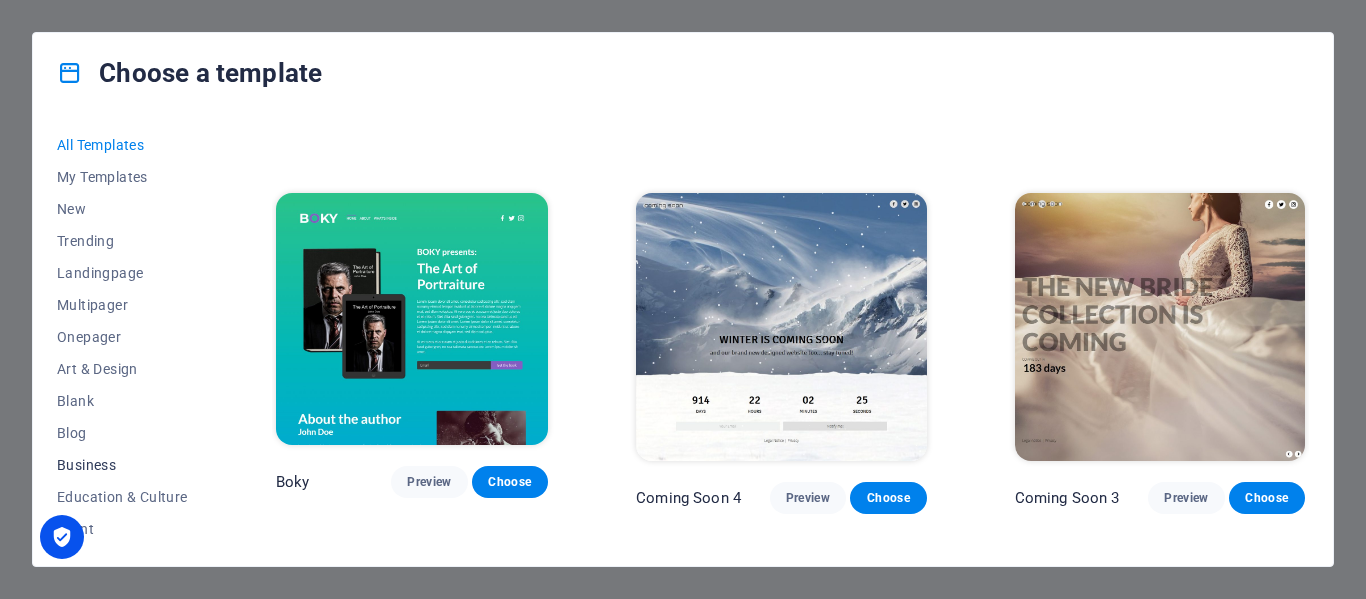 click on "Business" at bounding box center (122, 465) 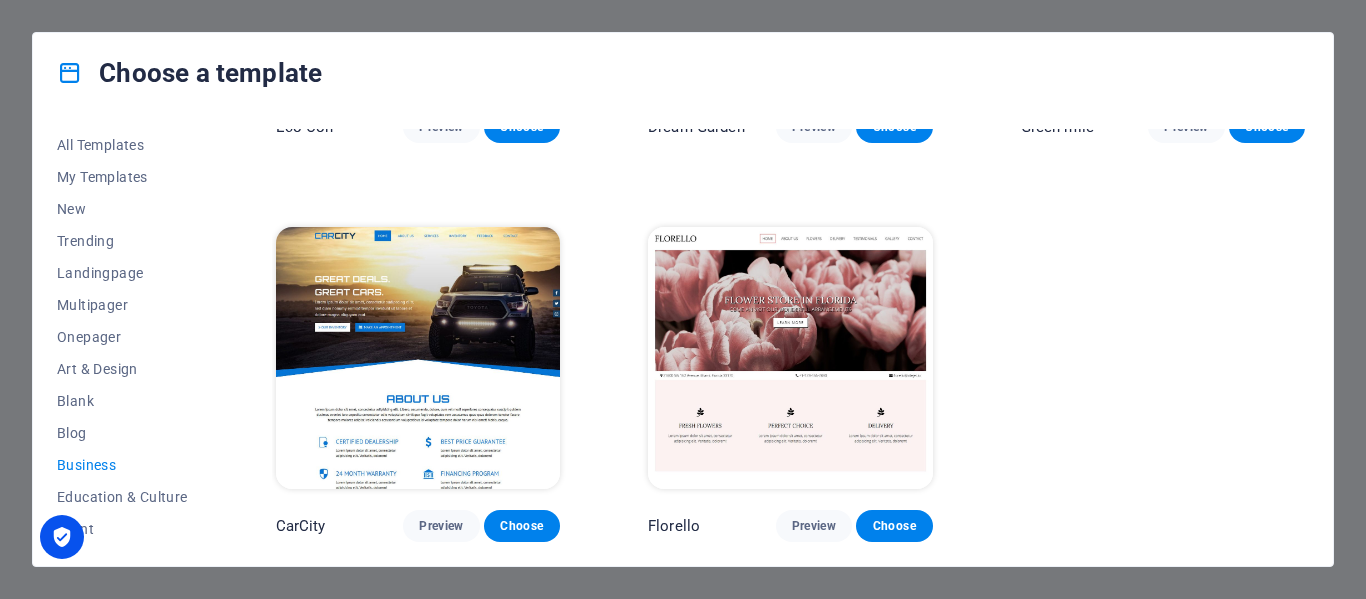 scroll, scrollTop: 301, scrollLeft: 0, axis: vertical 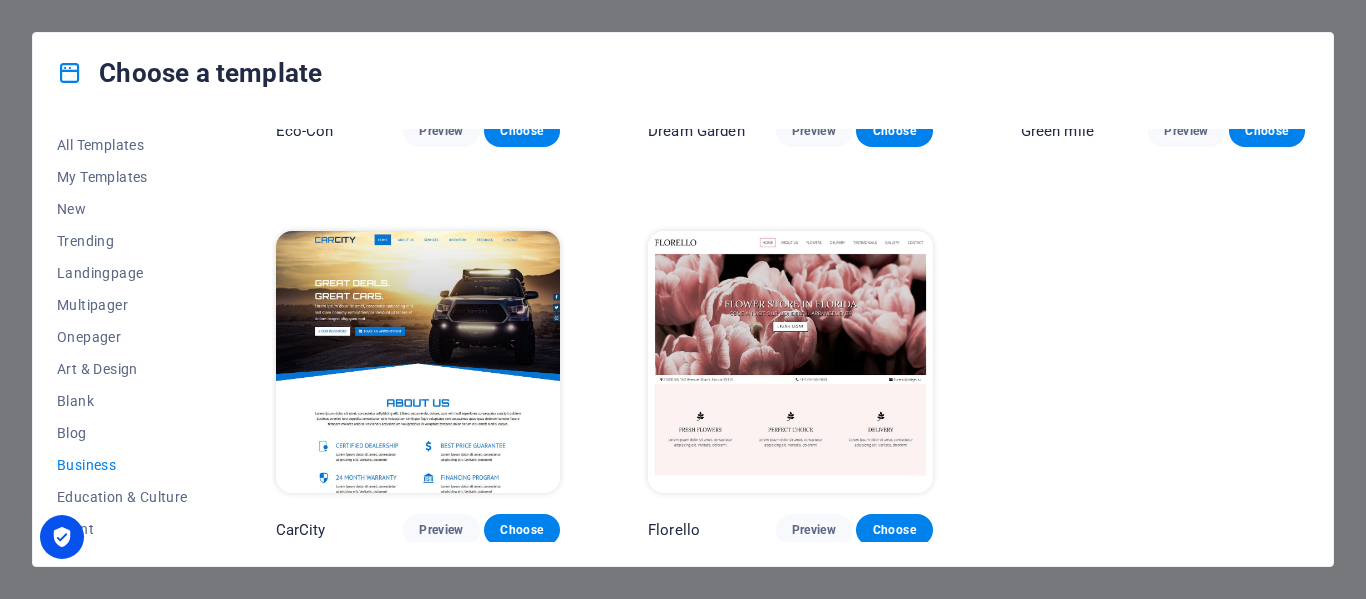 click on "All Templates My Templates New Trending Landingpage Multipager Onepager Art & Design Blank Blog Business Education & Culture Event Gastronomy Health IT & Media Legal & Finance Non-Profit Performance Portfolio Services Sports & Beauty Trades Travel Wireframe Eco-Con Preview Choose Dream Garden Preview Choose Green mile Preview Choose CarCity Preview Choose Florello Preview Choose" at bounding box center [683, 339] 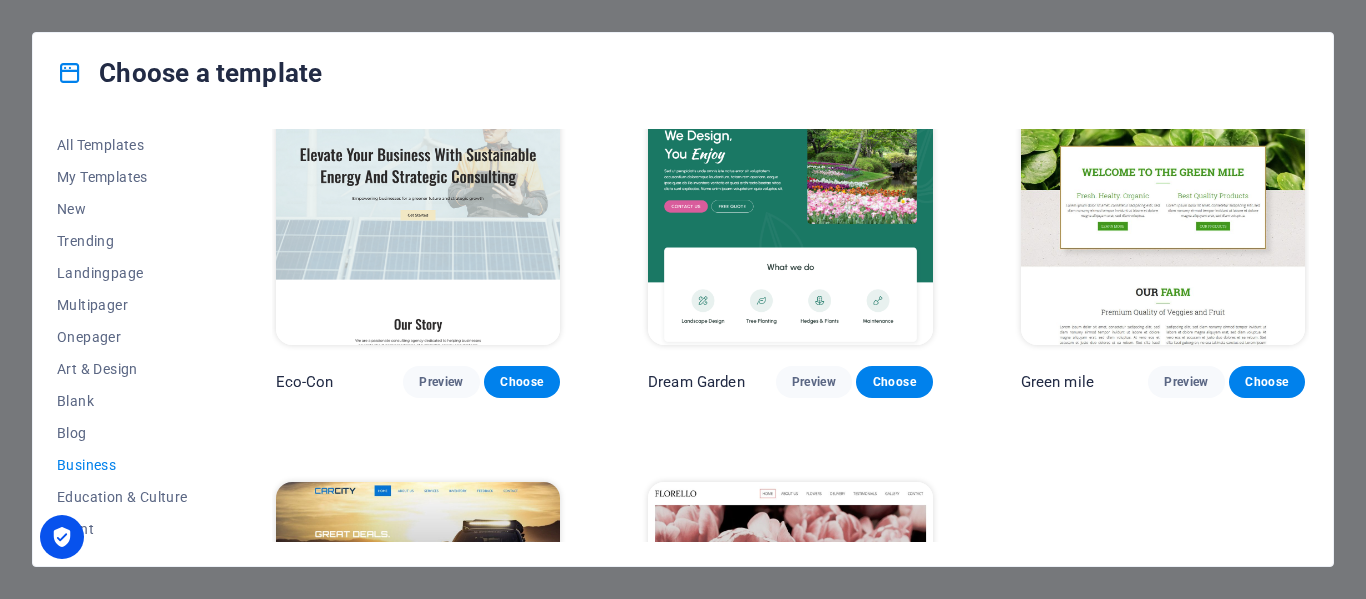 scroll, scrollTop: 0, scrollLeft: 0, axis: both 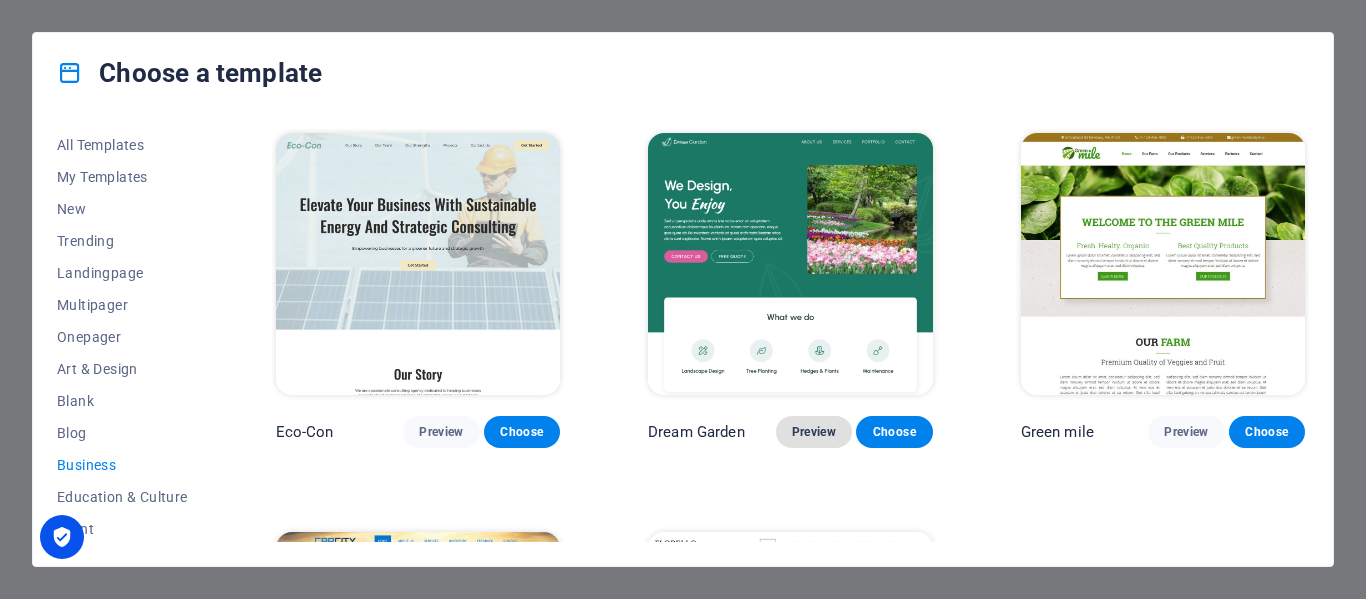 click on "Preview" at bounding box center (814, 432) 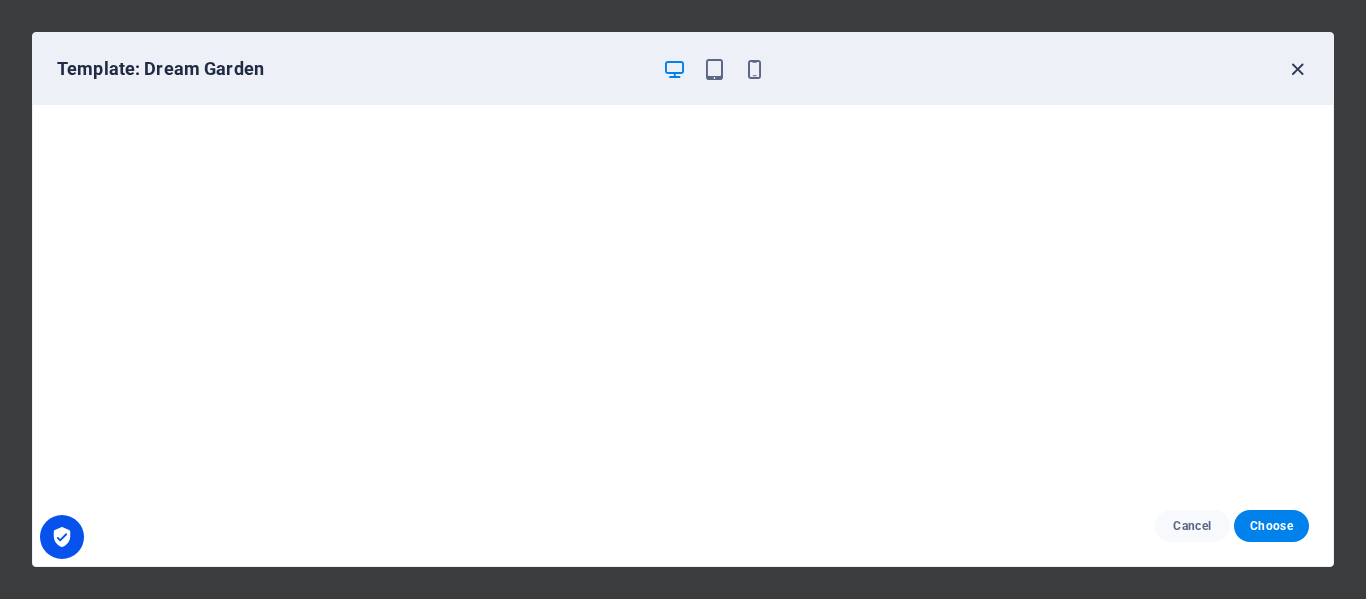 click at bounding box center [1297, 69] 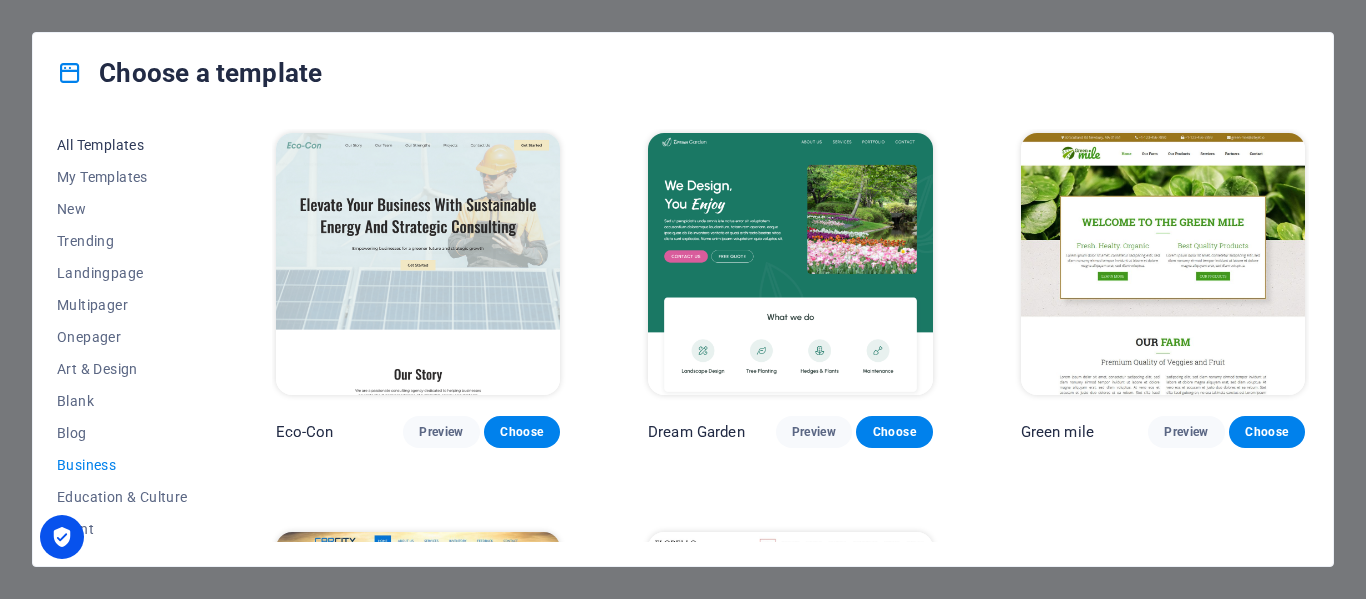 click on "All Templates" at bounding box center (122, 145) 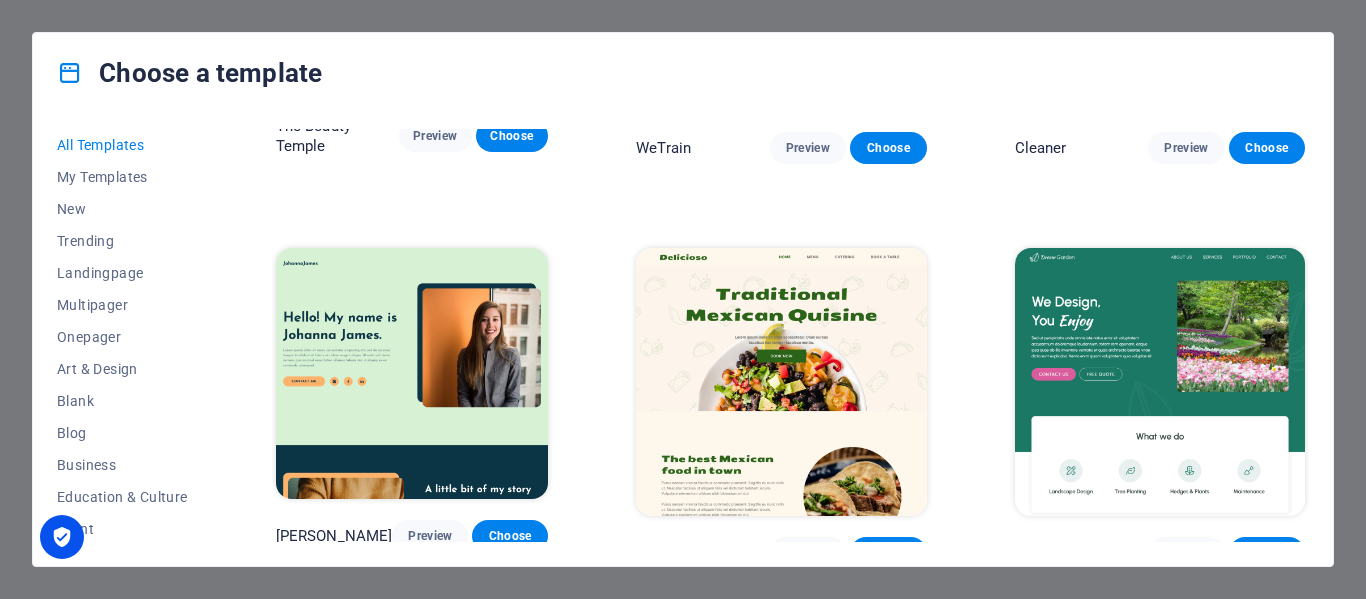 scroll, scrollTop: 2426, scrollLeft: 0, axis: vertical 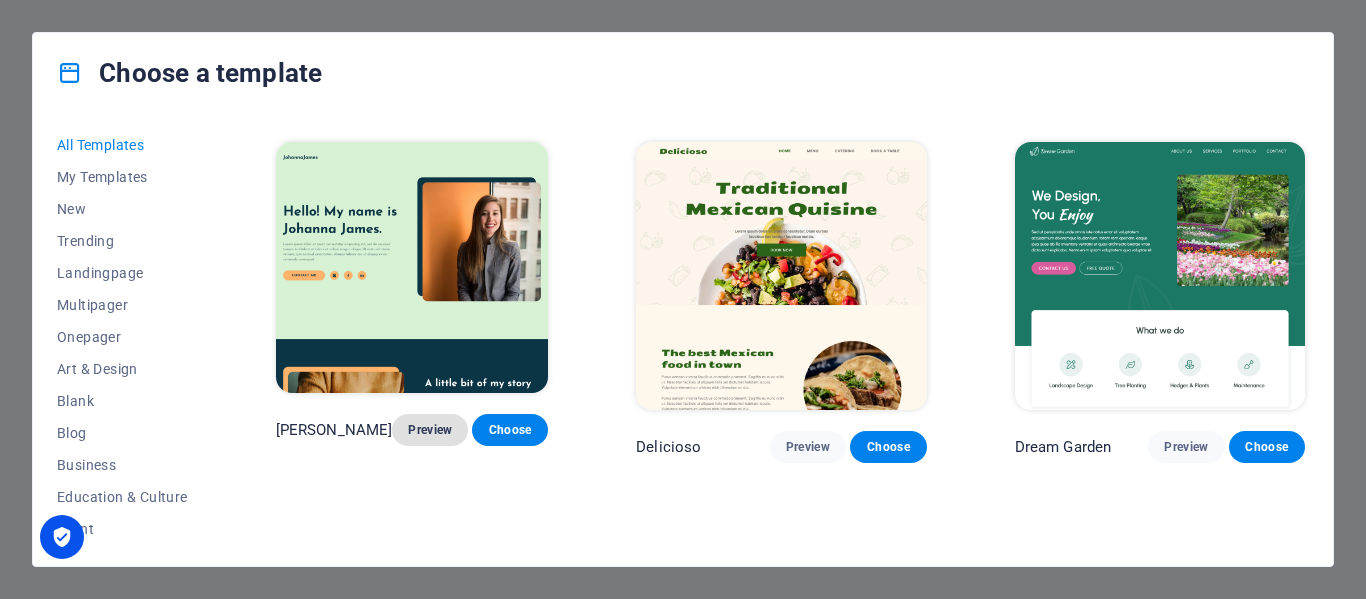 click on "Preview" at bounding box center [430, 430] 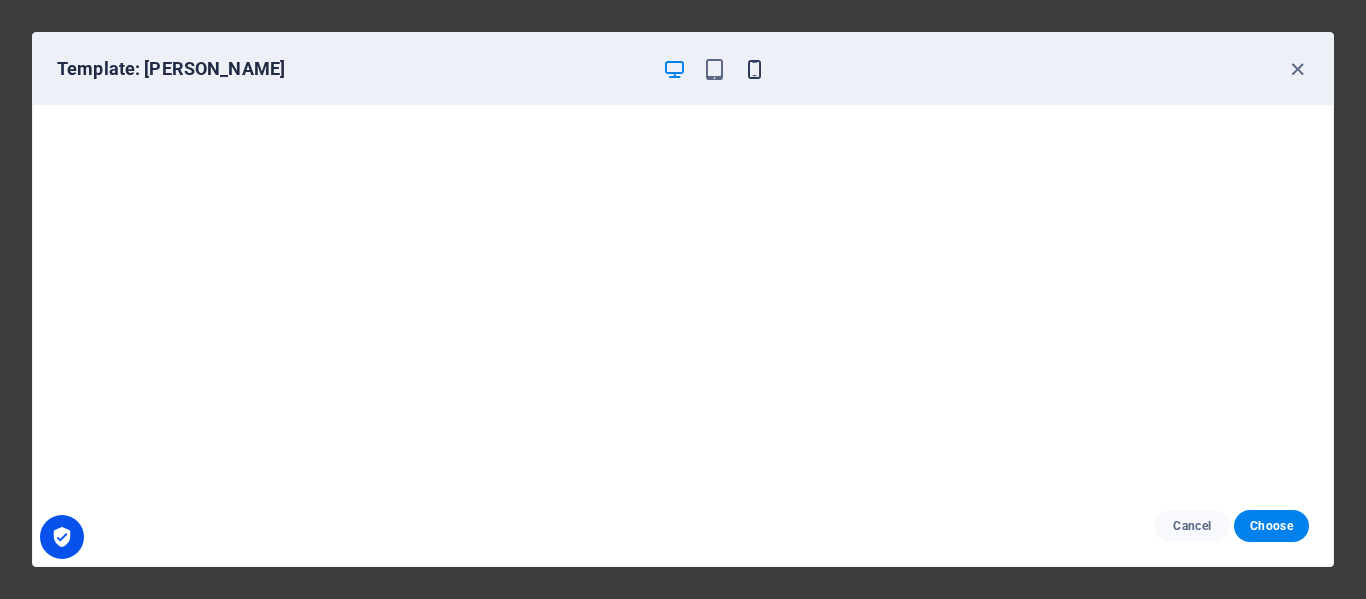 click at bounding box center (754, 69) 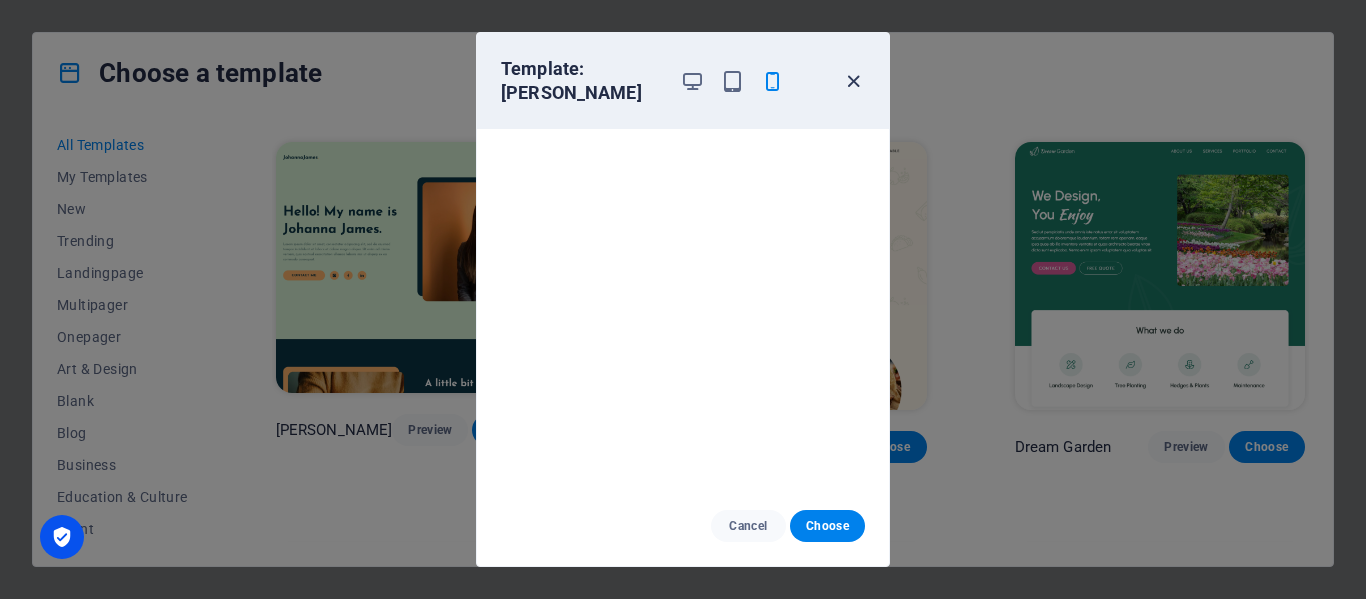 click at bounding box center (853, 81) 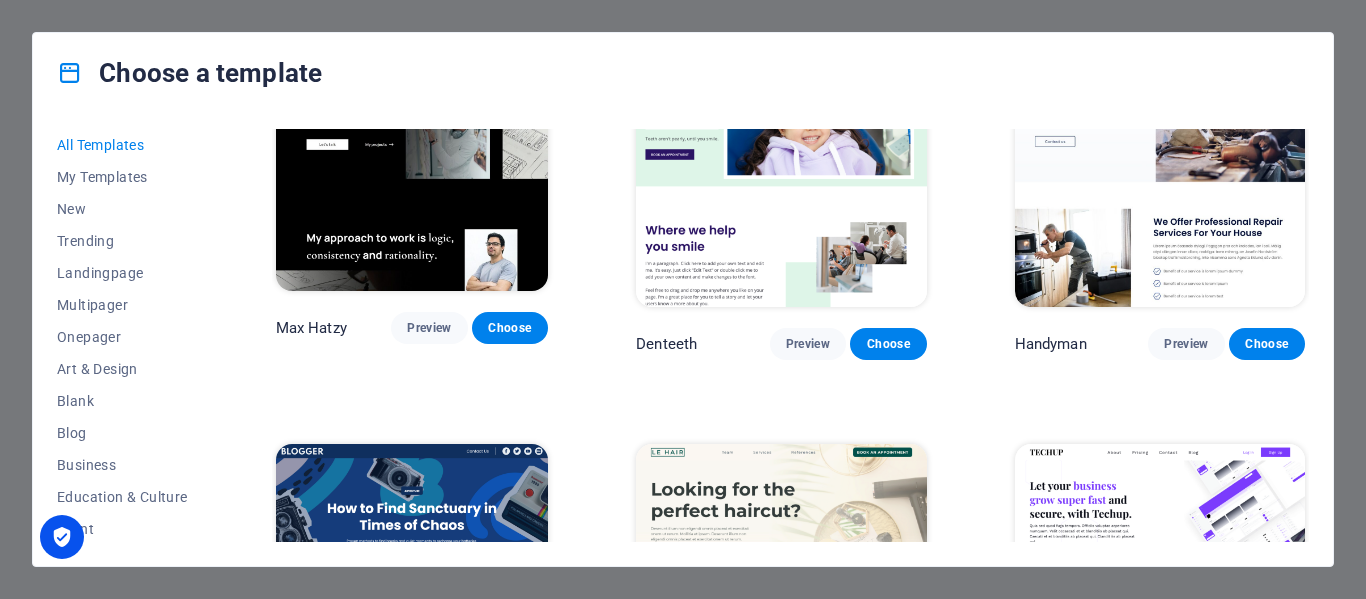 scroll, scrollTop: 5009, scrollLeft: 0, axis: vertical 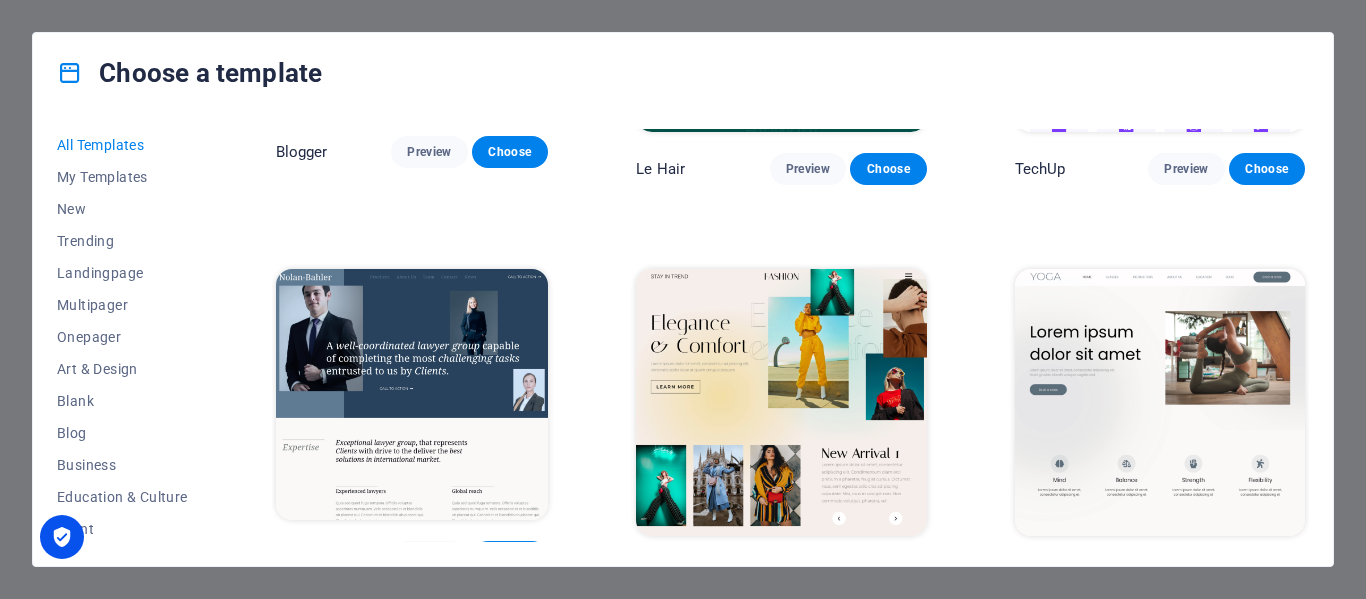 click on "Preview" at bounding box center (1186, 573) 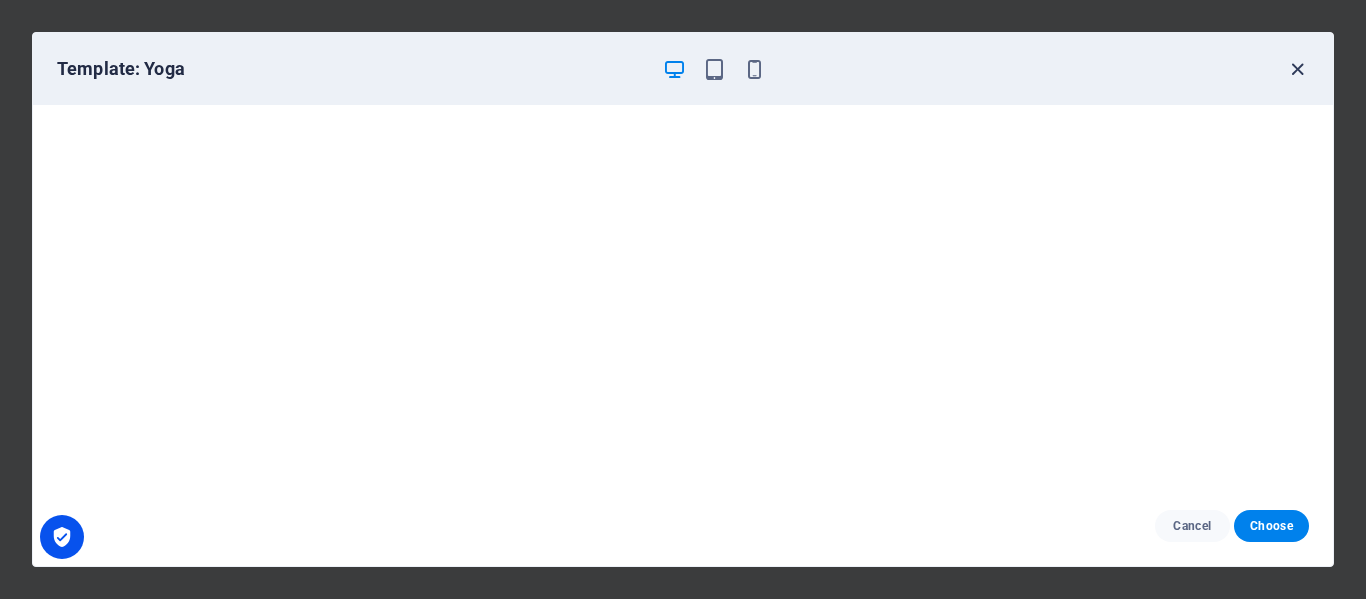 click at bounding box center (1297, 69) 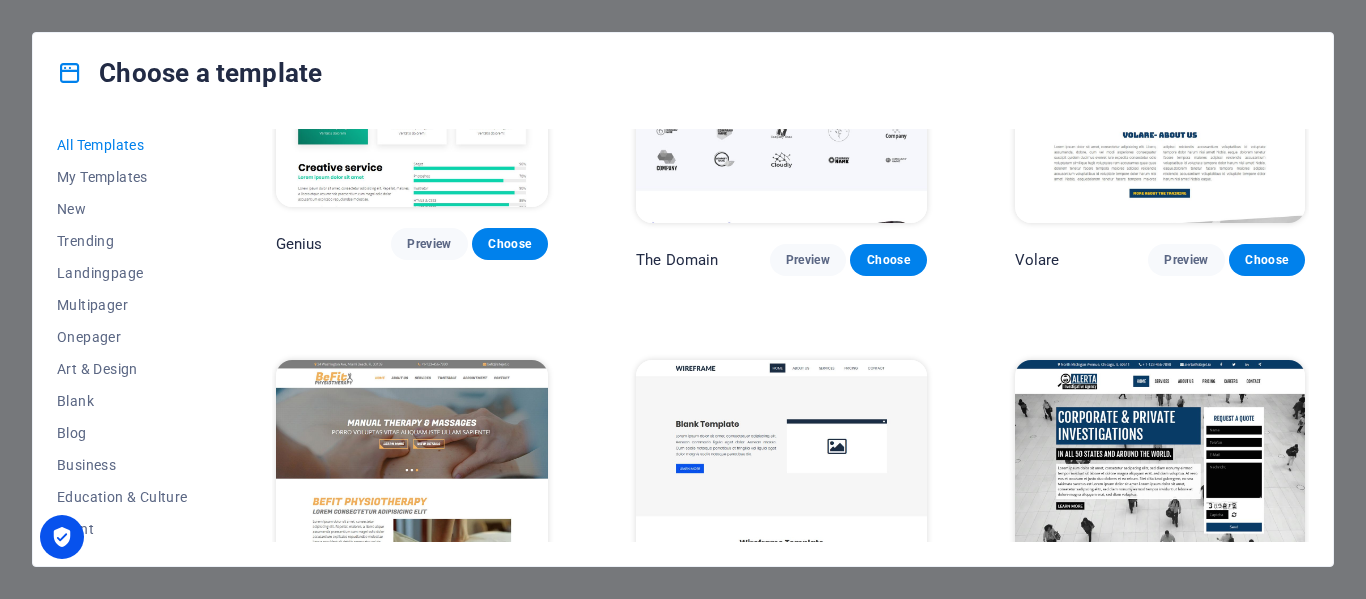 scroll, scrollTop: 9543, scrollLeft: 0, axis: vertical 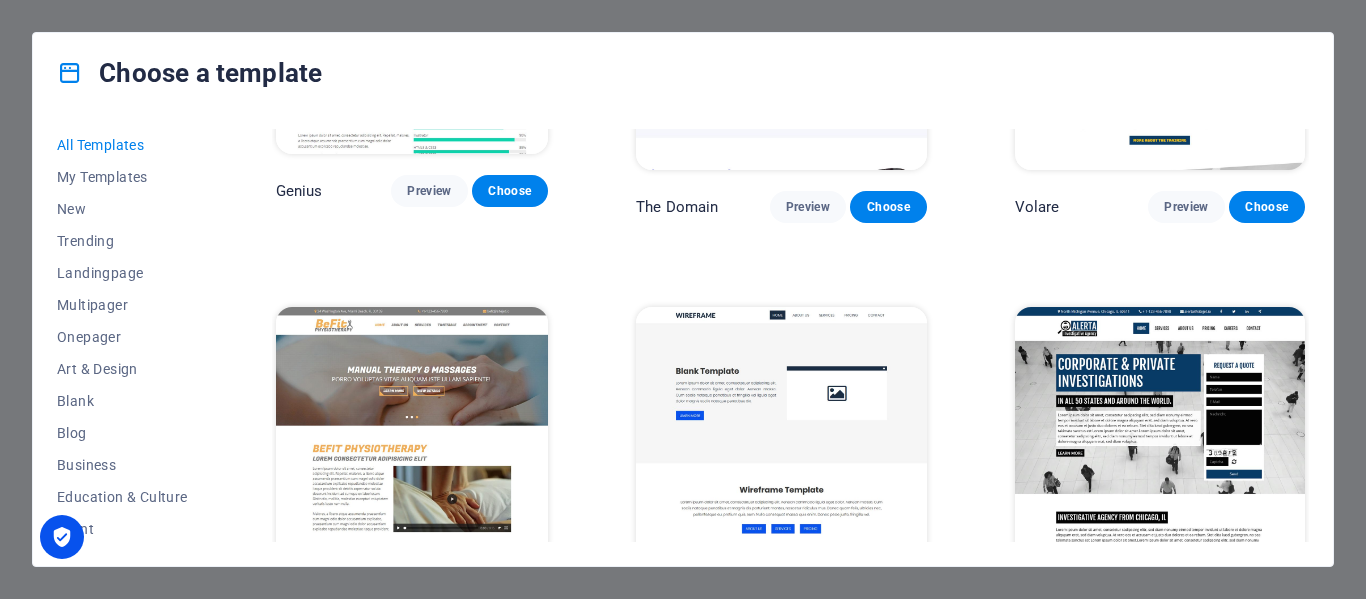 click on "Preview" at bounding box center [439, 599] 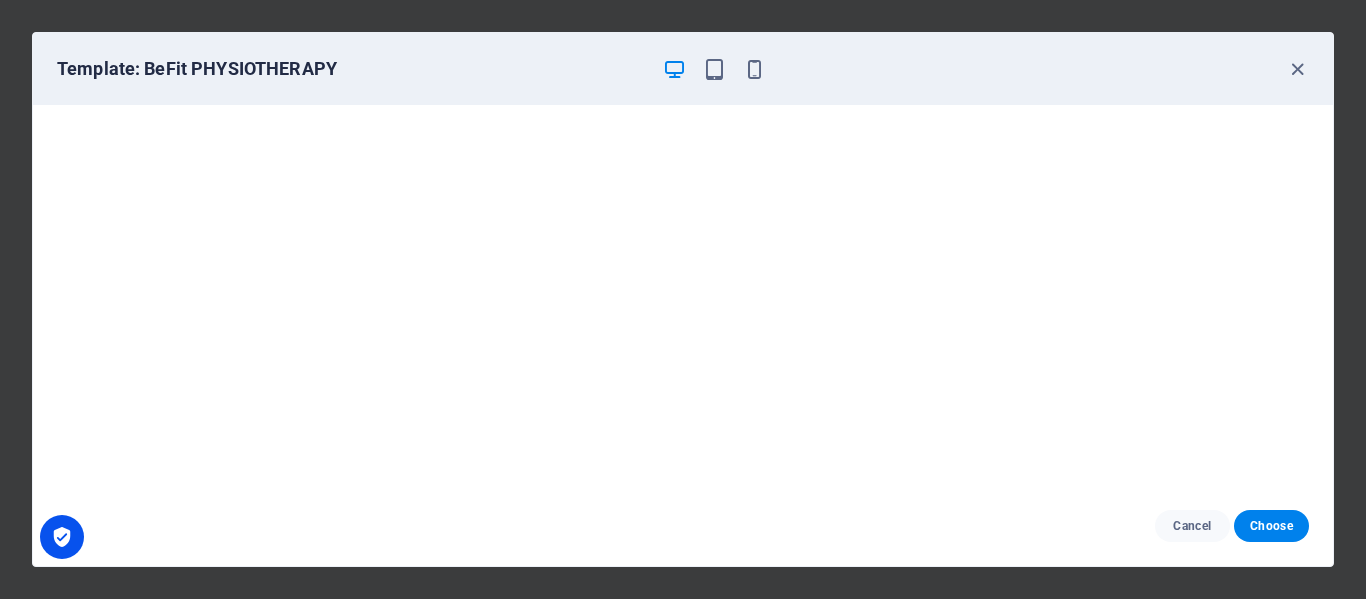 scroll, scrollTop: 5, scrollLeft: 0, axis: vertical 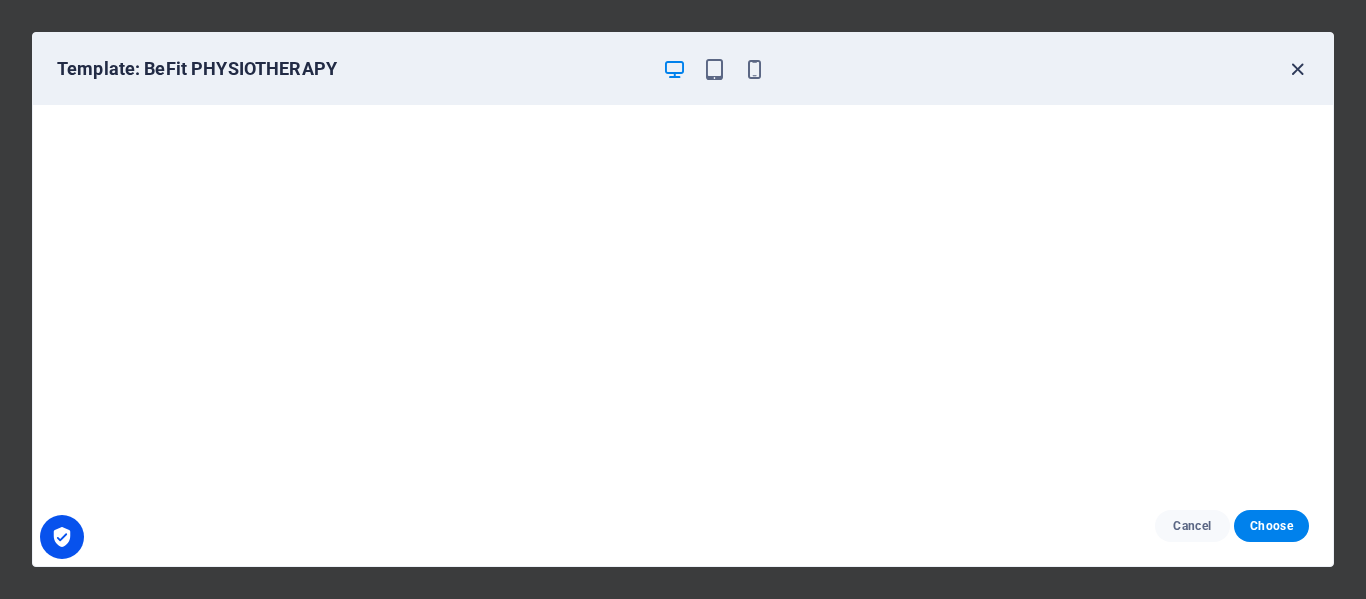 click at bounding box center [1297, 69] 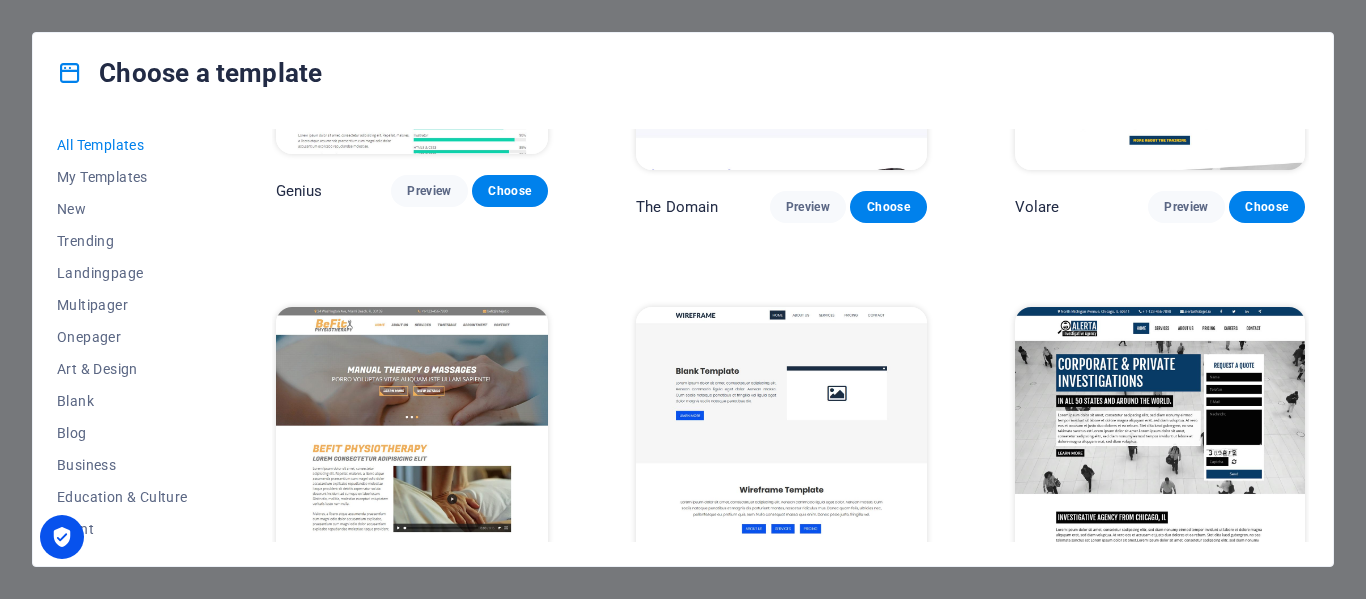 click at bounding box center [1160, 441] 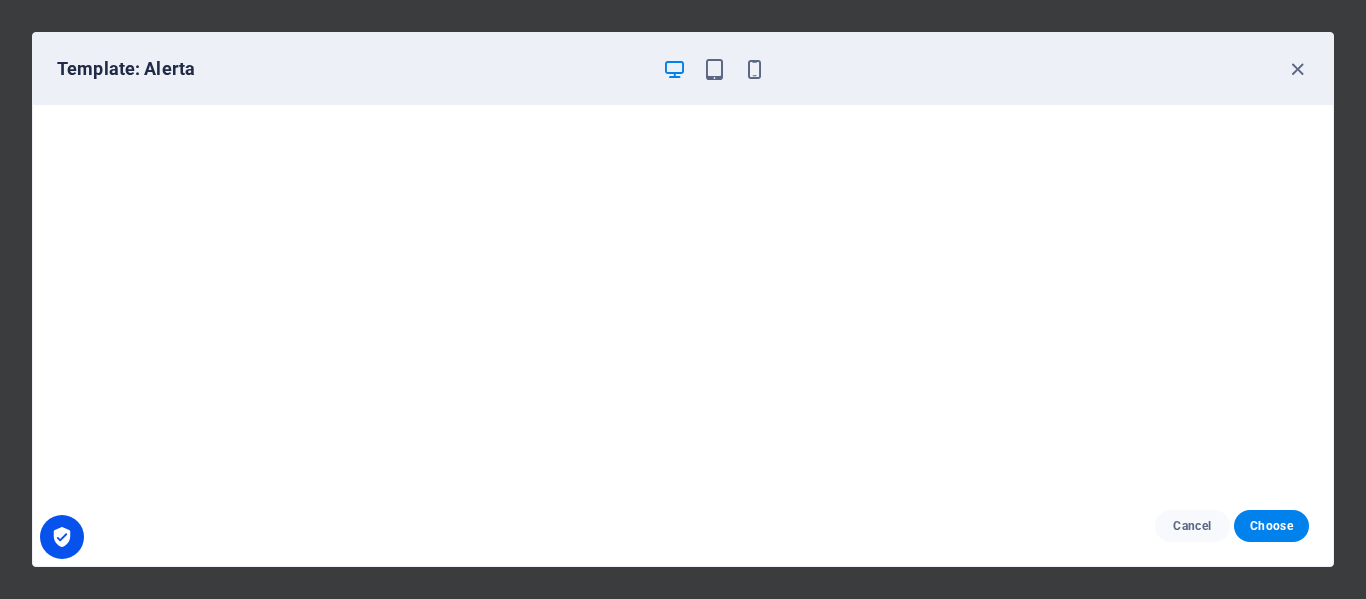 click on "Template: Alerta" at bounding box center [683, 69] 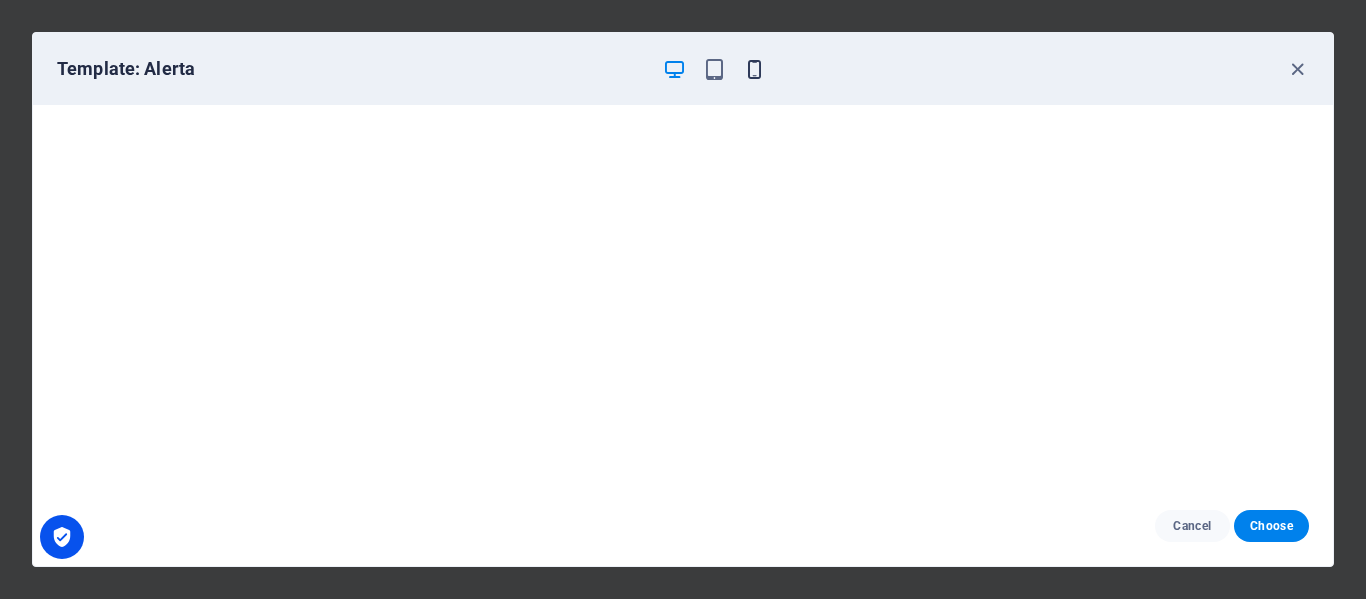click at bounding box center [754, 69] 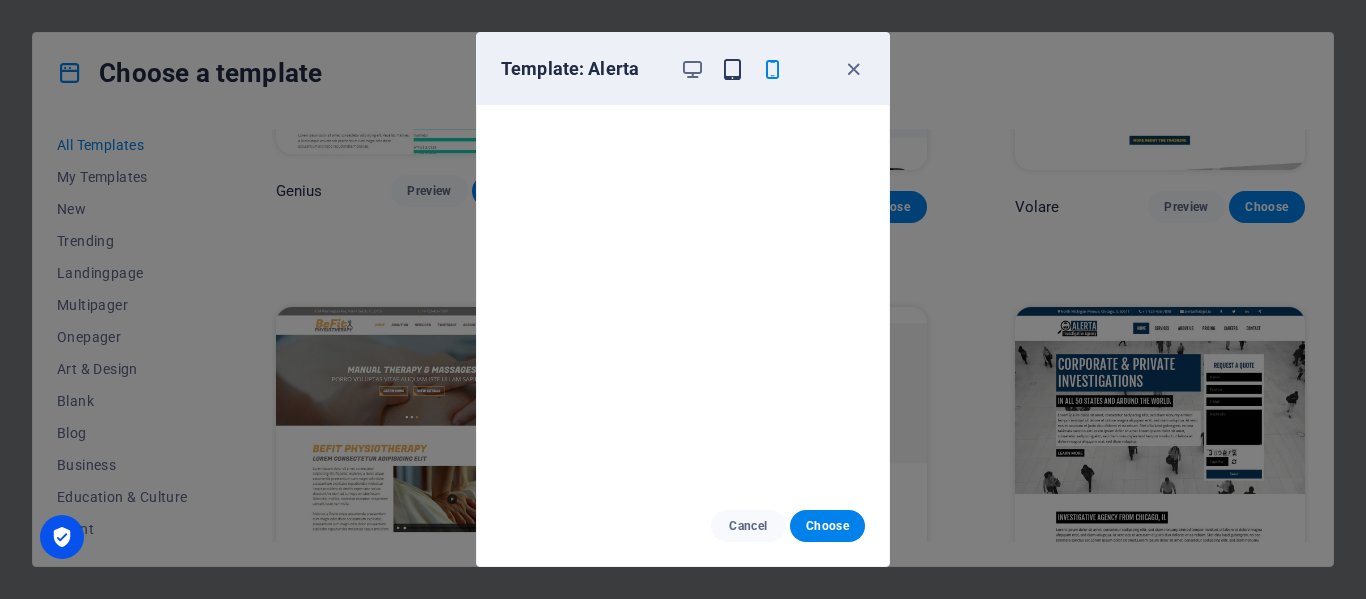 click at bounding box center (732, 69) 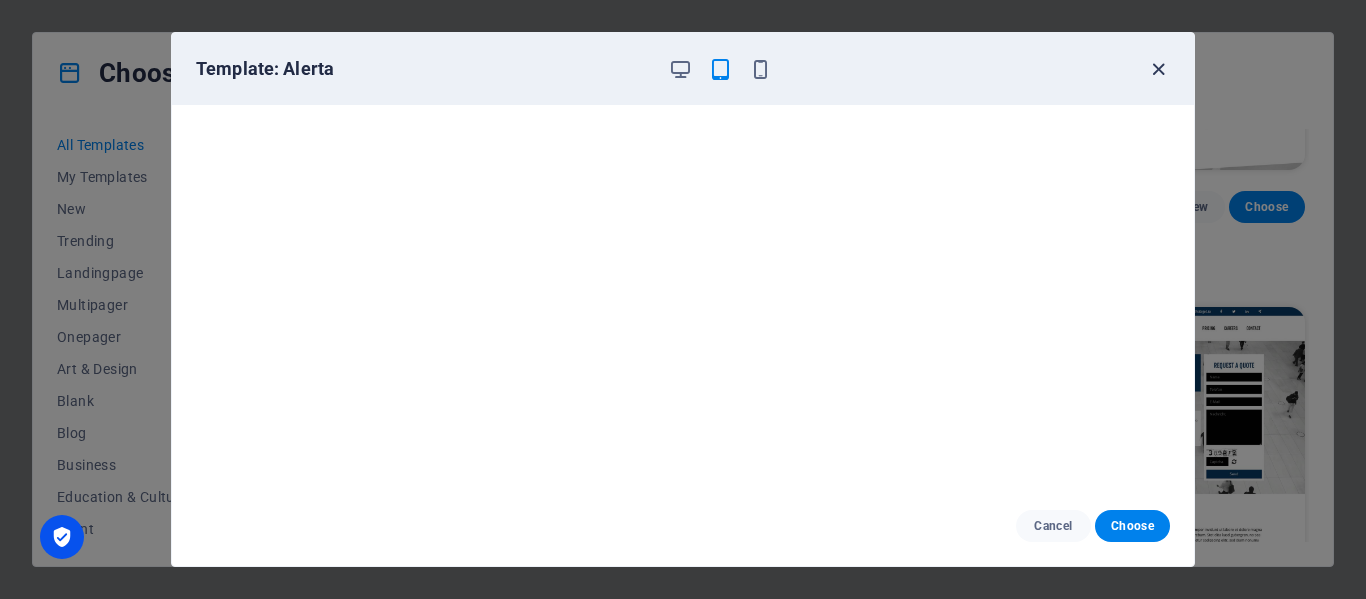 click at bounding box center [1158, 69] 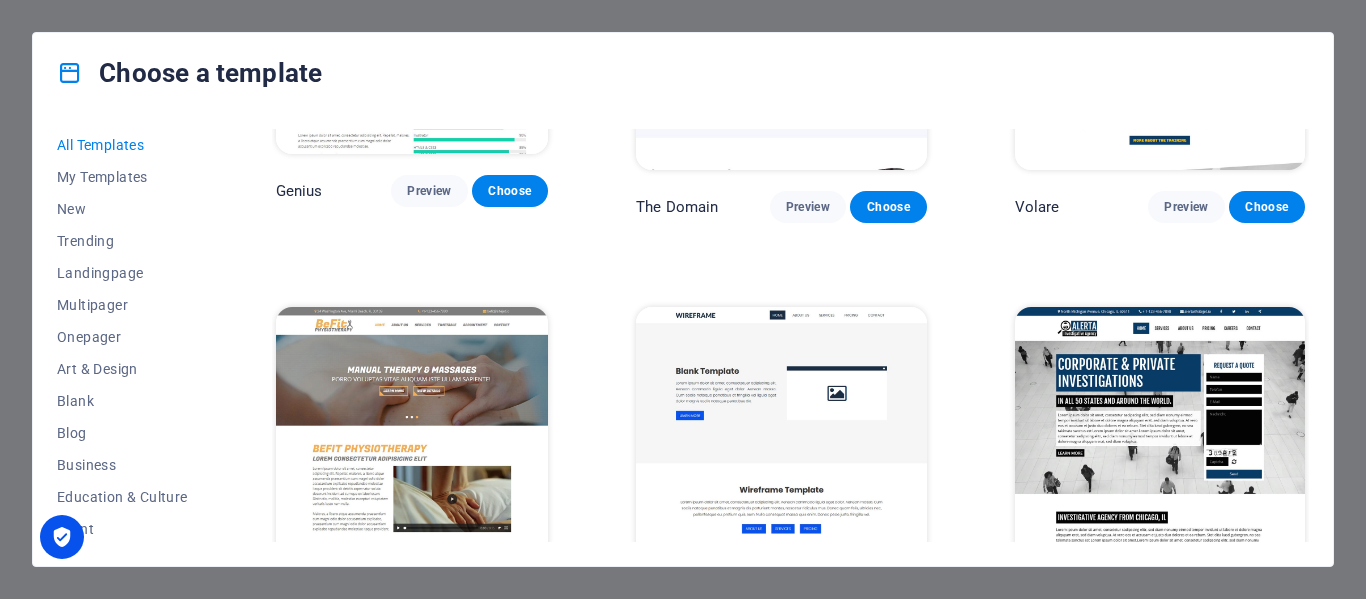 click at bounding box center [1160, 441] 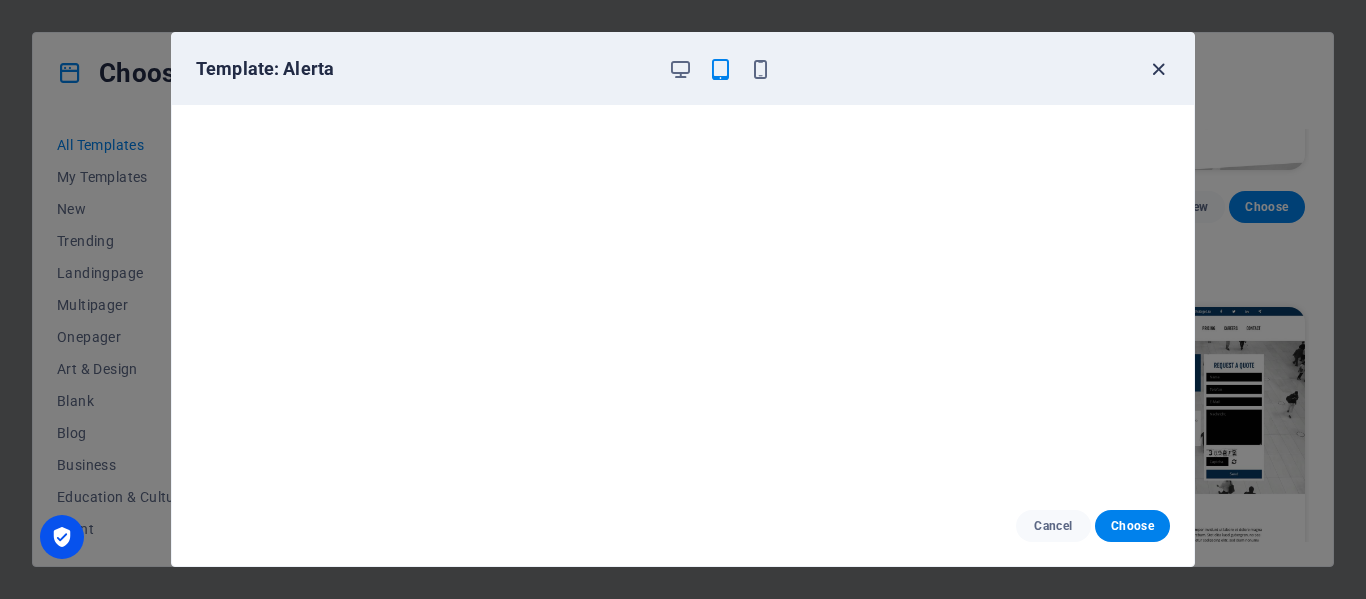 click at bounding box center [1158, 69] 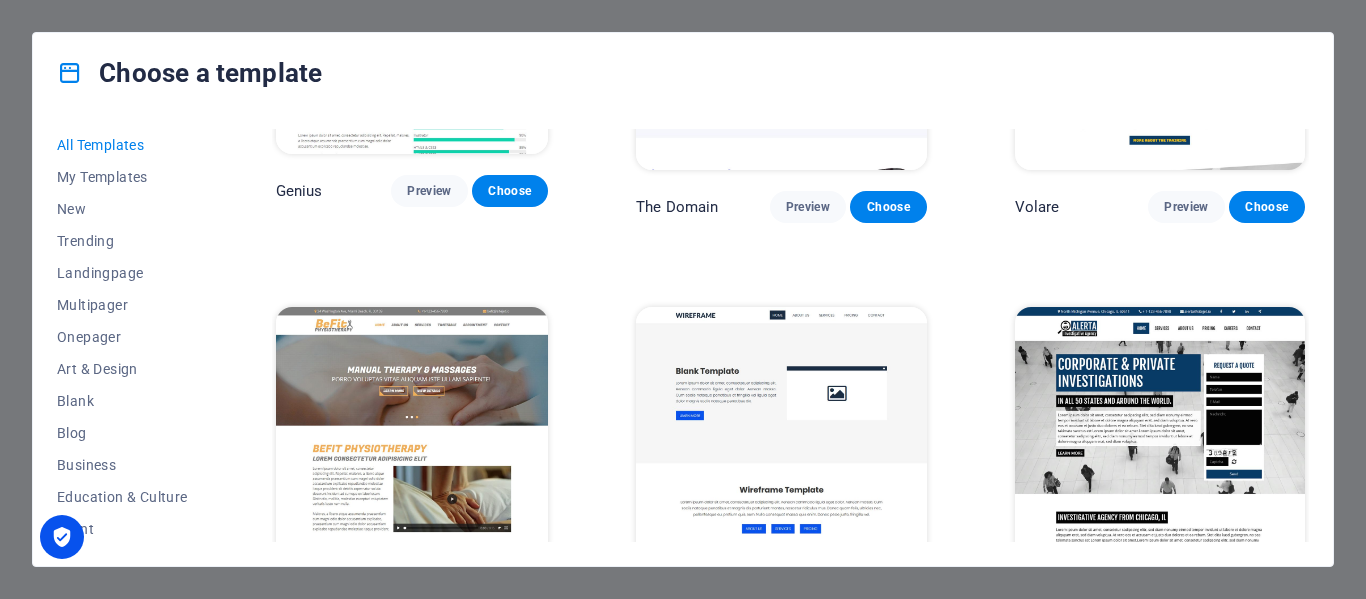 click on "Choose" at bounding box center (1267, 612) 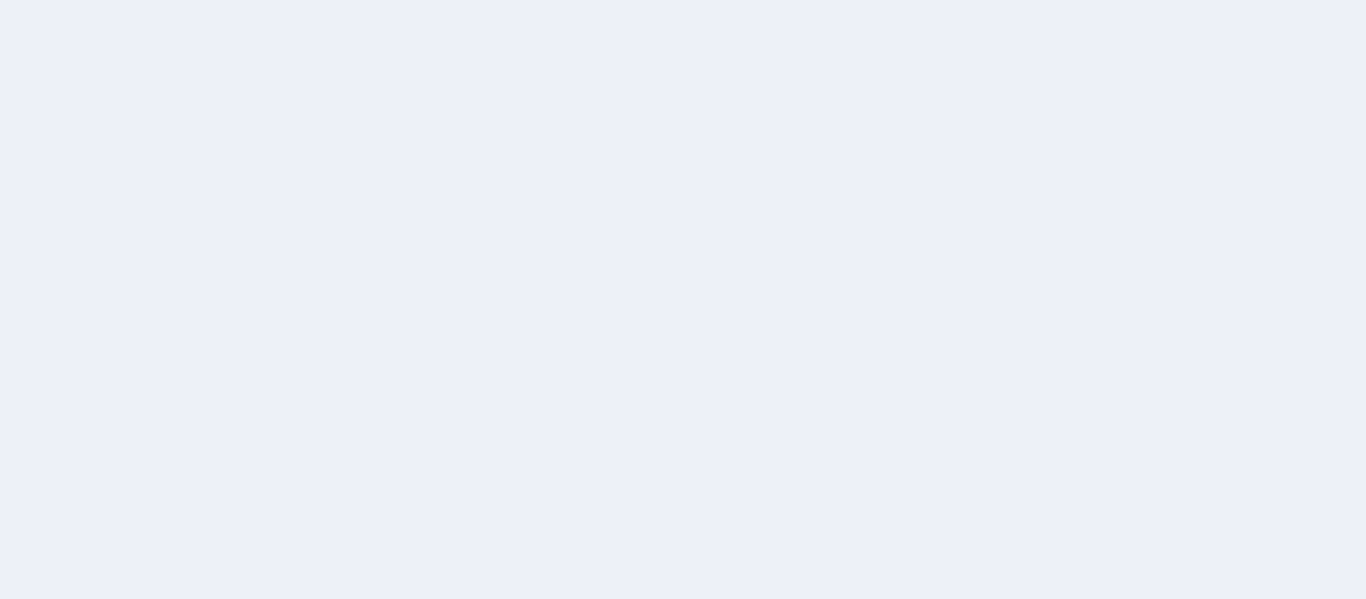 scroll, scrollTop: 0, scrollLeft: 0, axis: both 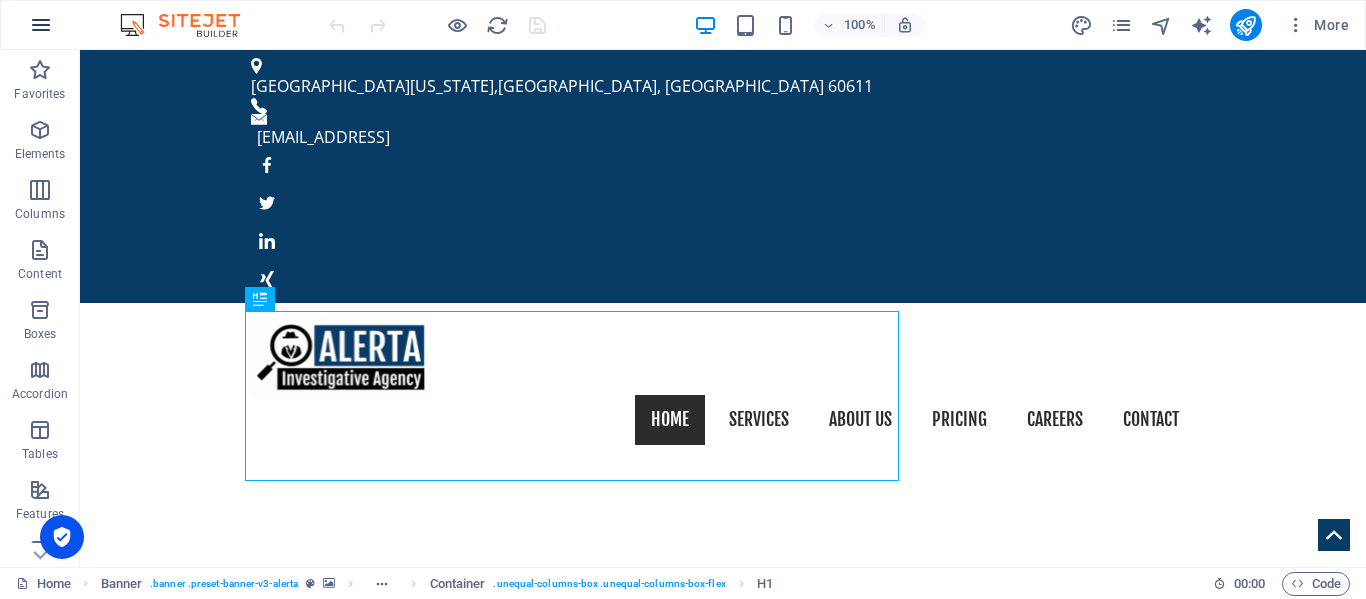 click at bounding box center [41, 25] 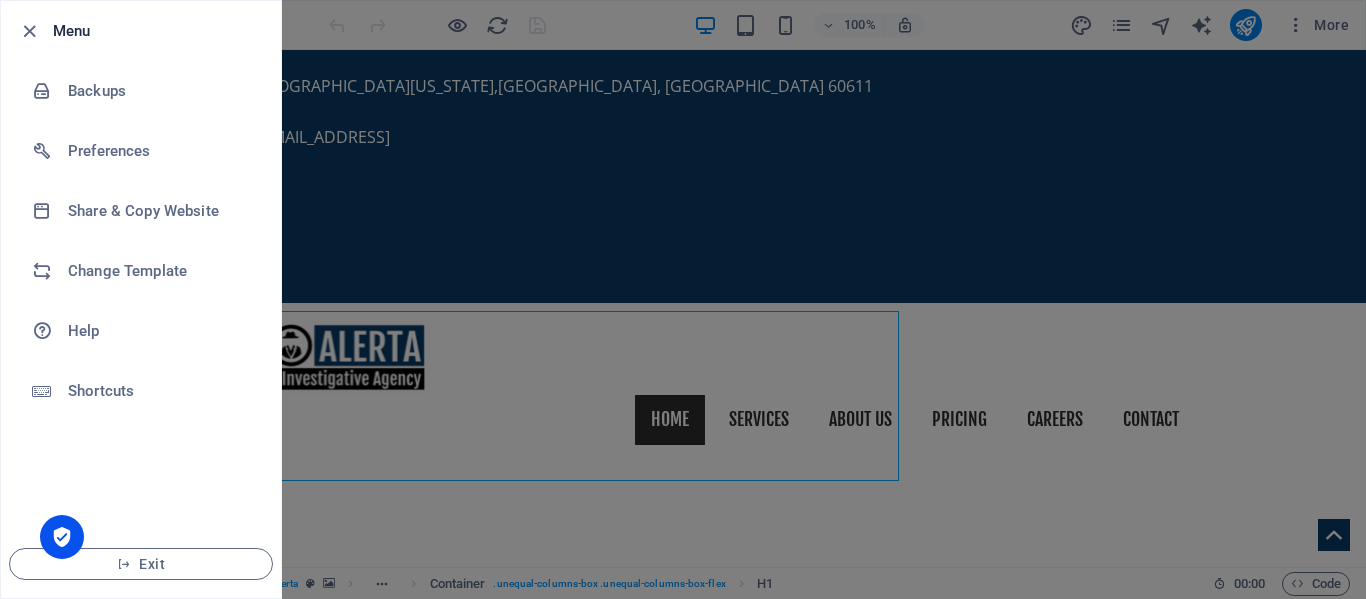 click at bounding box center (683, 299) 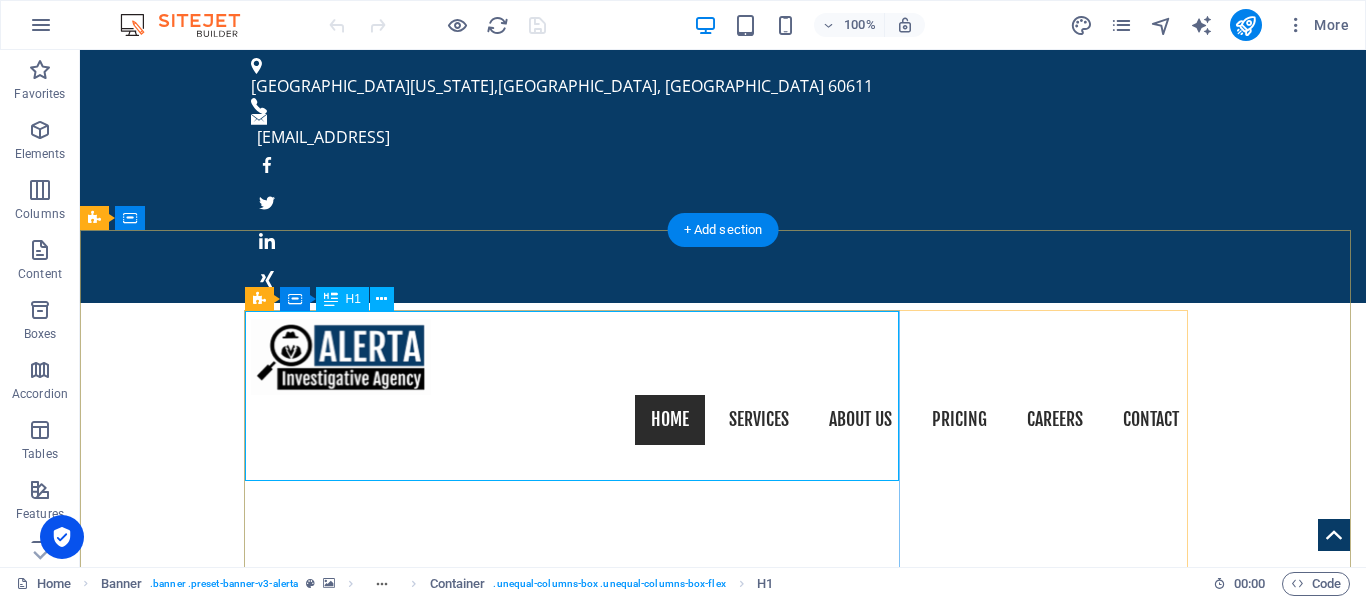 click on "Corporate & Private Investigations" at bounding box center [723, 1408] 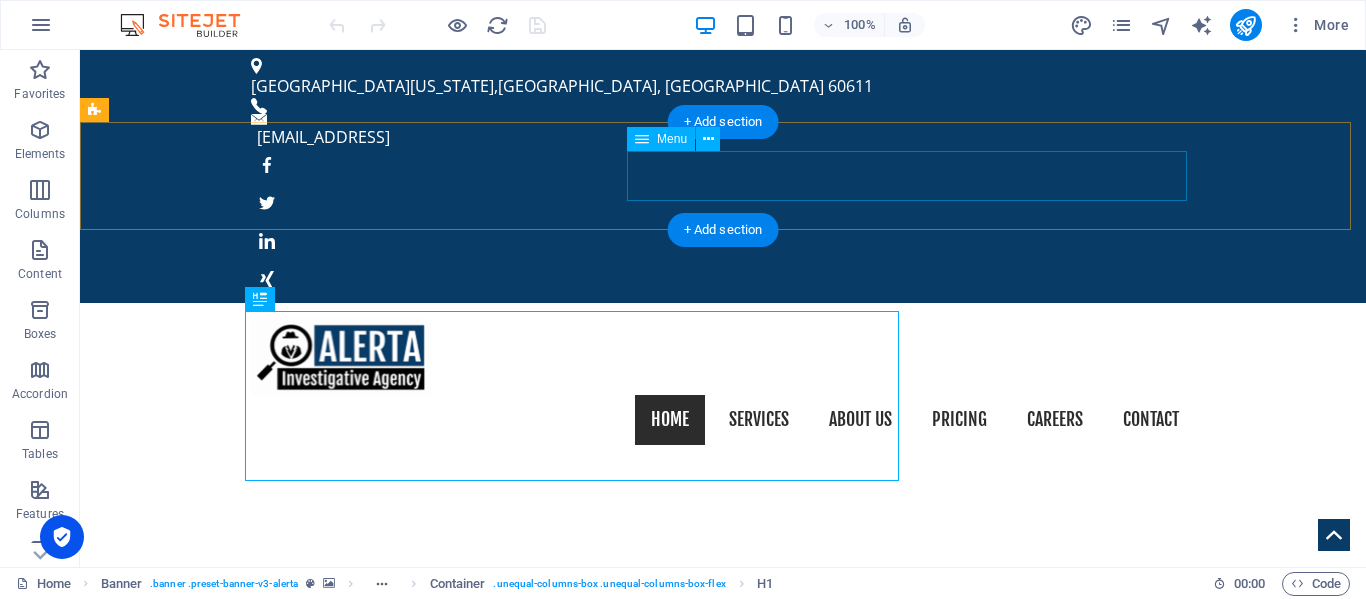 click on "Home Services About us Pricing Careers Contact" at bounding box center [723, 420] 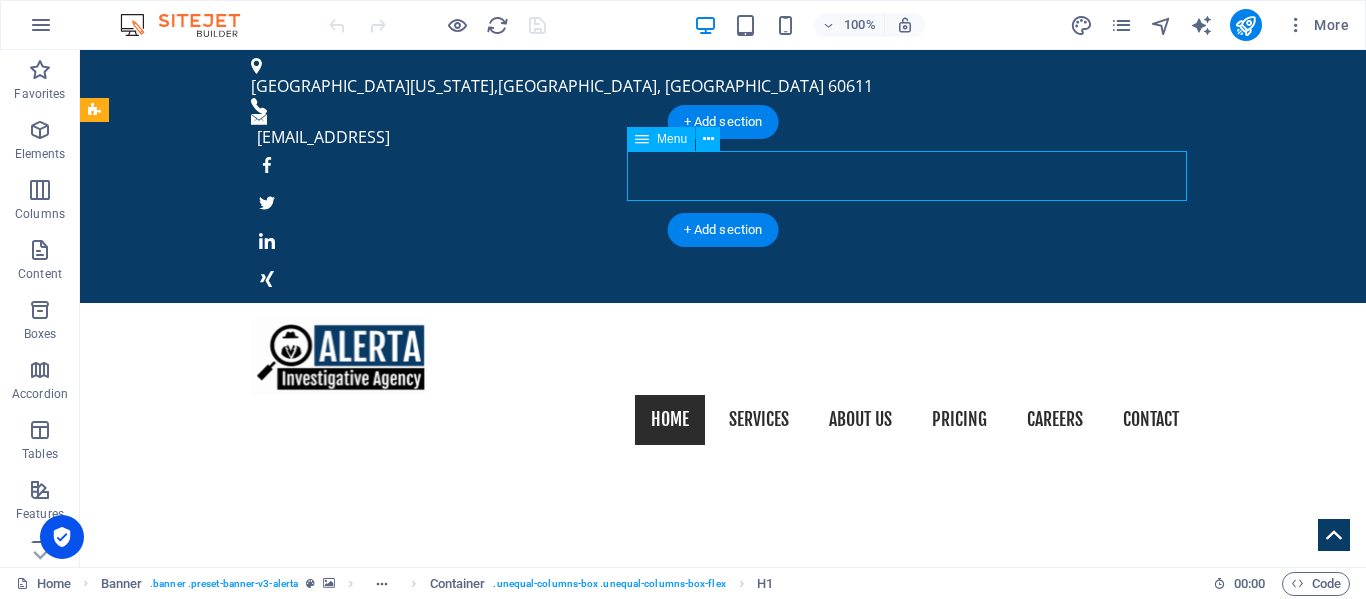 click on "Home Services About us Pricing Careers Contact" at bounding box center [723, 420] 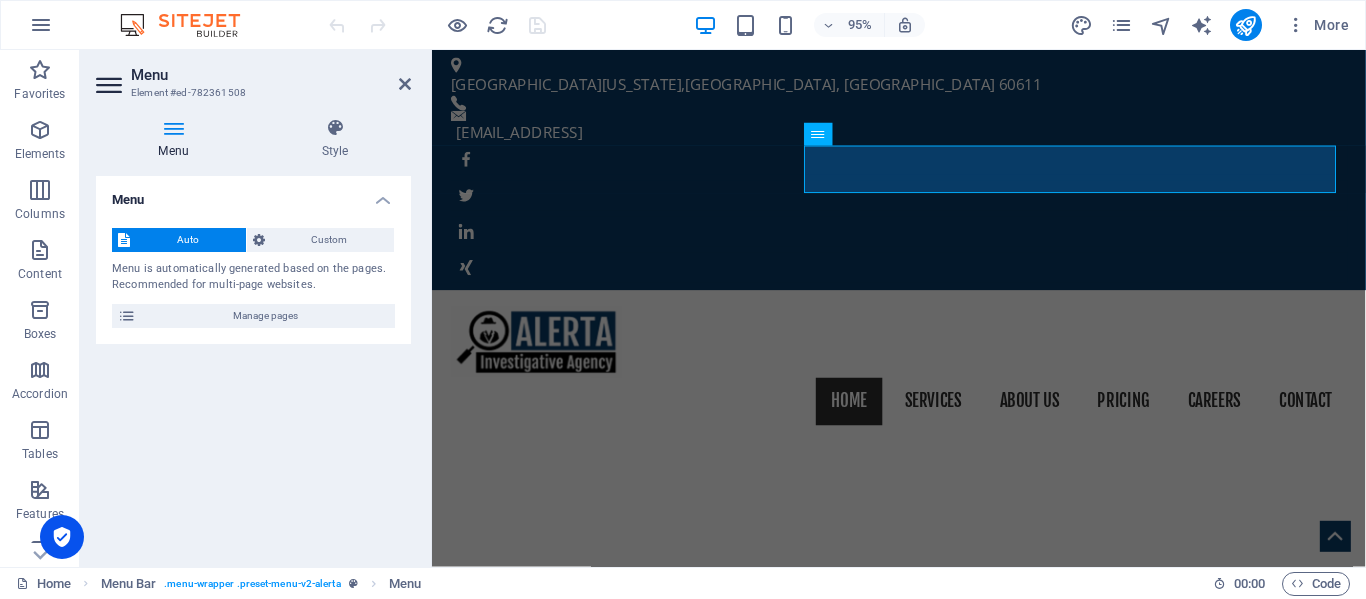 click on "Menu Element #ed-782361508" at bounding box center (253, 76) 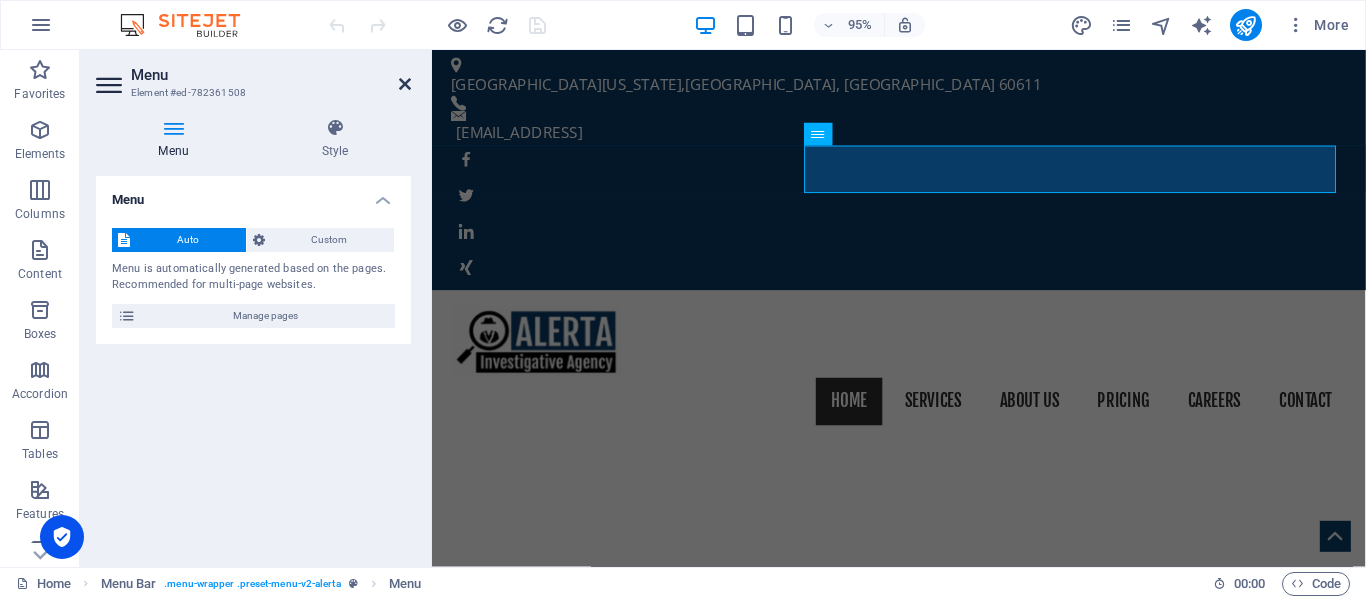 click at bounding box center [405, 84] 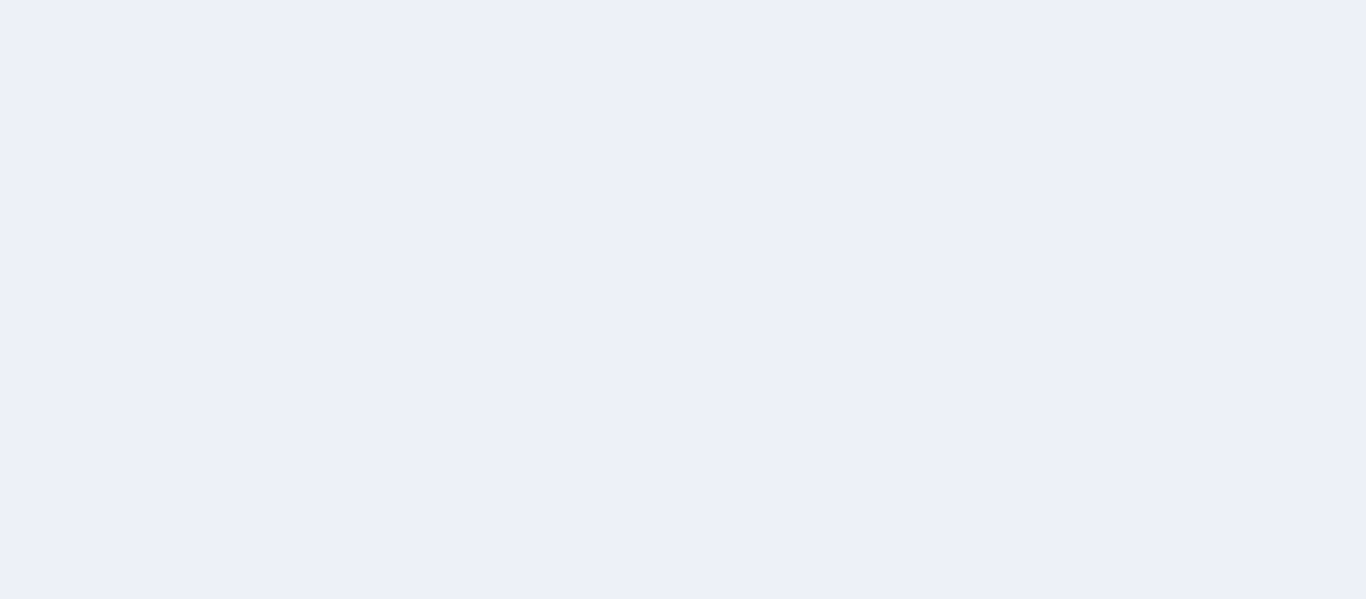 scroll, scrollTop: 0, scrollLeft: 0, axis: both 